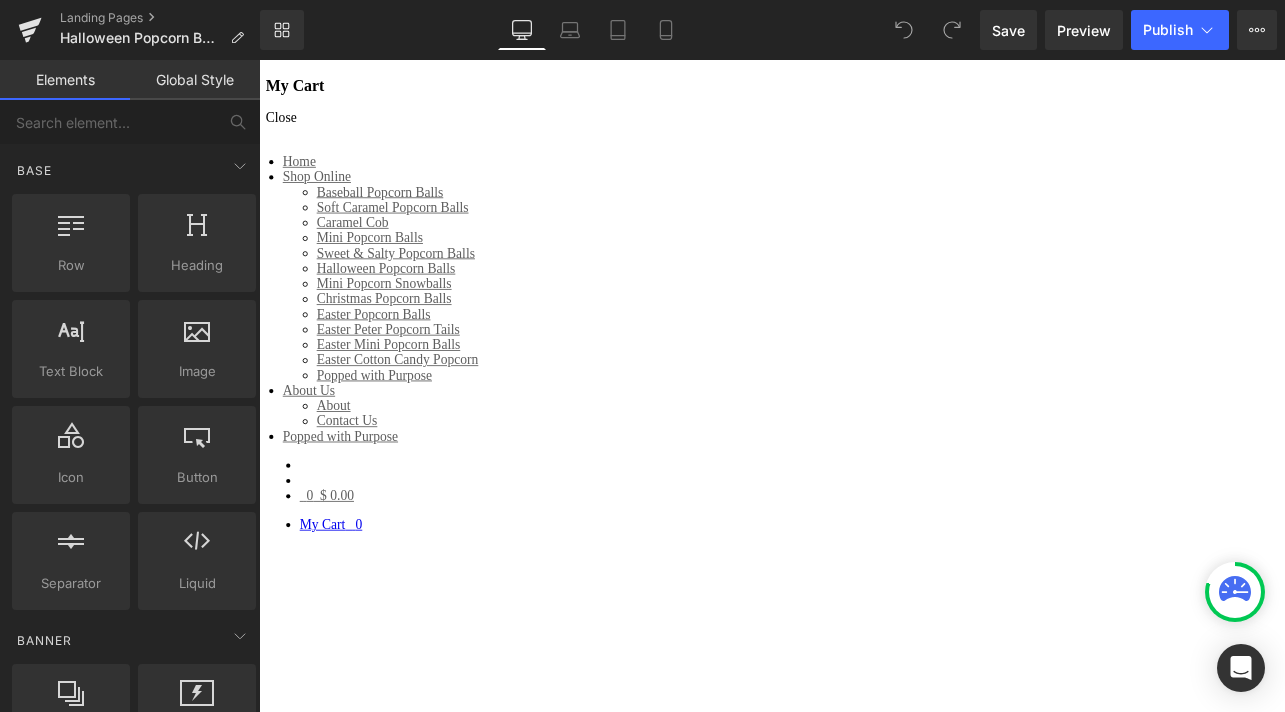 scroll, scrollTop: 0, scrollLeft: 0, axis: both 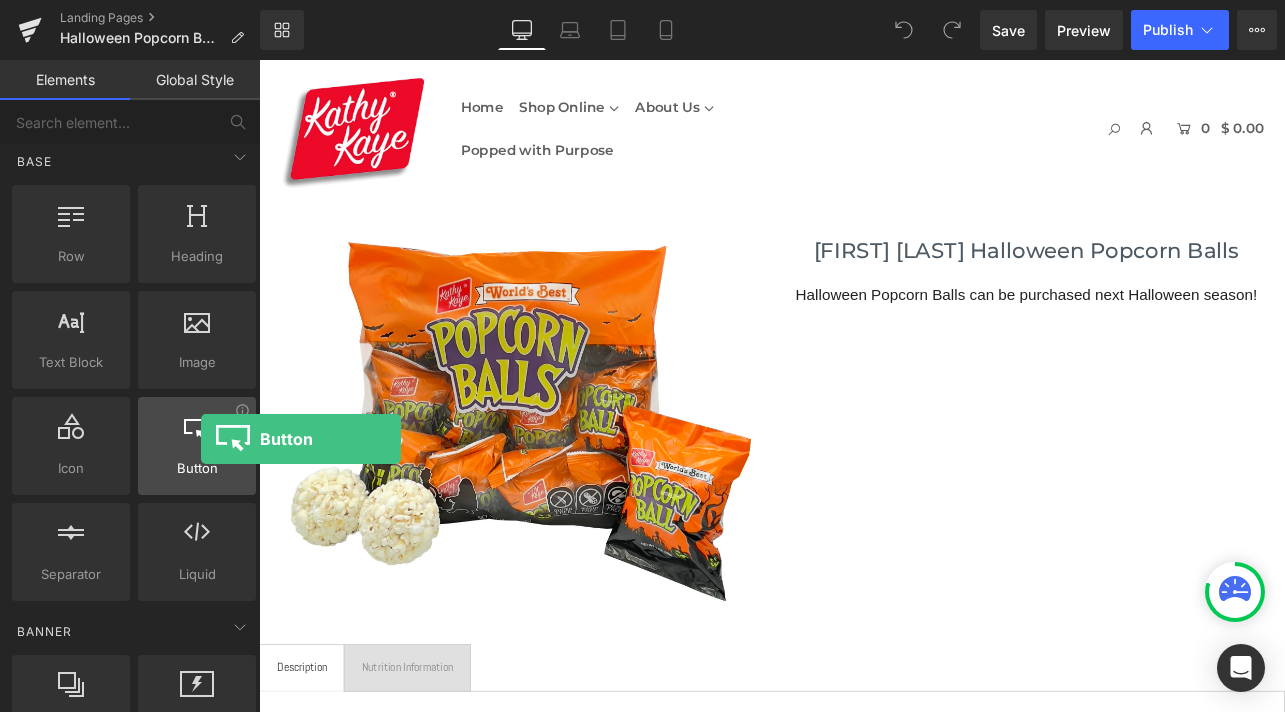 click at bounding box center (197, 435) 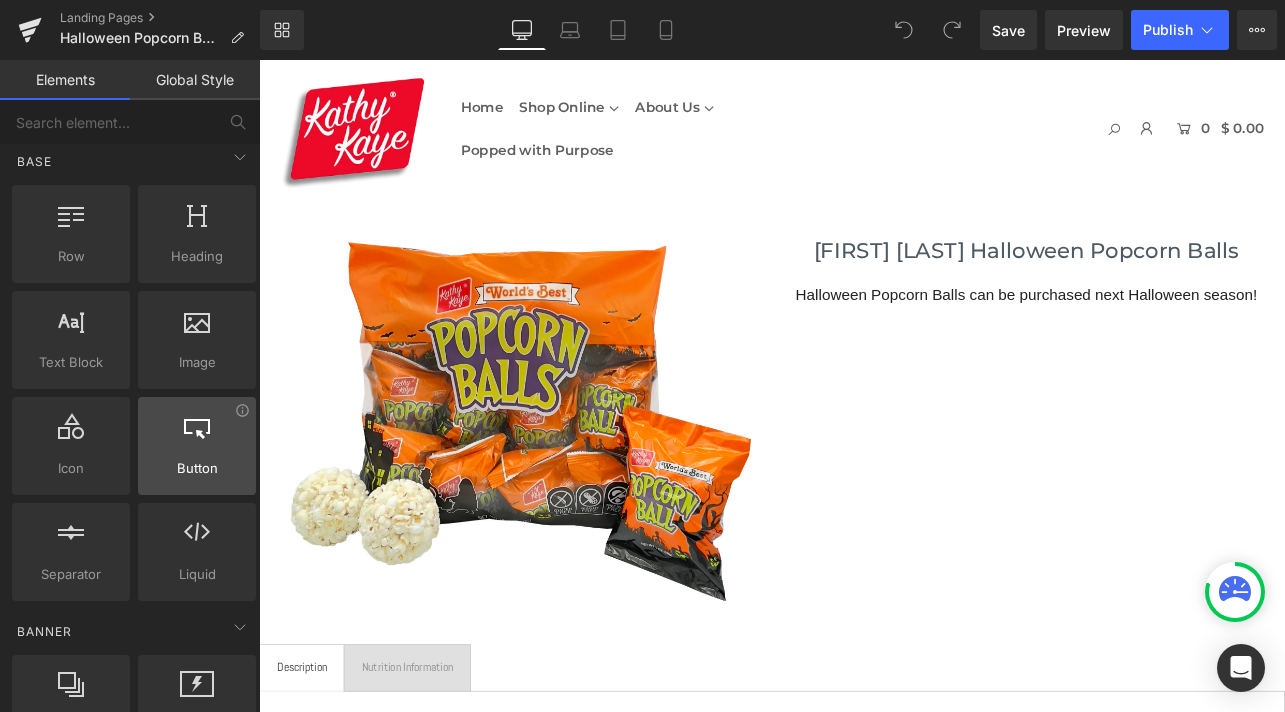 click at bounding box center [197, 435] 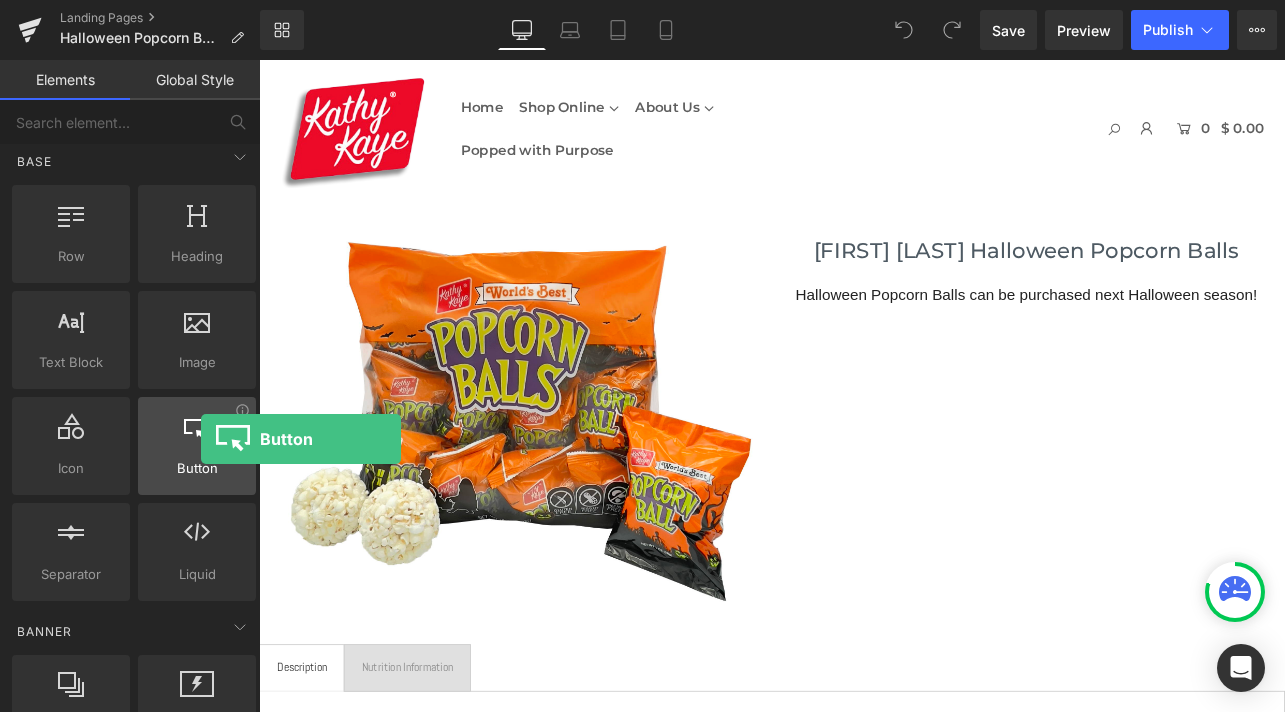 click at bounding box center (197, 435) 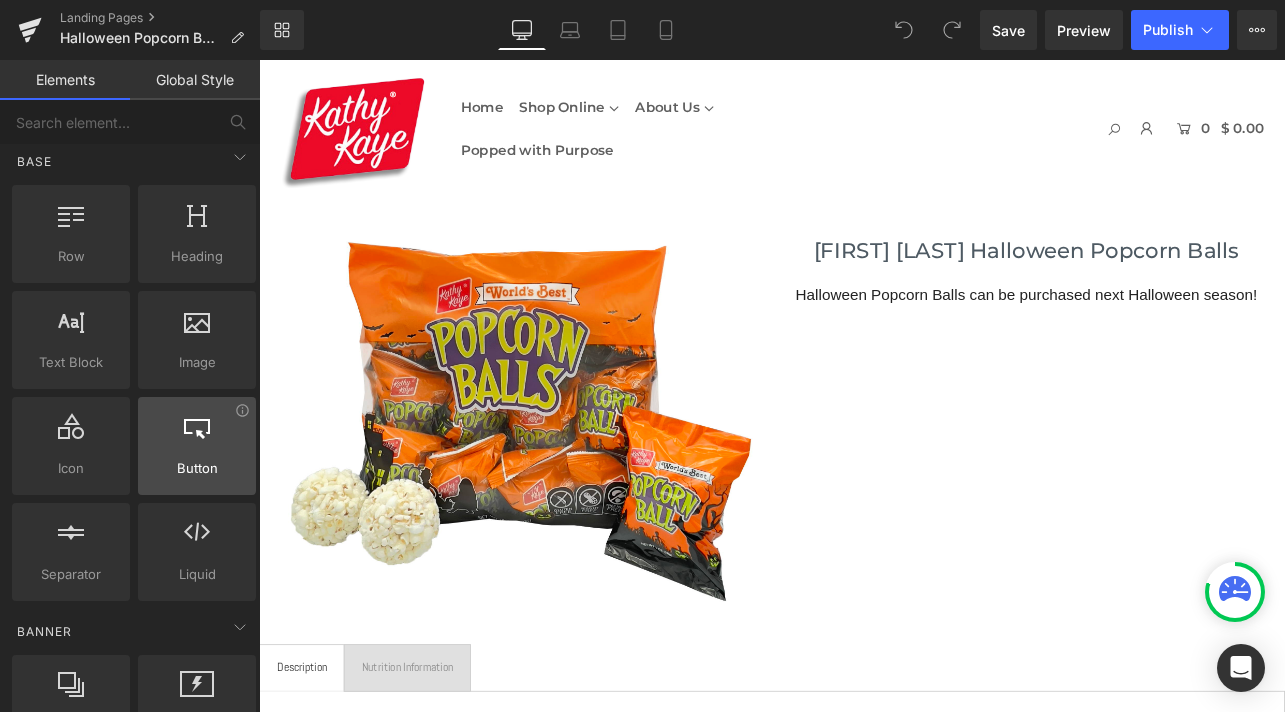 click at bounding box center [197, 435] 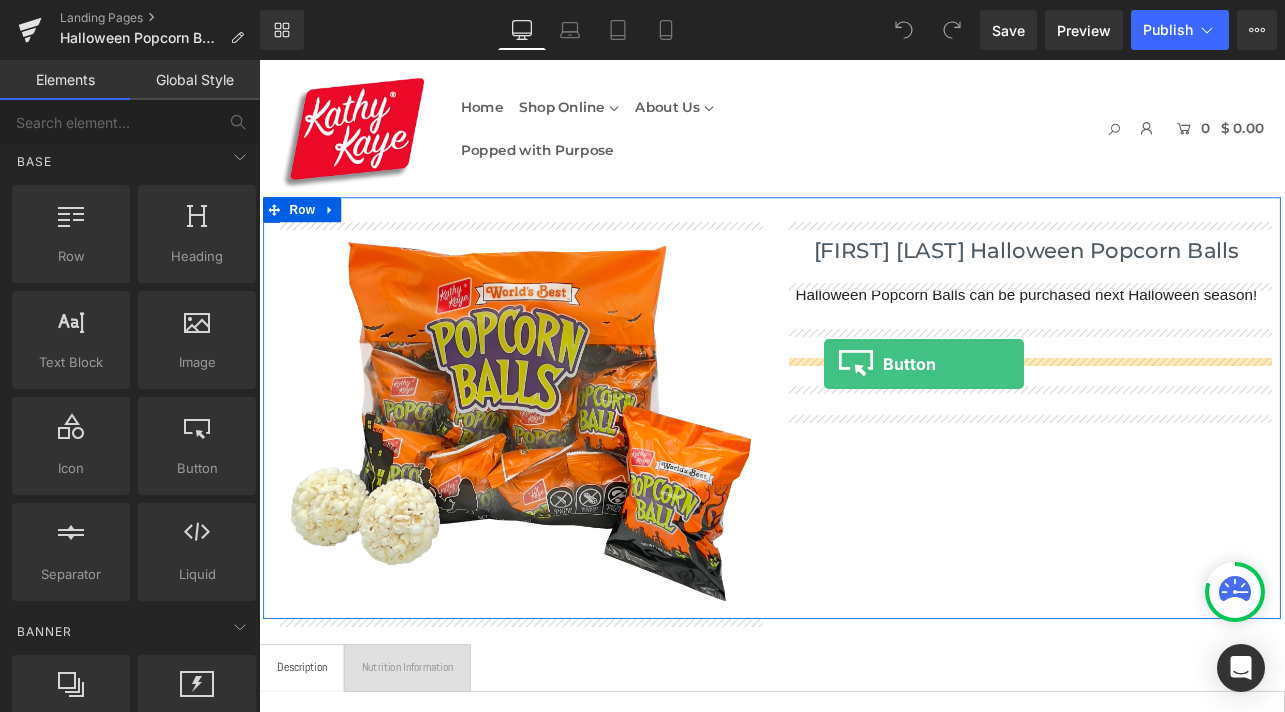 drag, startPoint x: 441, startPoint y: 509, endPoint x: 977, endPoint y: 406, distance: 545.80676 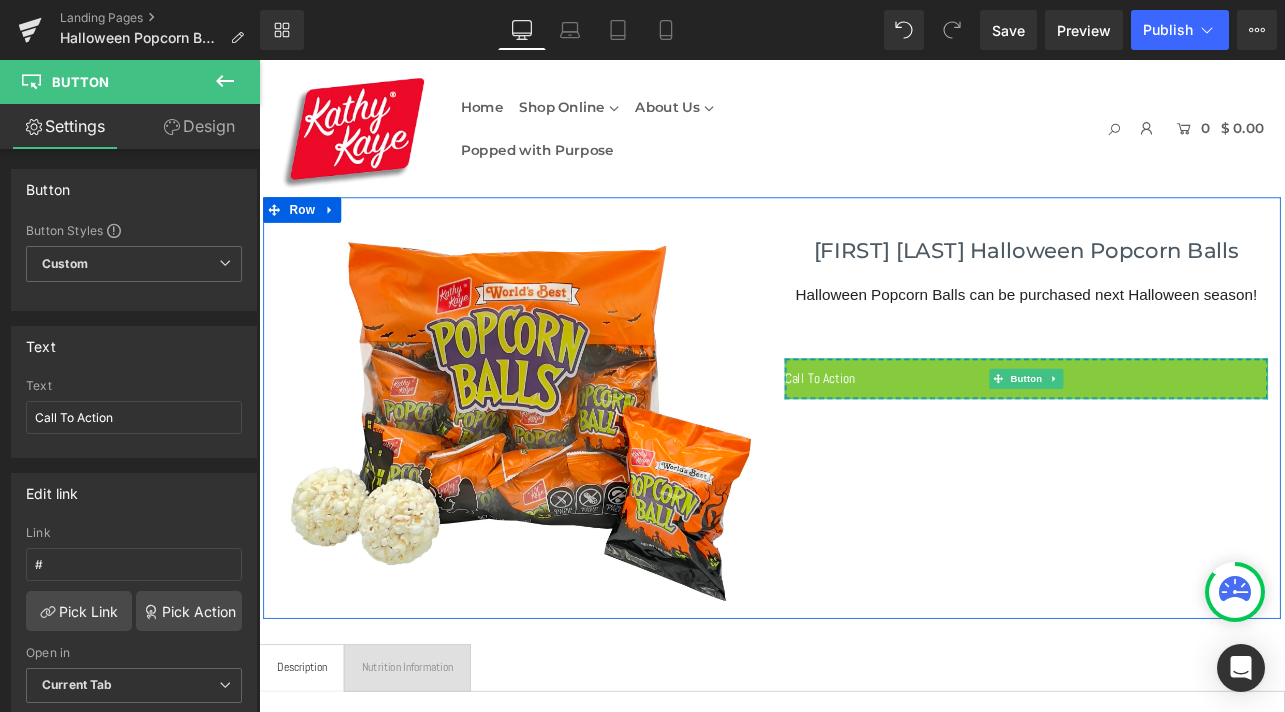 click on "Call To Action" at bounding box center [1164, 436] 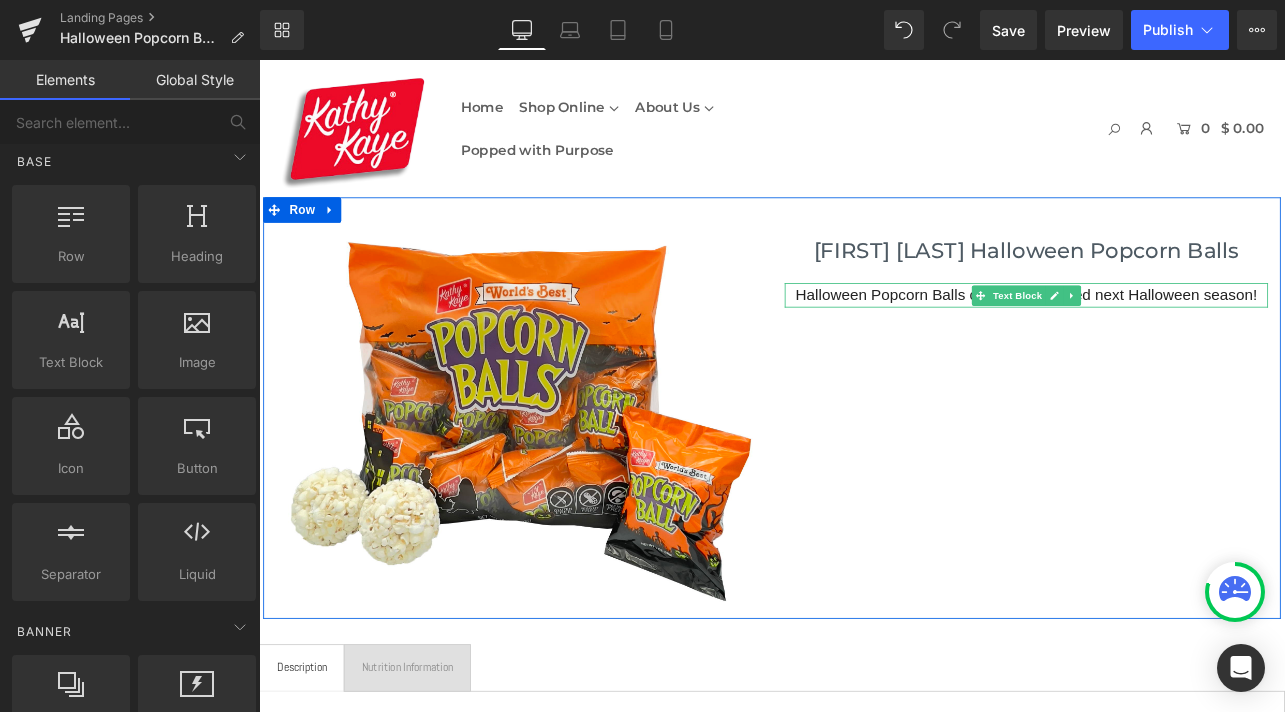 click on "Halloween Popcorn Balls can be purchased next Halloween season!" at bounding box center (1164, 337) 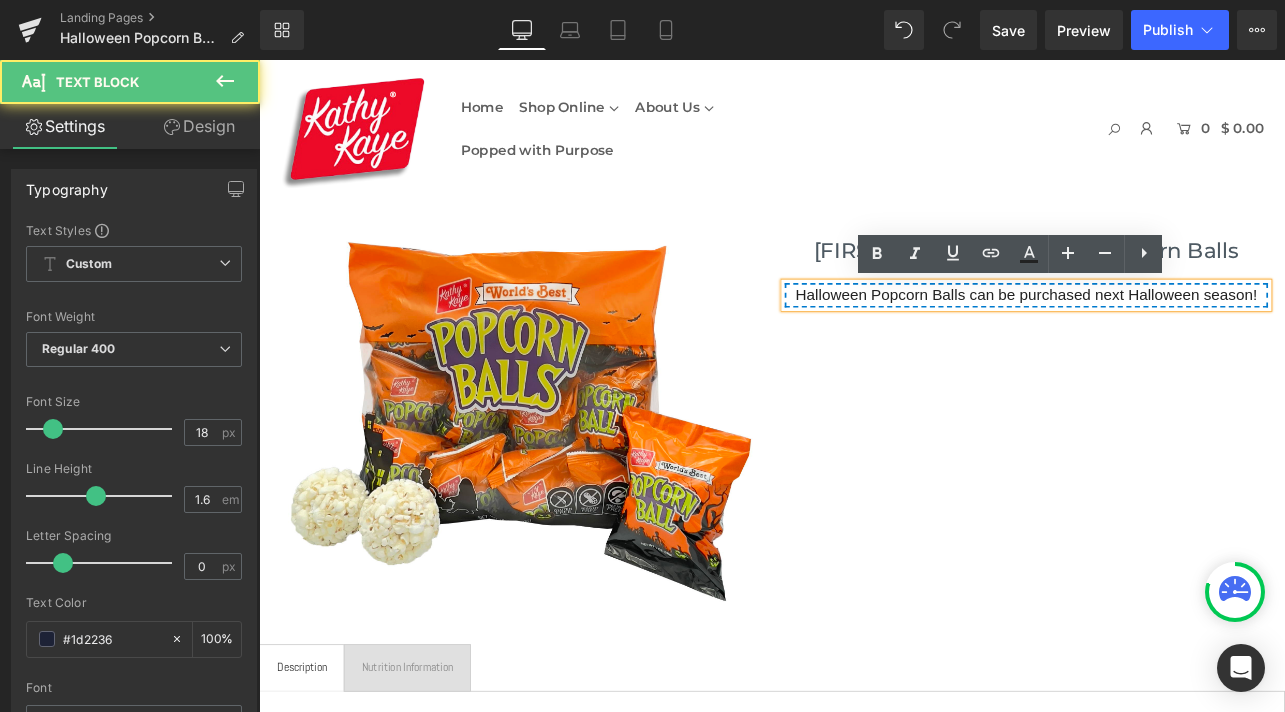 click on "Halloween Popcorn Balls can be purchased next Halloween season!" at bounding box center [1164, 337] 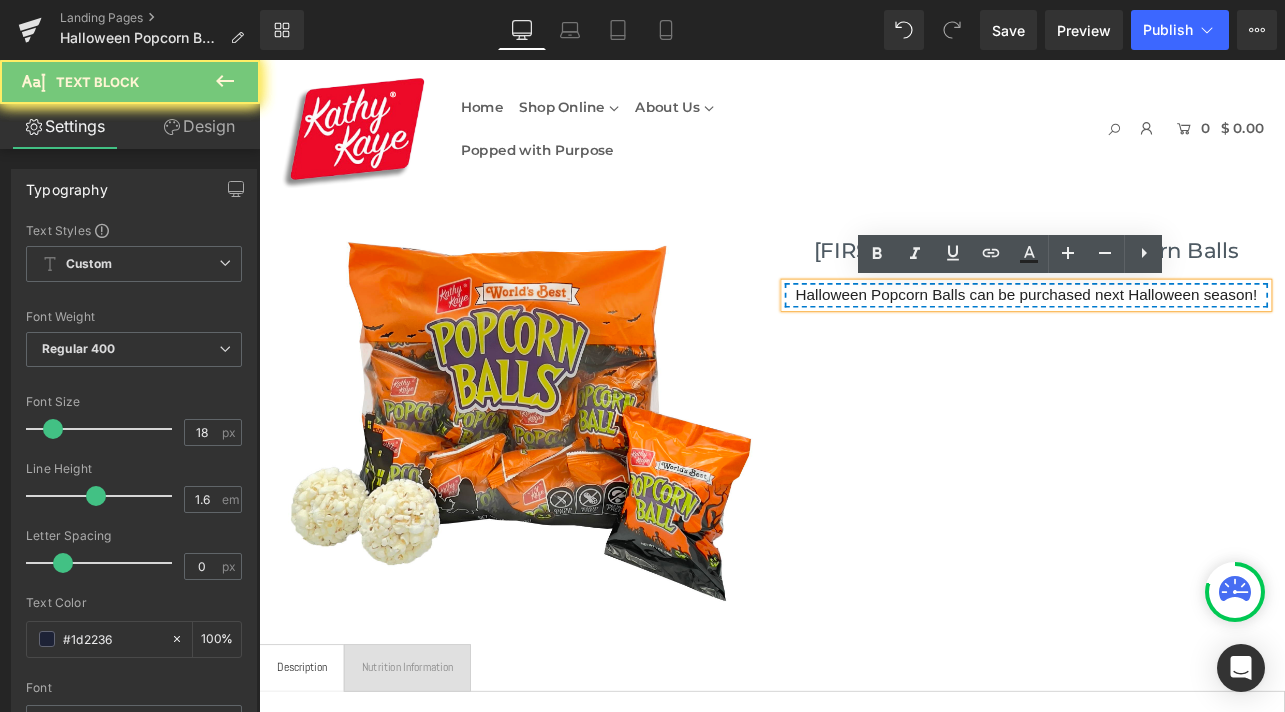 click on "Halloween Popcorn Balls can be purchased next Halloween season!" at bounding box center (1164, 337) 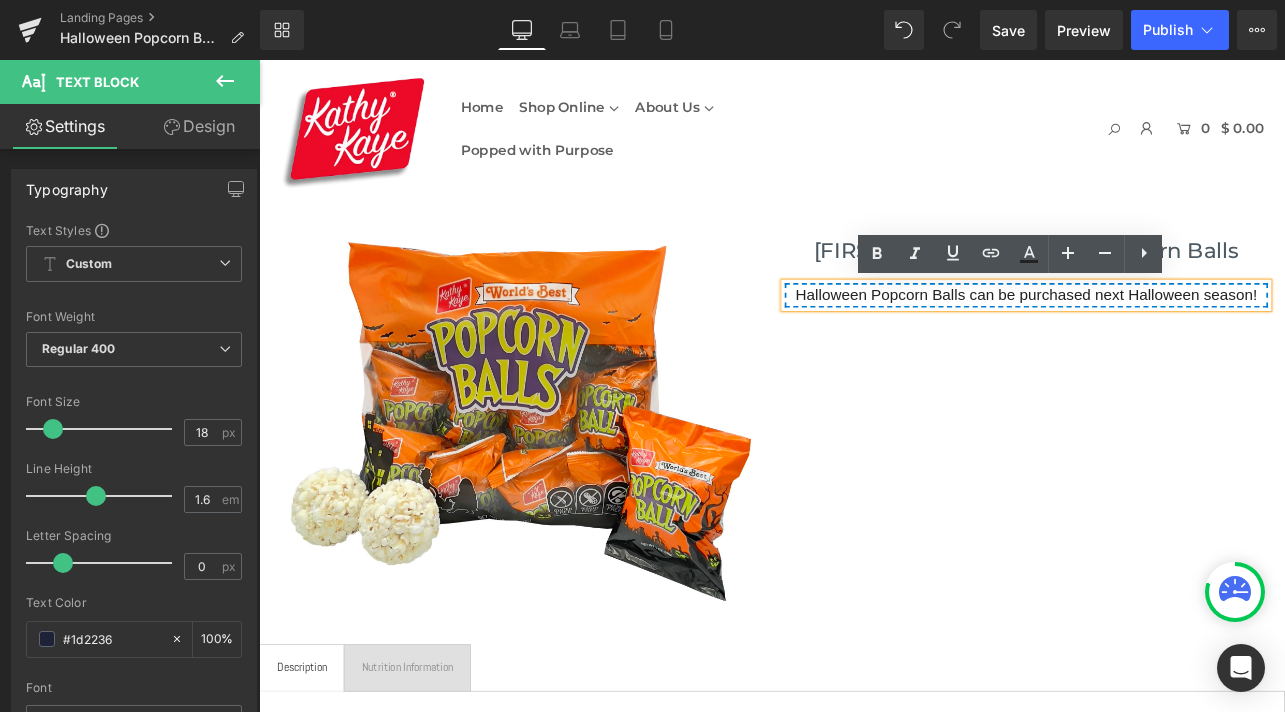 type 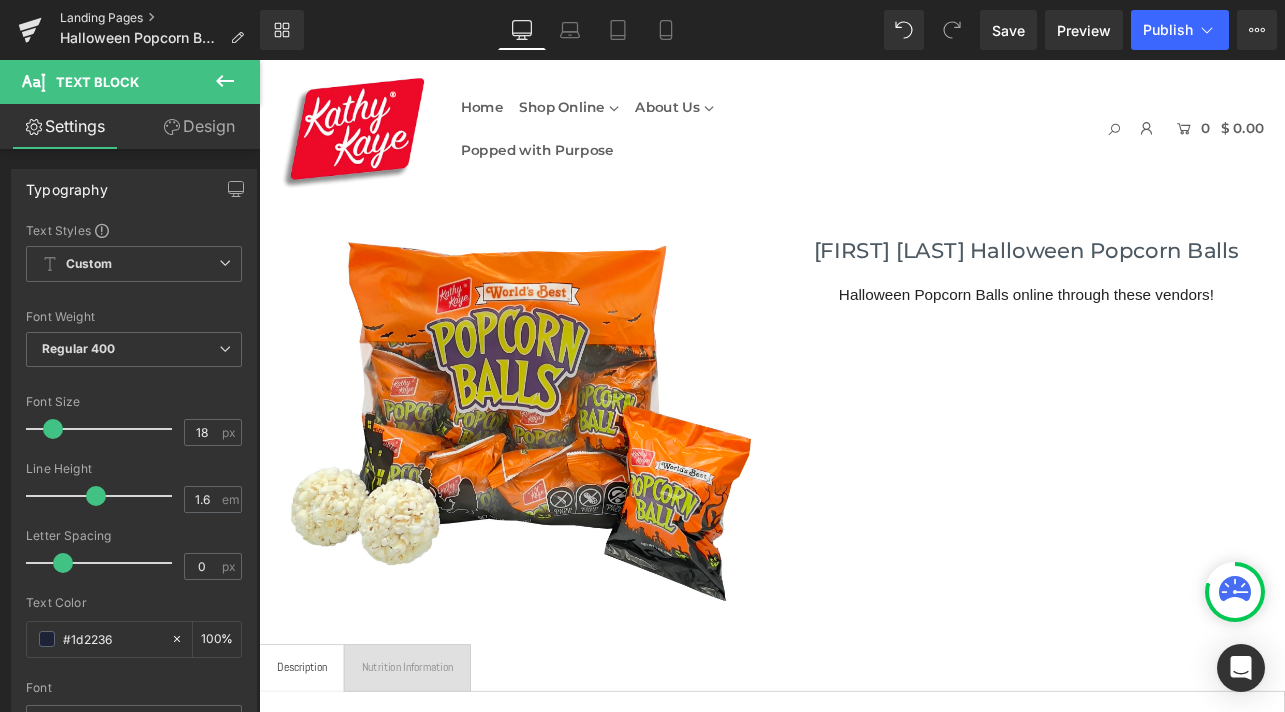 click on "Landing Pages" at bounding box center [160, 18] 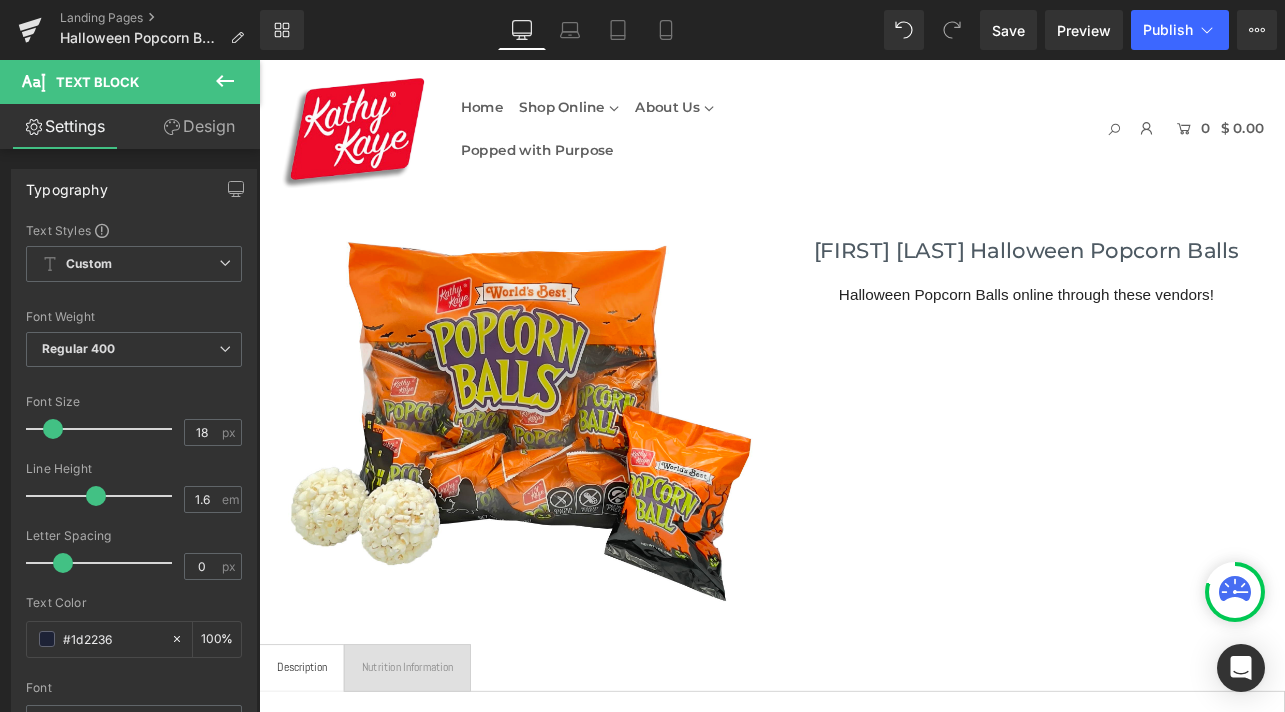click on "Home
Shop Online
Baseball Popcorn Balls
Soft Caramel Popcorn Balls
Caramel Cob
Mini Popcorn Balls
Sweet & Salty Popcorn Balls
Halloween Popcorn Balls
Mini Popcorn Snowballs" at bounding box center (863, 141) 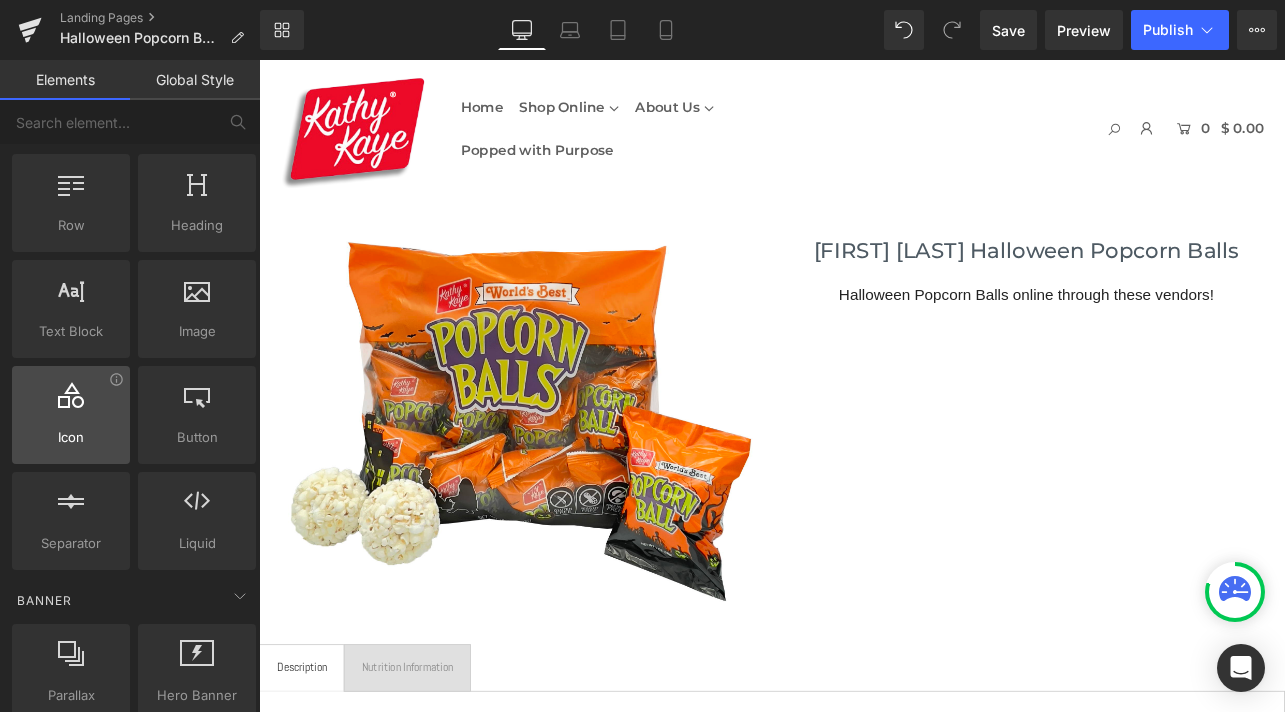 scroll, scrollTop: 0, scrollLeft: 0, axis: both 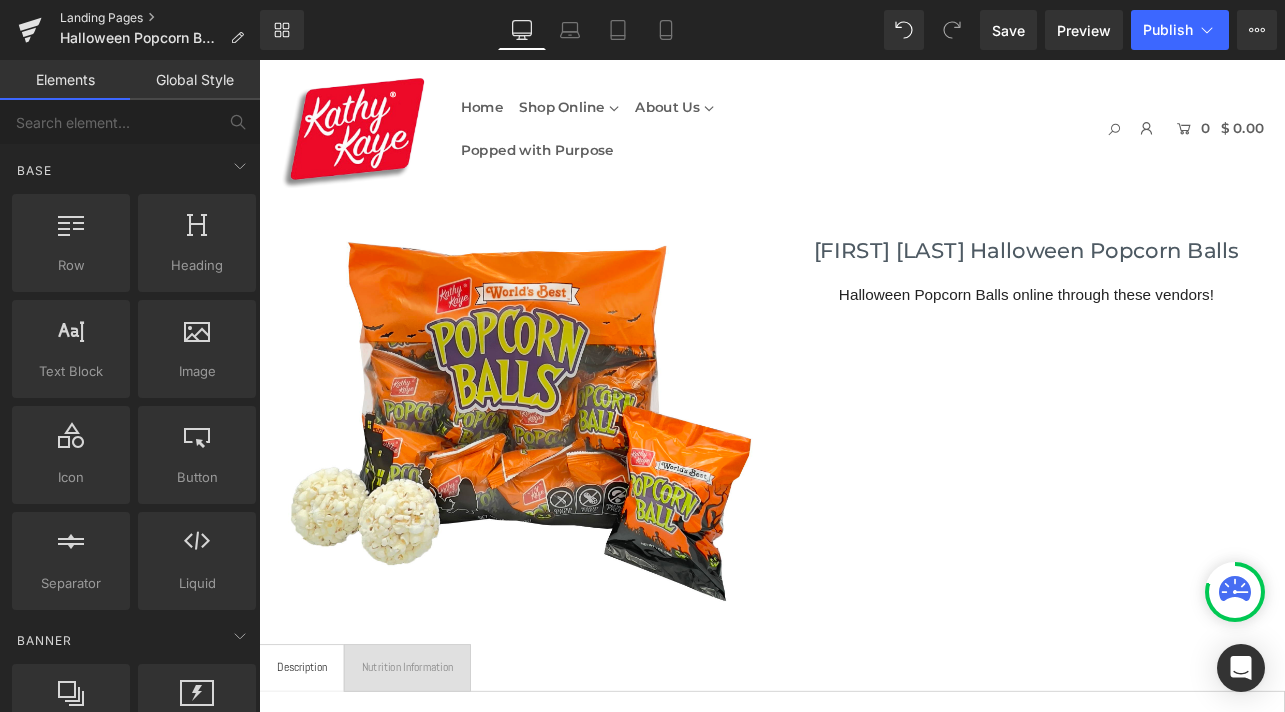 click on "Landing Pages" at bounding box center (160, 18) 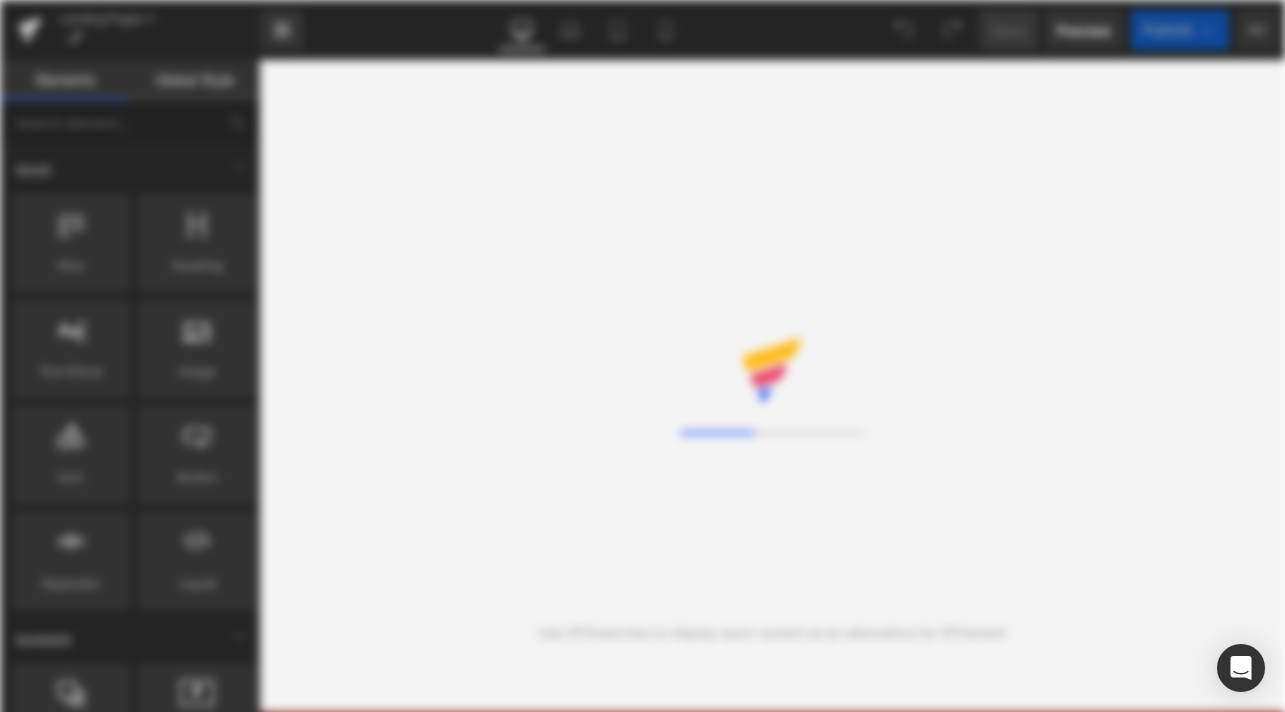 scroll, scrollTop: 0, scrollLeft: 0, axis: both 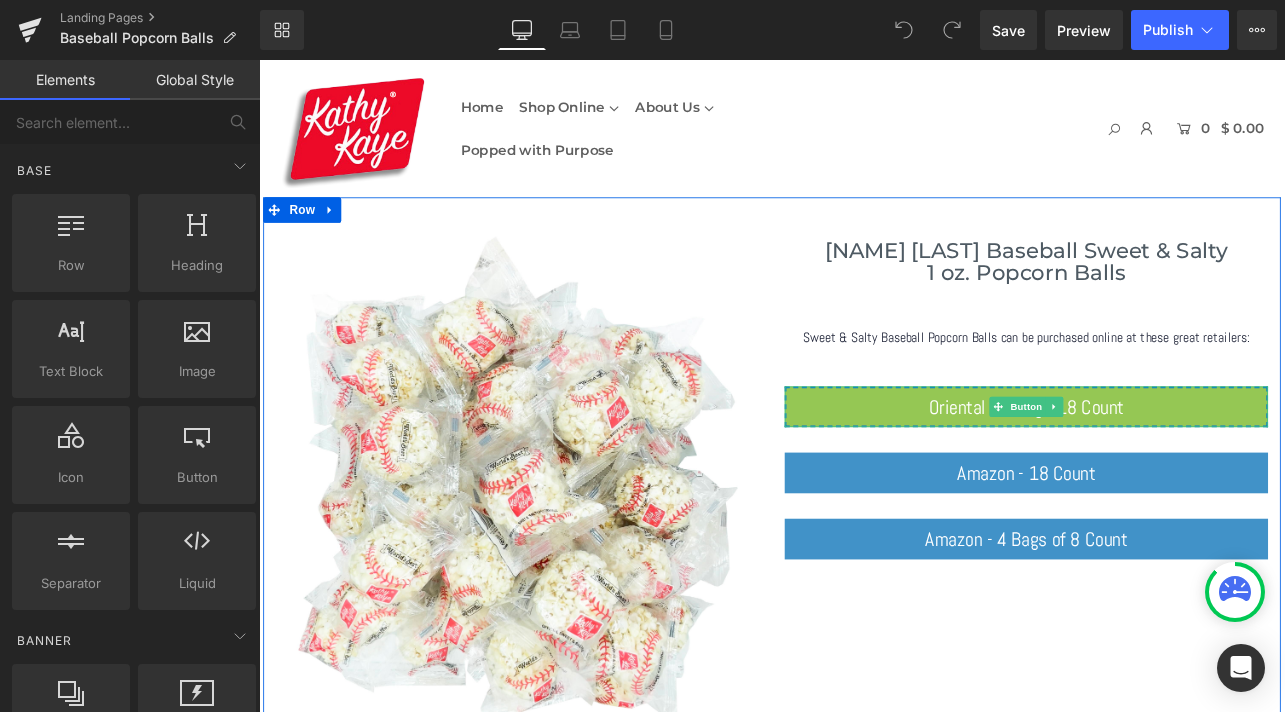 click on "Oriental Trading - 18 Count" at bounding box center [1164, 469] 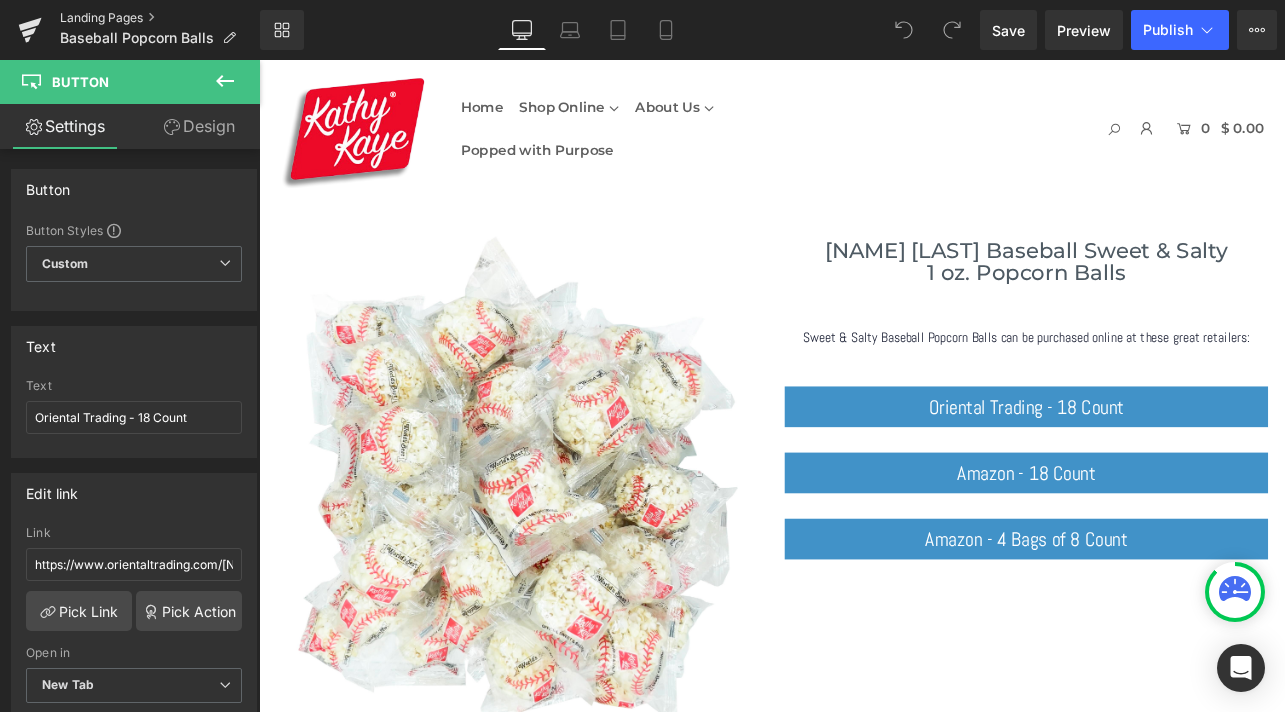 click on "Landing Pages" at bounding box center [160, 18] 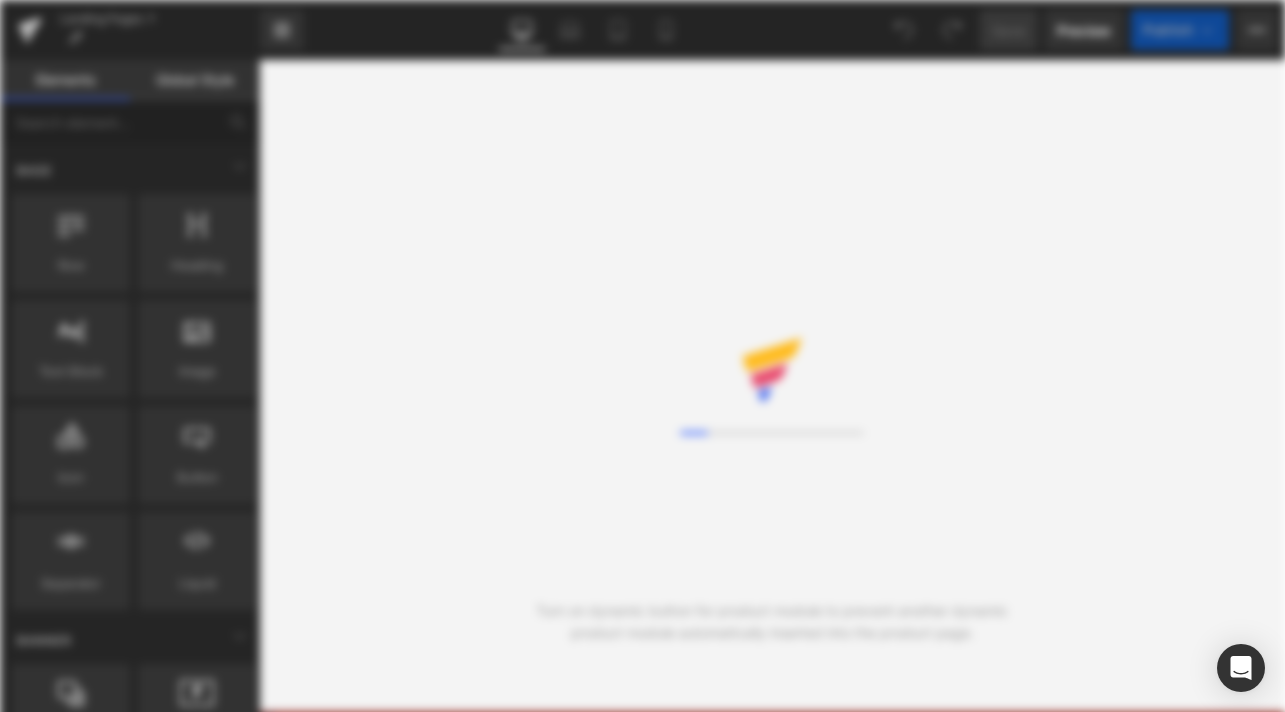 scroll, scrollTop: 0, scrollLeft: 0, axis: both 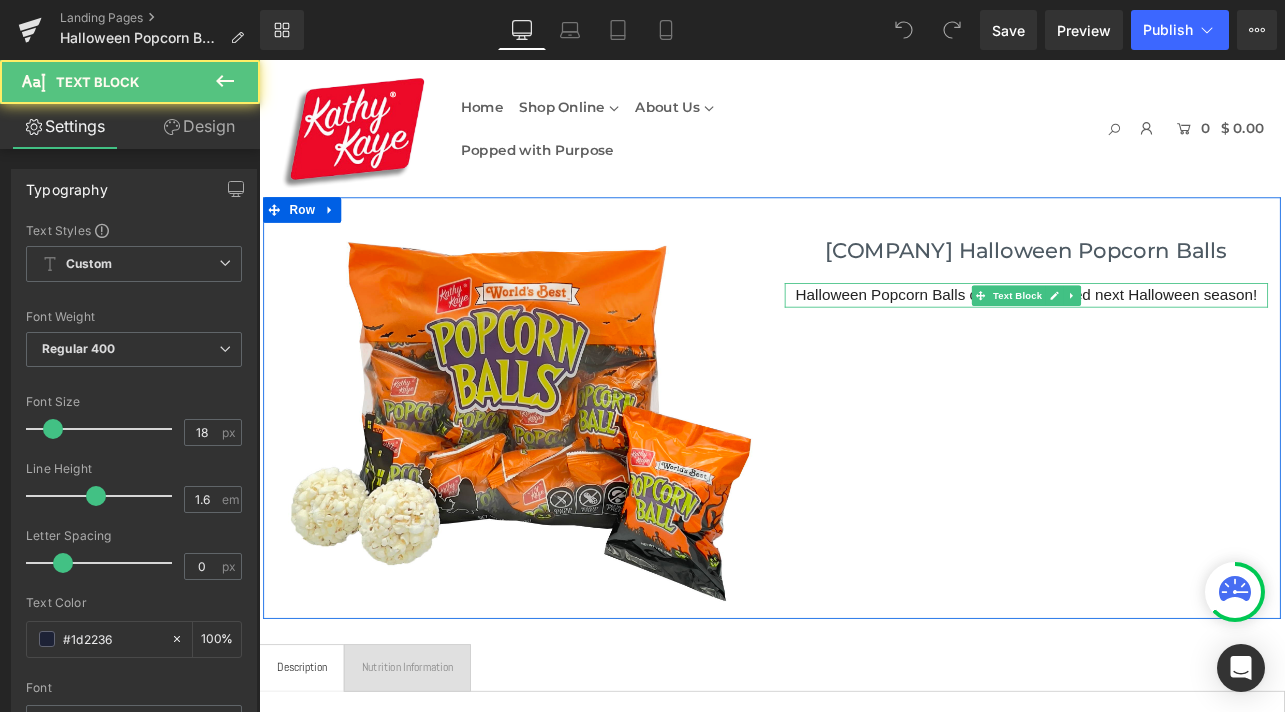 click on "Halloween Popcorn Balls can be purchased next Halloween season!" at bounding box center (1164, 337) 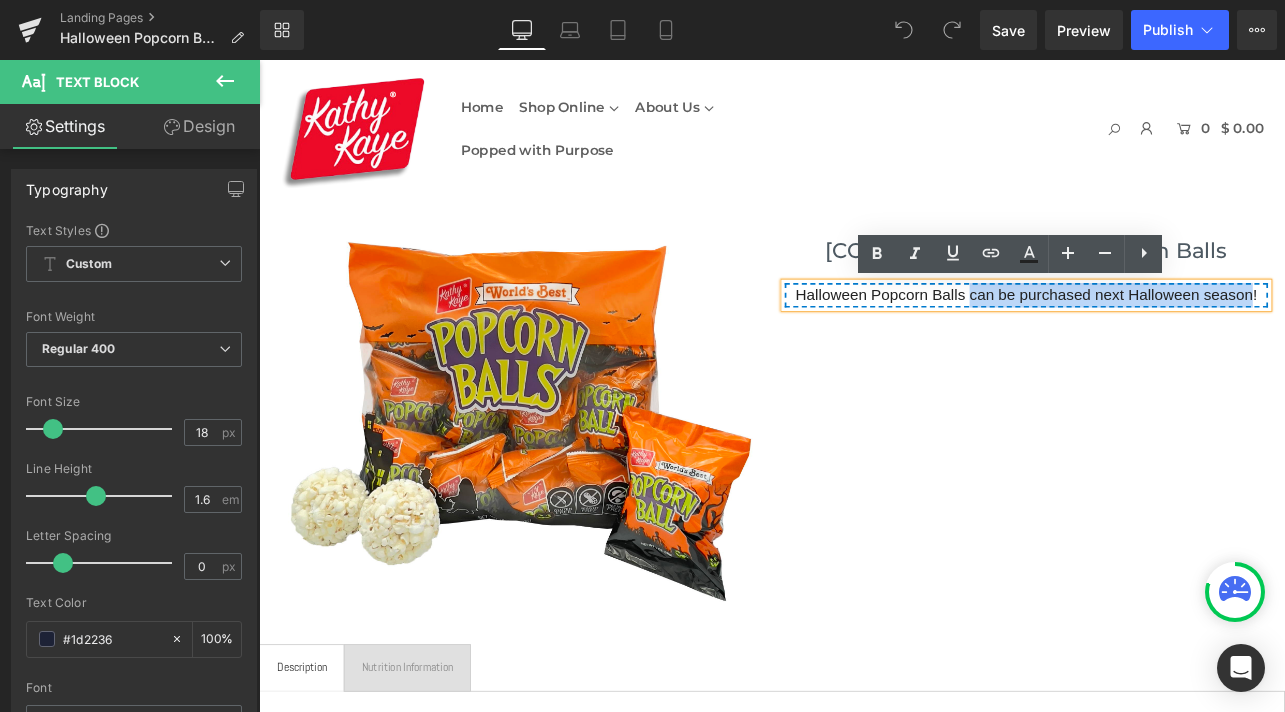 drag, startPoint x: 1431, startPoint y: 344, endPoint x: 1101, endPoint y: 343, distance: 330.00153 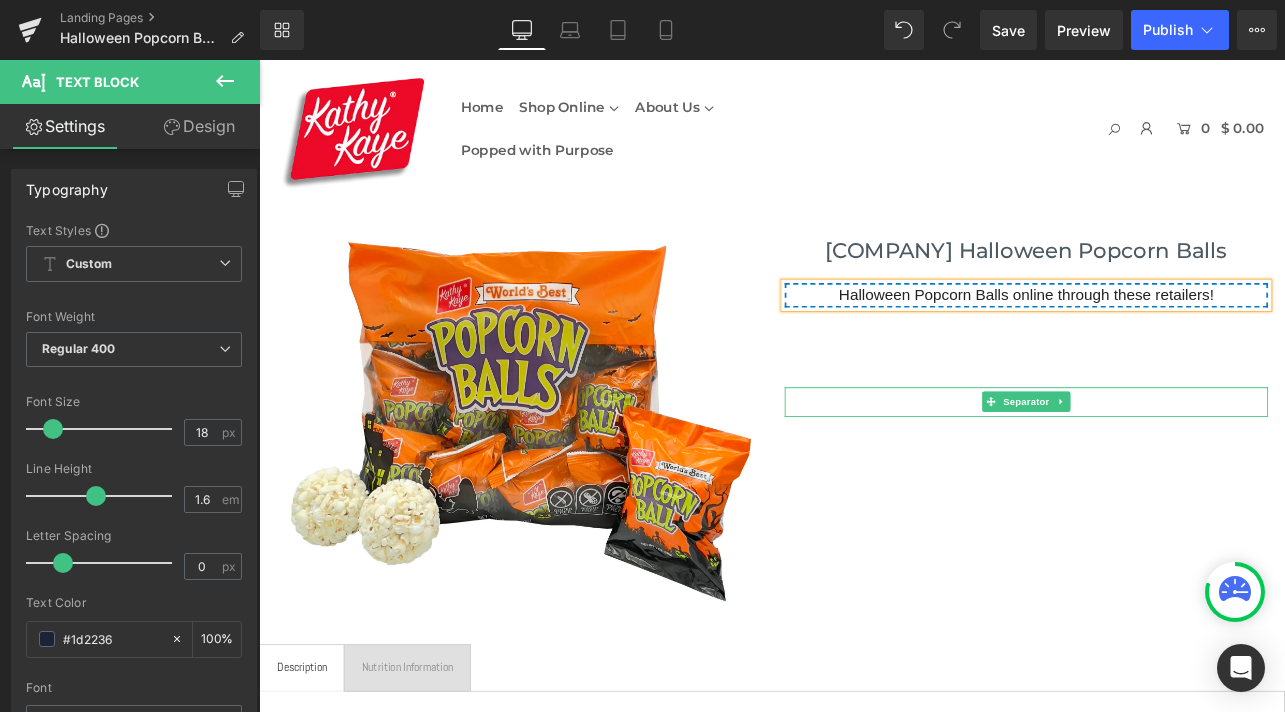 click on "Separator" at bounding box center (1164, 463) 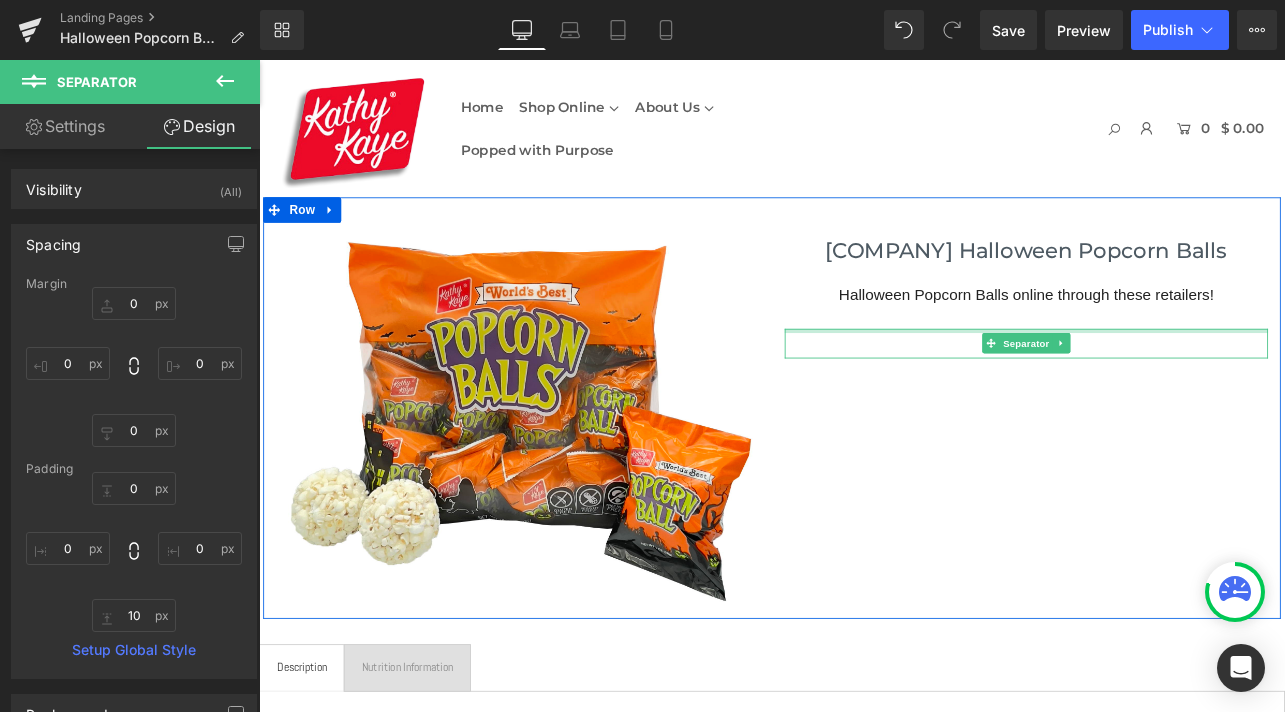 click on "Separator" at bounding box center [1164, 394] 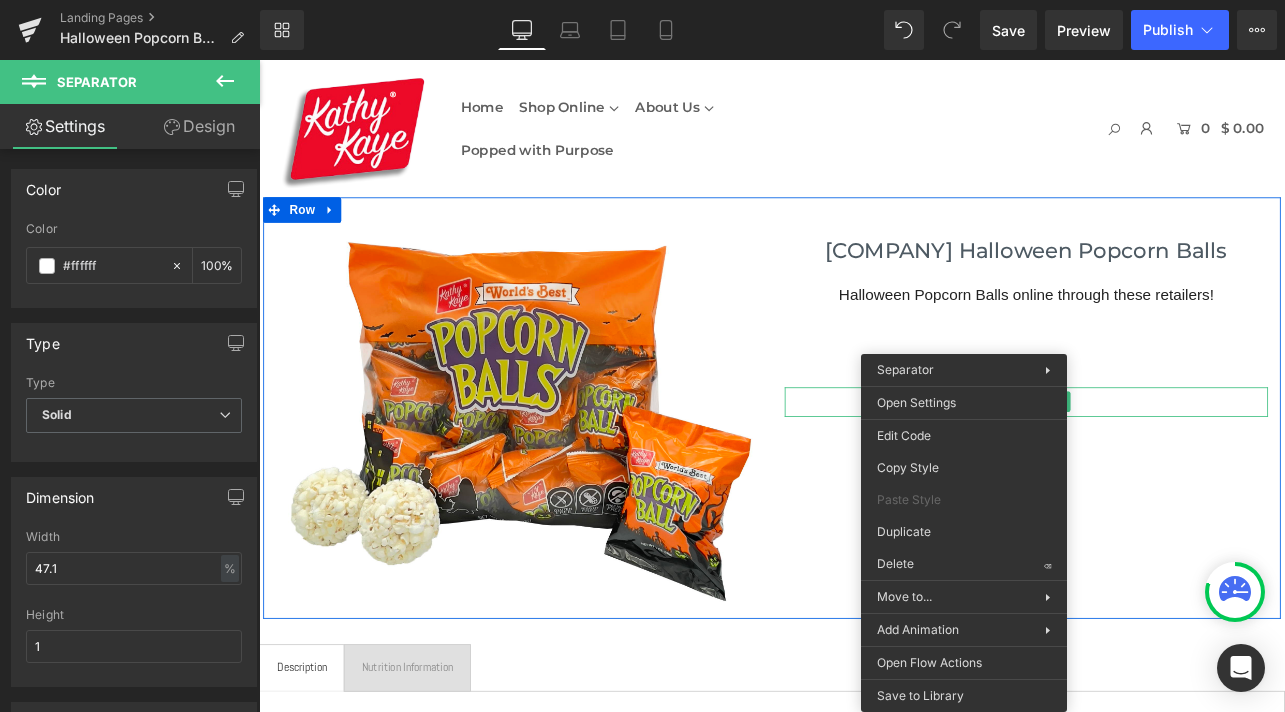 click at bounding box center [1164, 463] 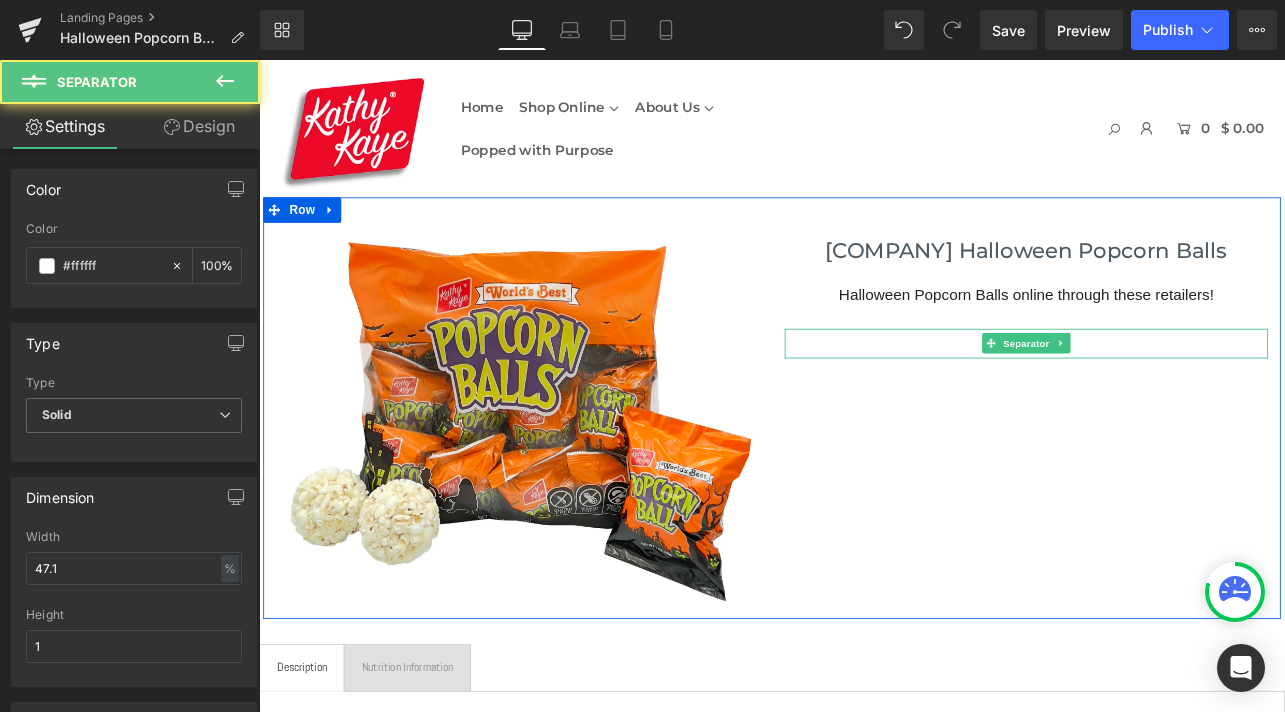 click at bounding box center [1164, 394] 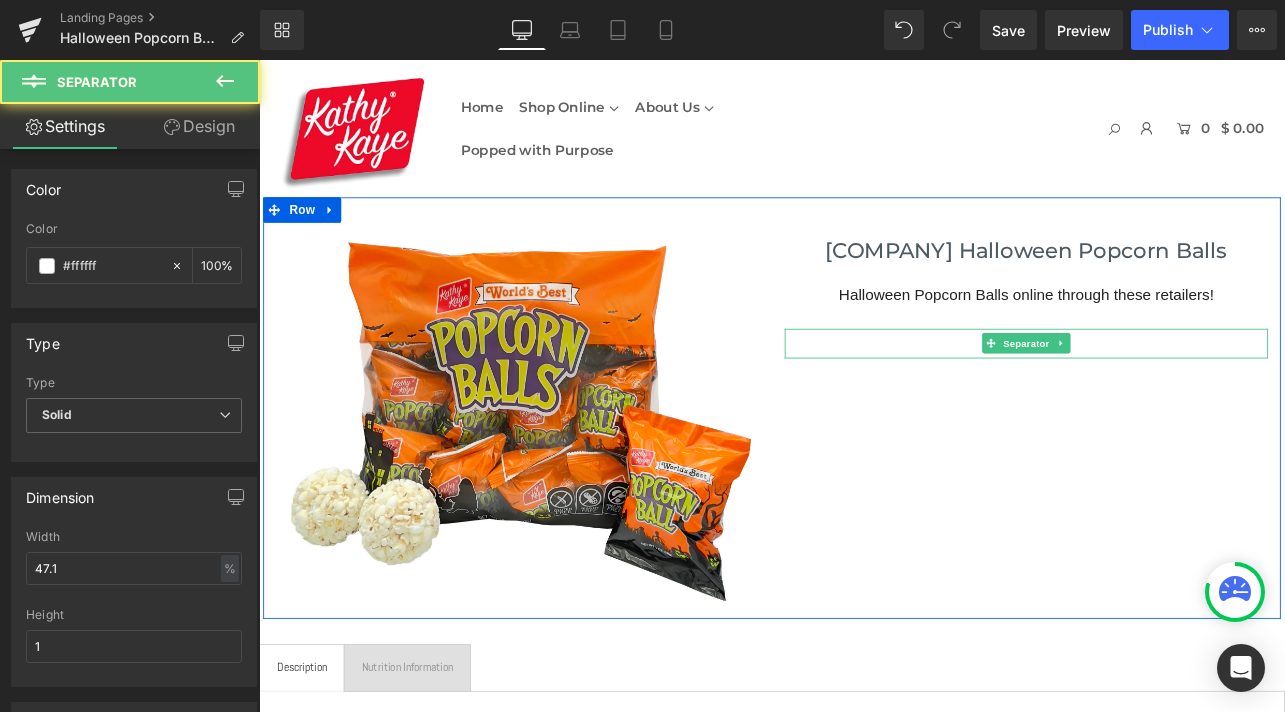 click at bounding box center [1164, 394] 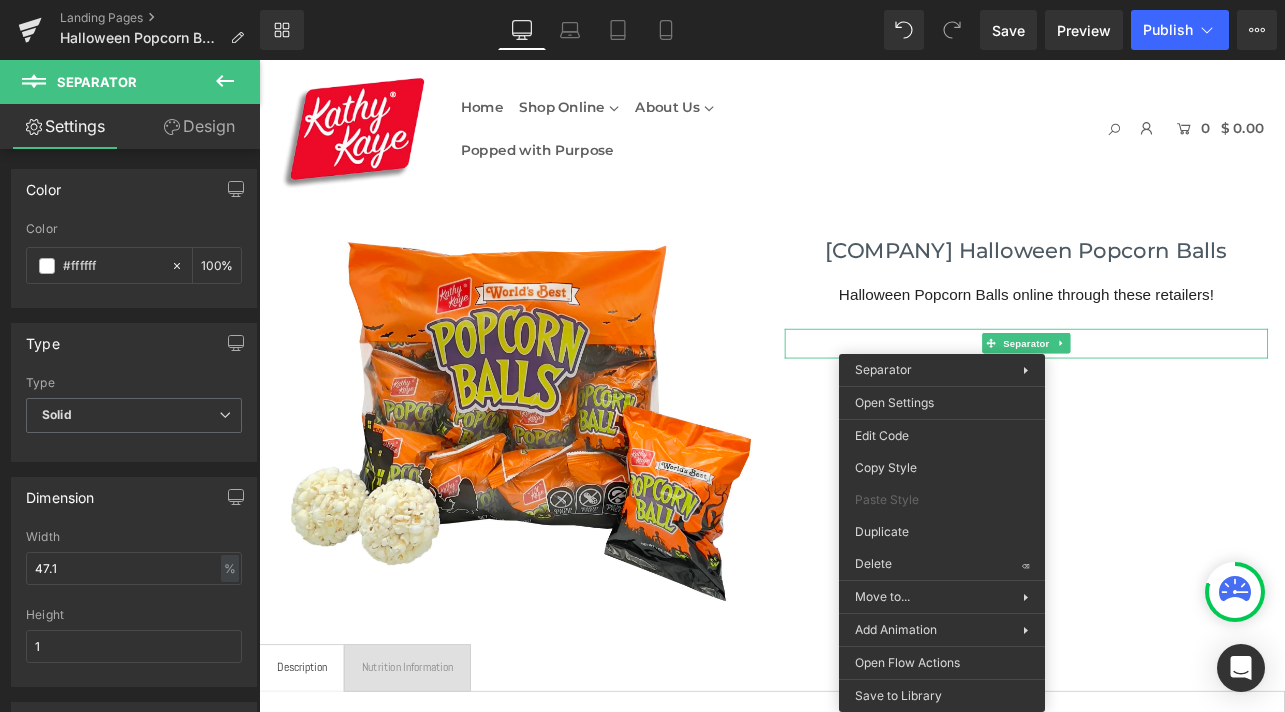 click on "Design" at bounding box center [199, 126] 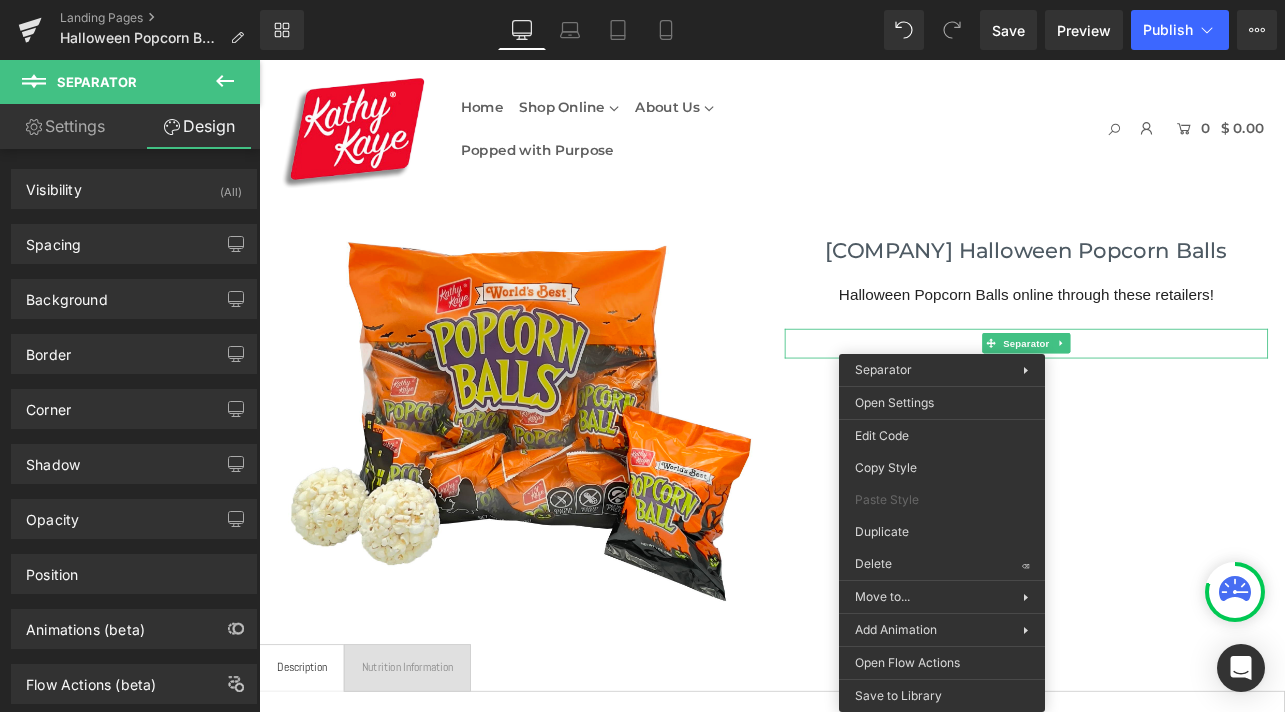 click at bounding box center (225, 82) 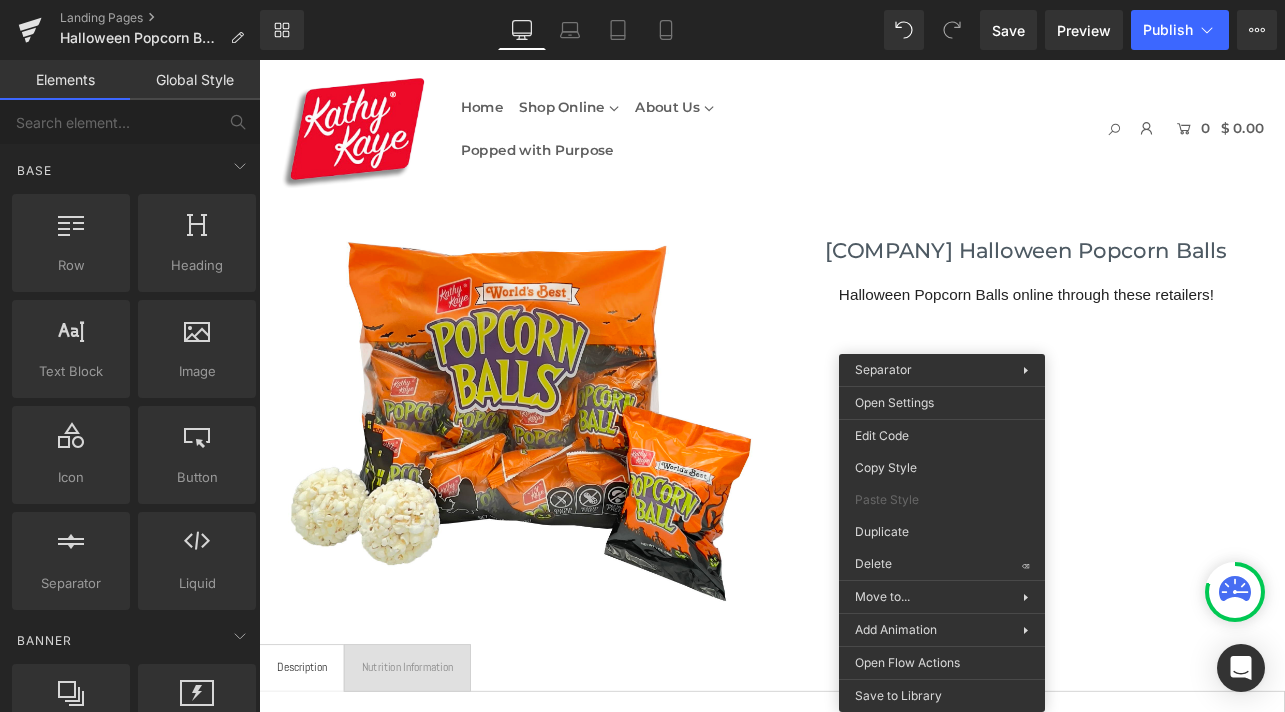 click on "Home
Shop Online
Baseball Popcorn Balls
Soft Caramel Popcorn Balls
Caramel Cob
Mini Popcorn Balls
Sweet & Salty Popcorn Balls
Halloween Popcorn Balls
Mini Popcorn Snowballs" at bounding box center (863, 141) 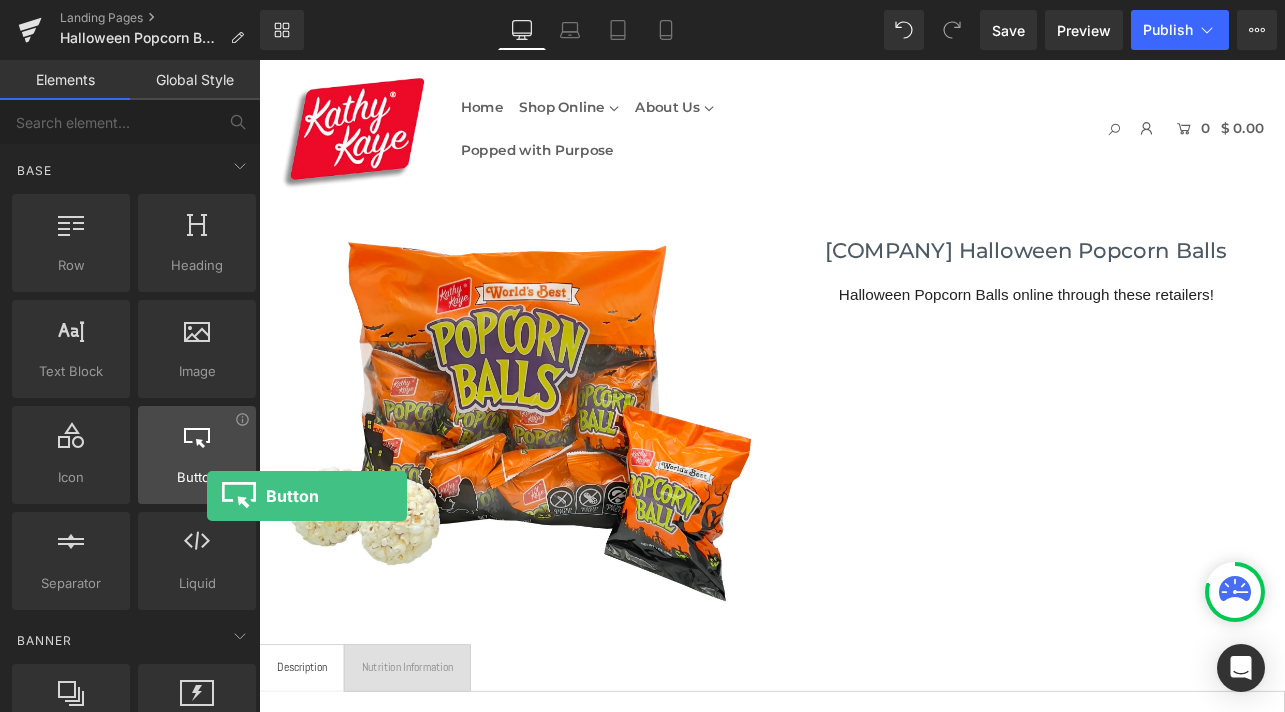 click on "Button  button, call to action, cta" at bounding box center (197, 455) 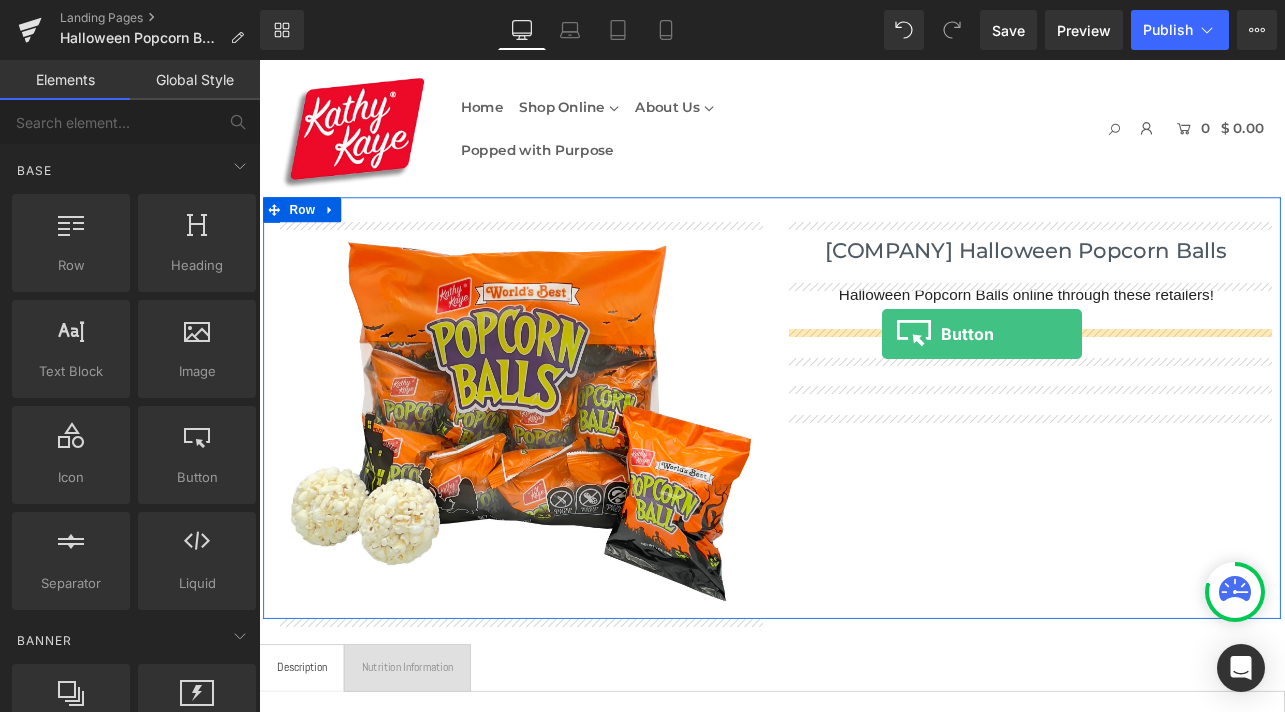 drag, startPoint x: 450, startPoint y: 506, endPoint x: 996, endPoint y: 383, distance: 559.6829 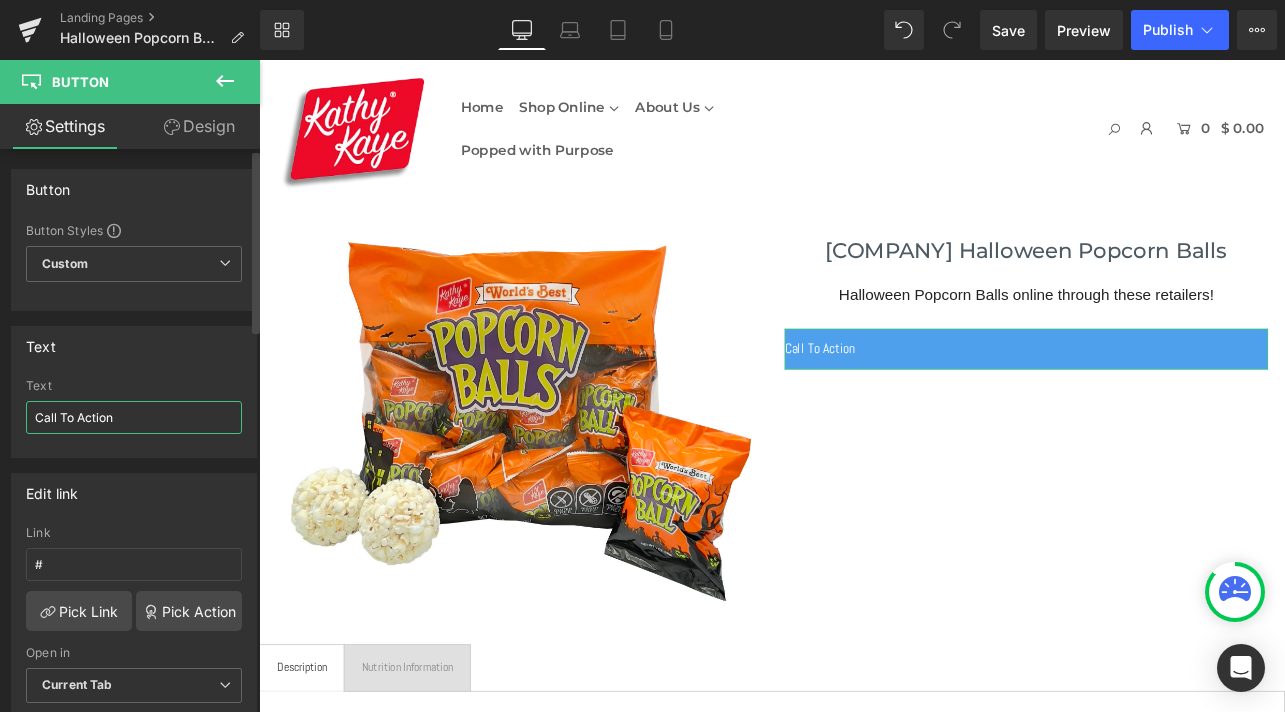 click on "Call To Action" at bounding box center (134, 417) 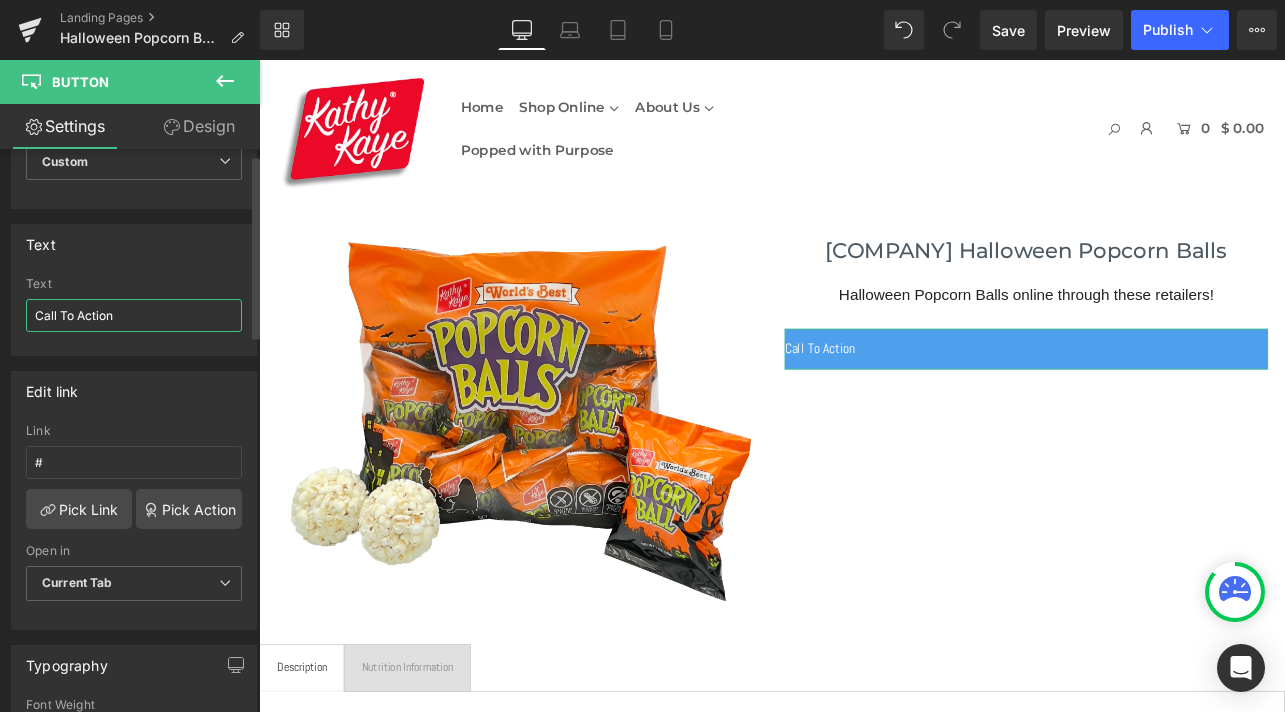 scroll, scrollTop: 0, scrollLeft: 0, axis: both 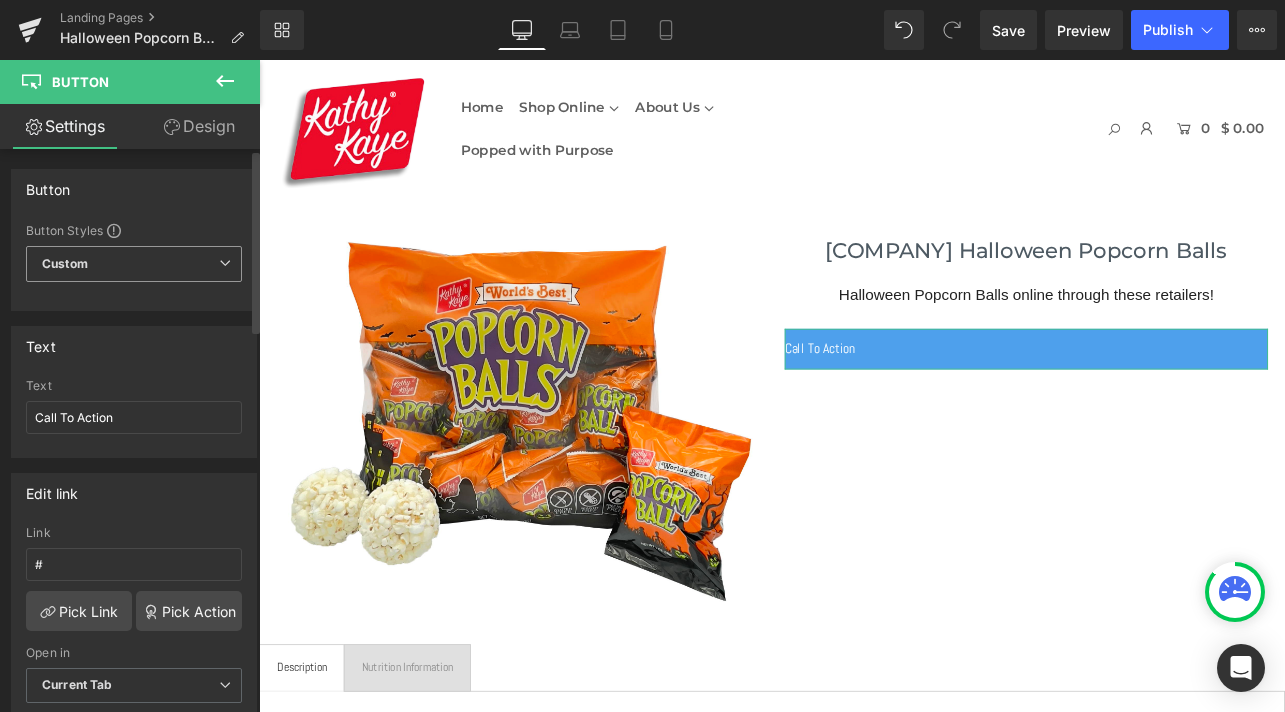 click on "Custom
Setup Global Style" at bounding box center (134, 264) 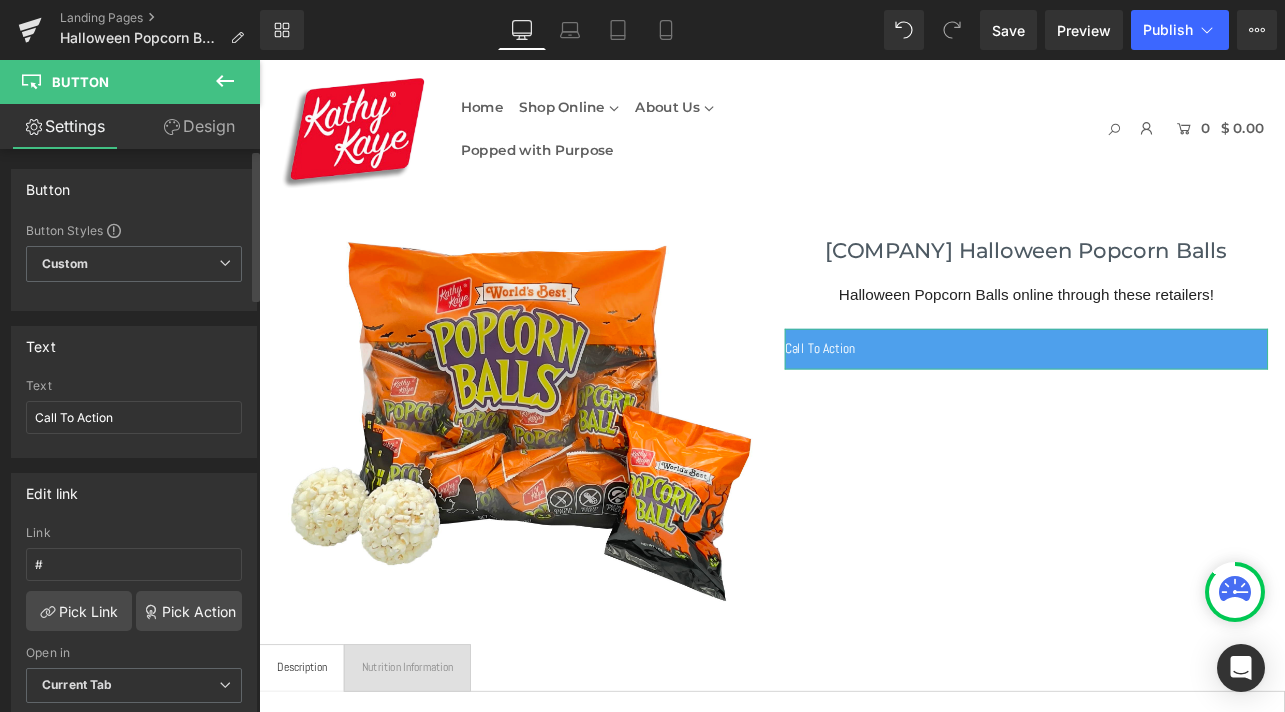 click on "Button" at bounding box center [134, 189] 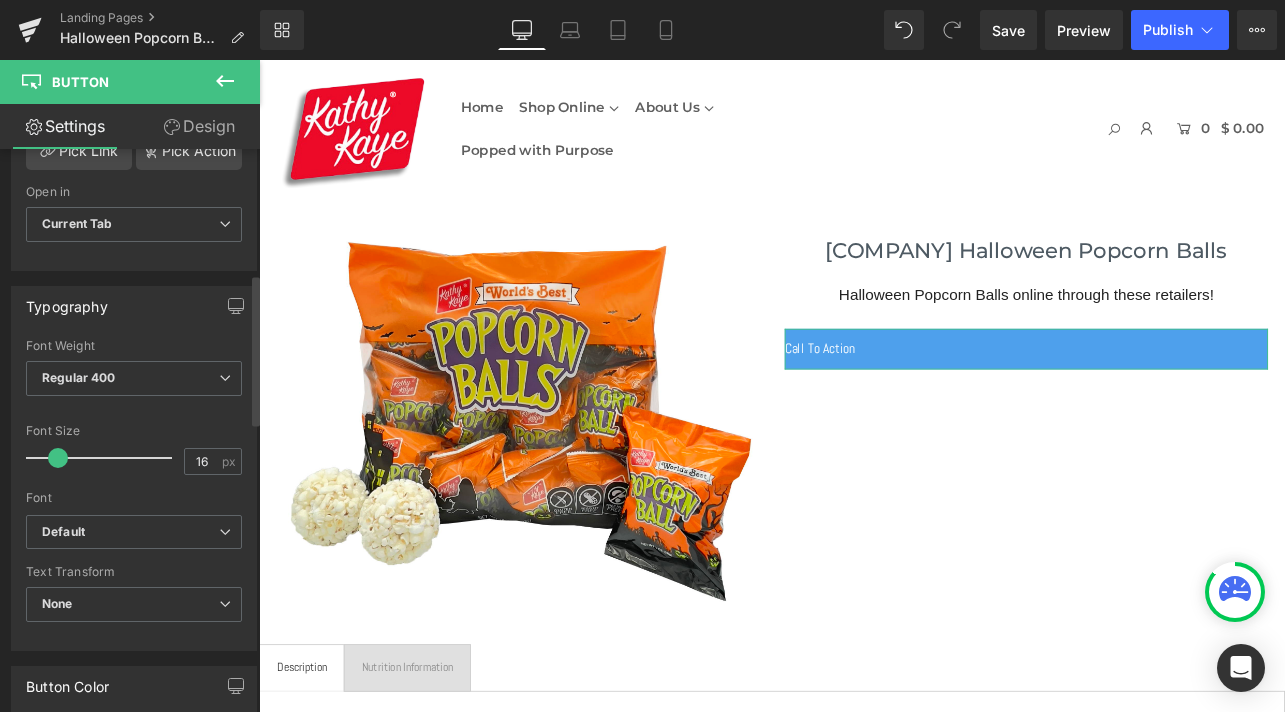 scroll, scrollTop: 464, scrollLeft: 0, axis: vertical 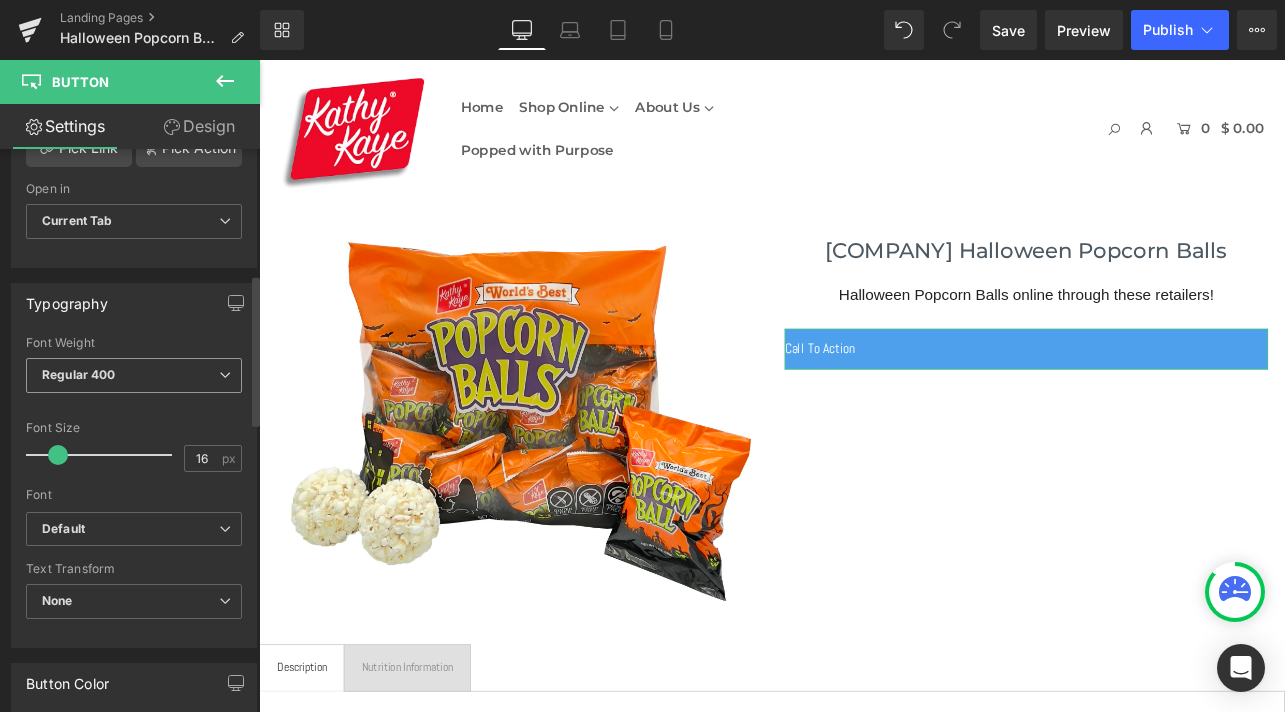 click on "Regular 400" at bounding box center (134, 375) 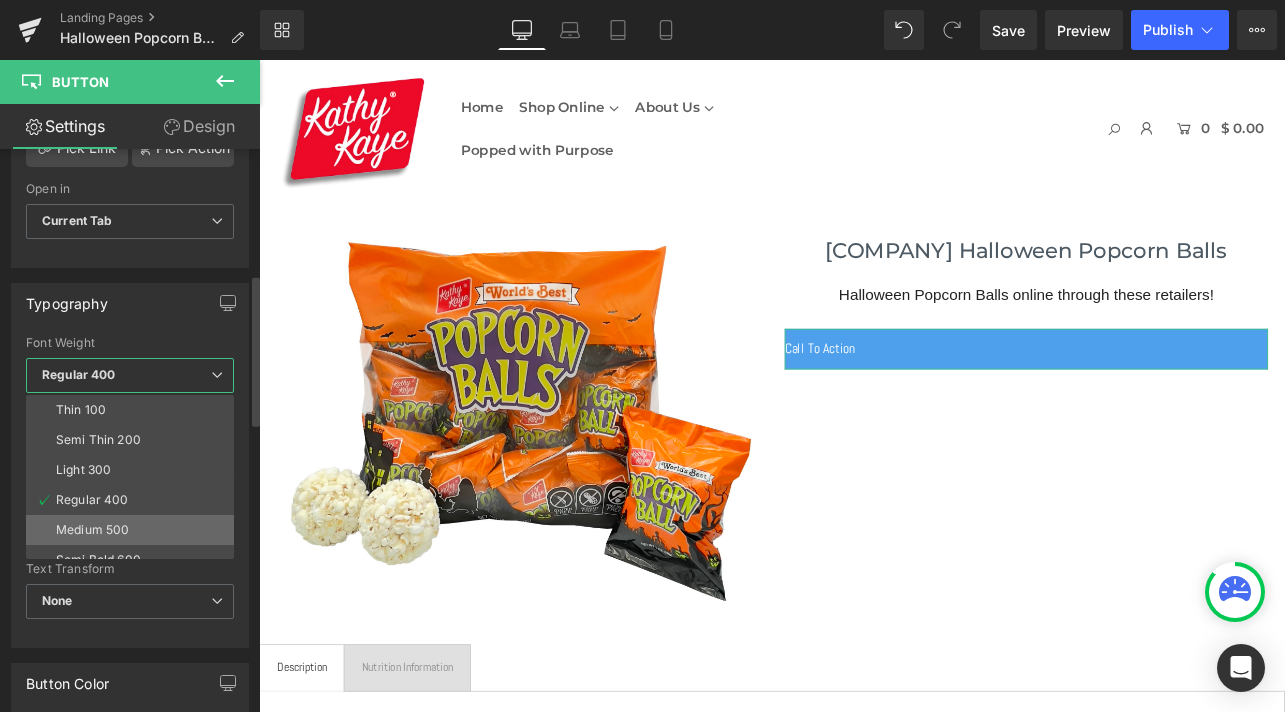 click on "Medium 500" at bounding box center [134, 530] 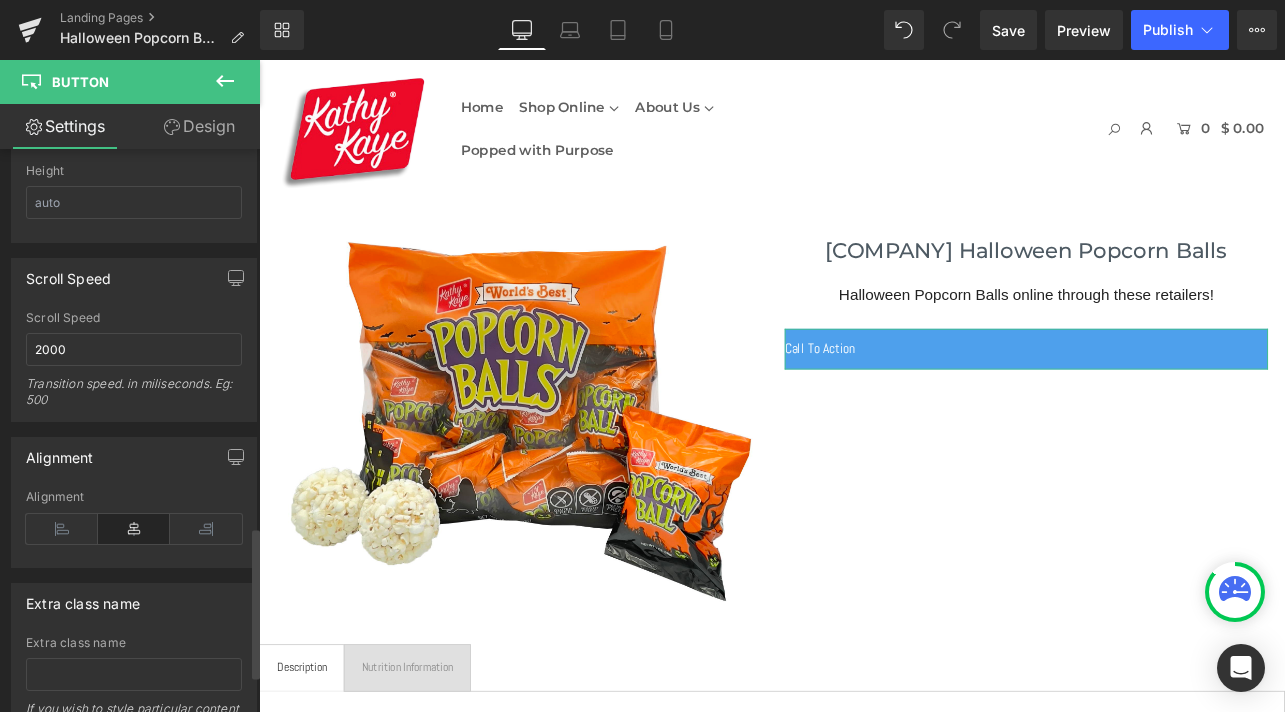 scroll, scrollTop: 1459, scrollLeft: 0, axis: vertical 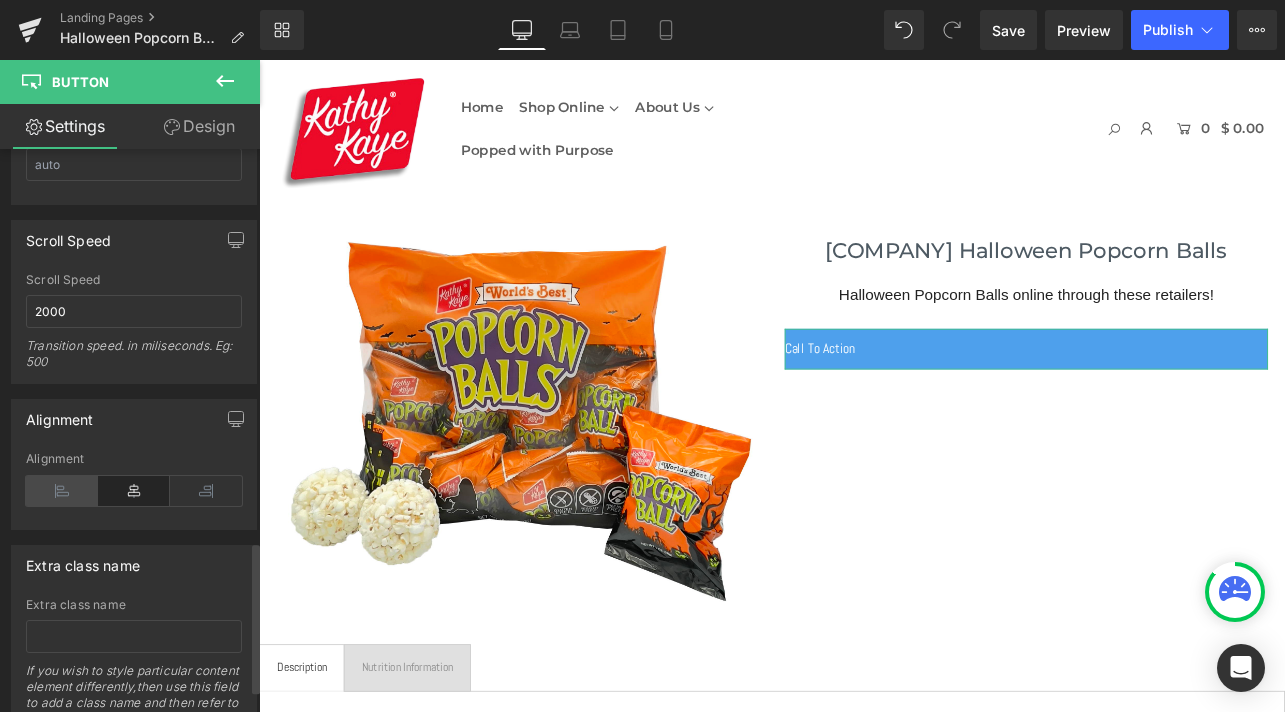 click at bounding box center (62, 491) 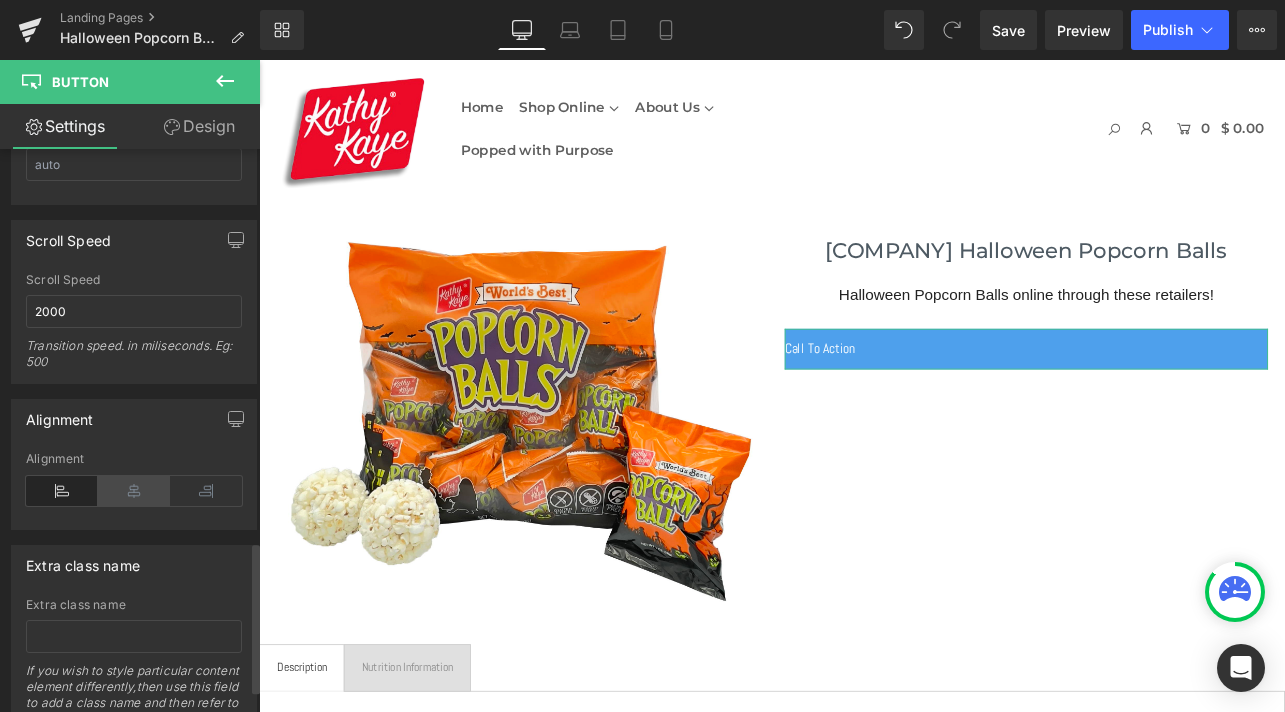 click at bounding box center [134, 491] 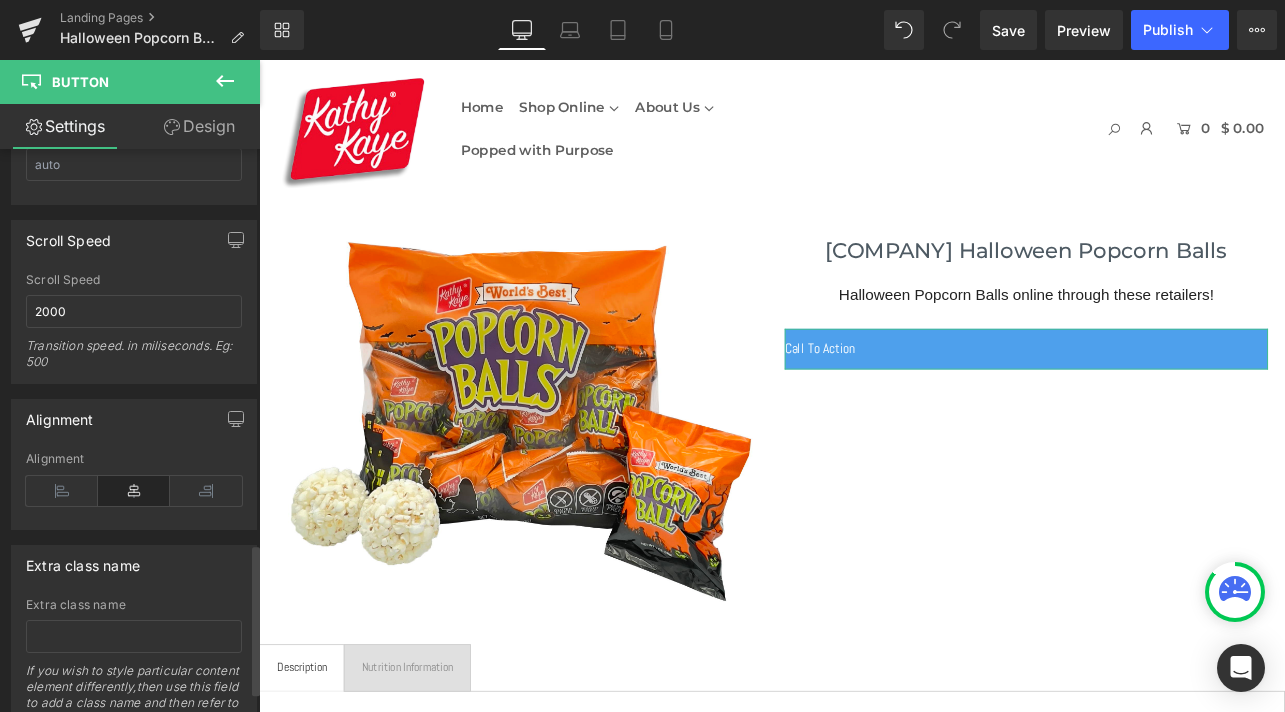 scroll, scrollTop: 1542, scrollLeft: 0, axis: vertical 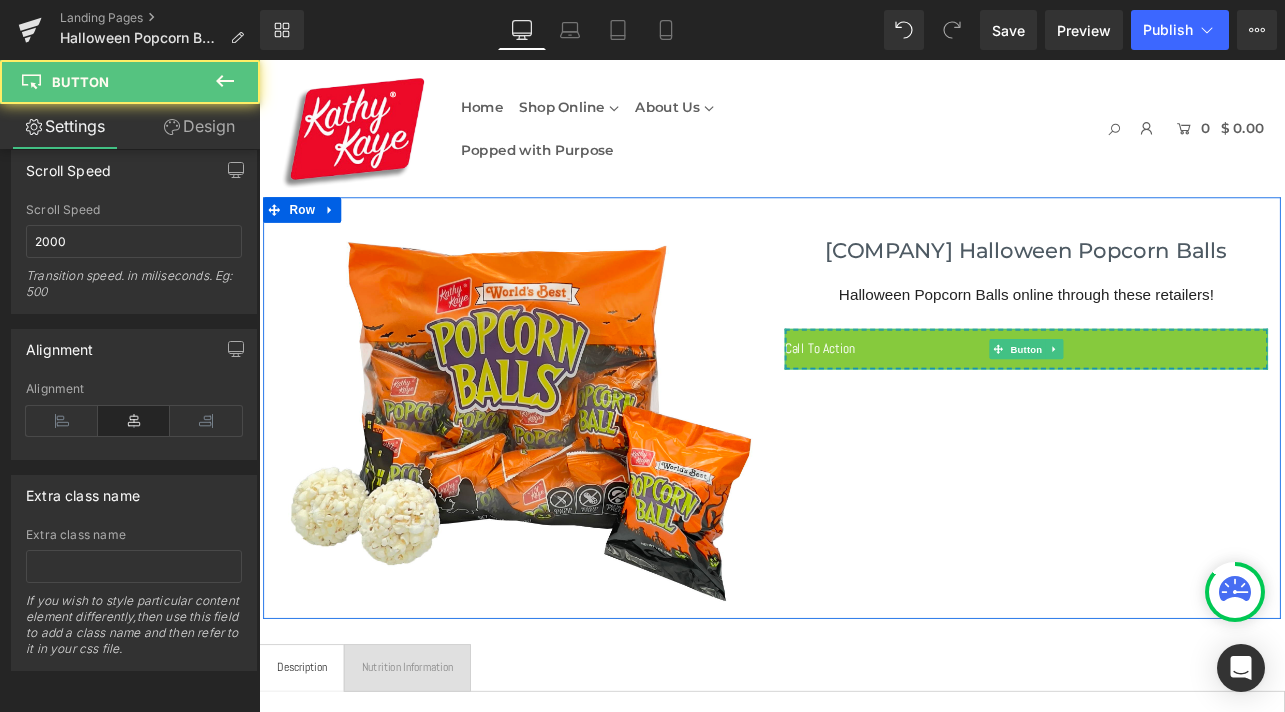 click on "Call To Action" at bounding box center (920, 401) 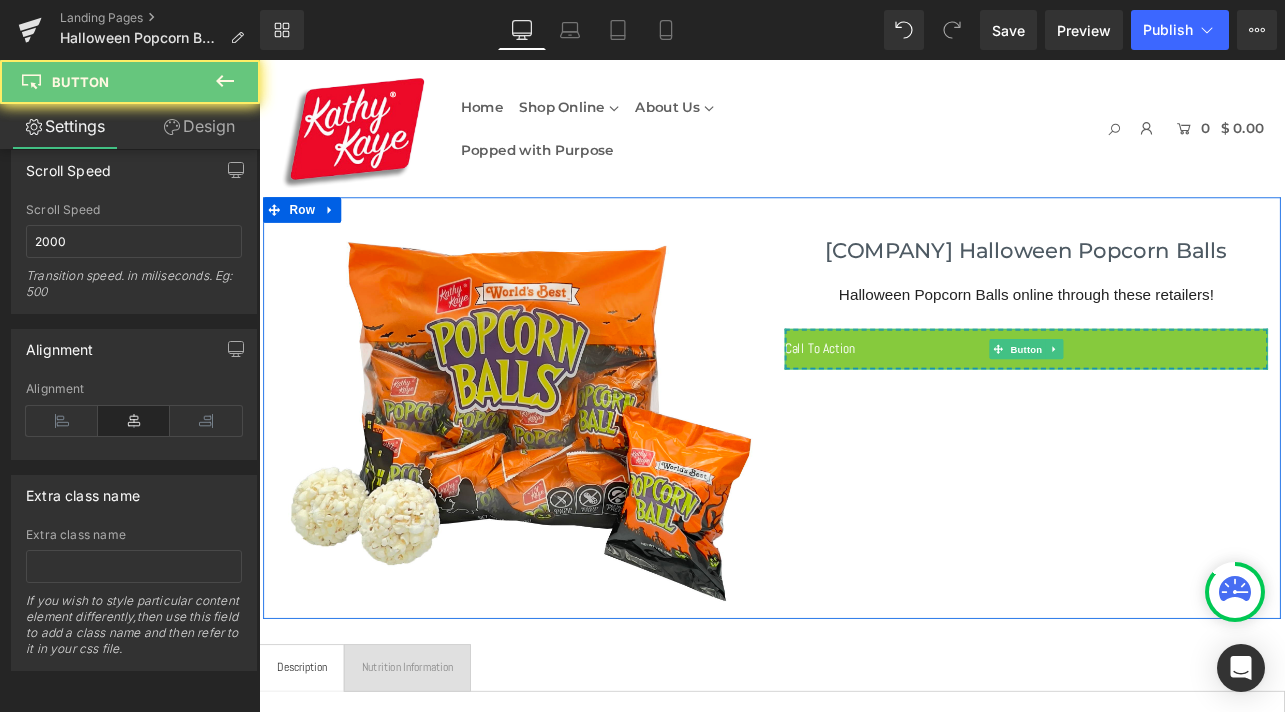 click on "Call To Action" at bounding box center [920, 401] 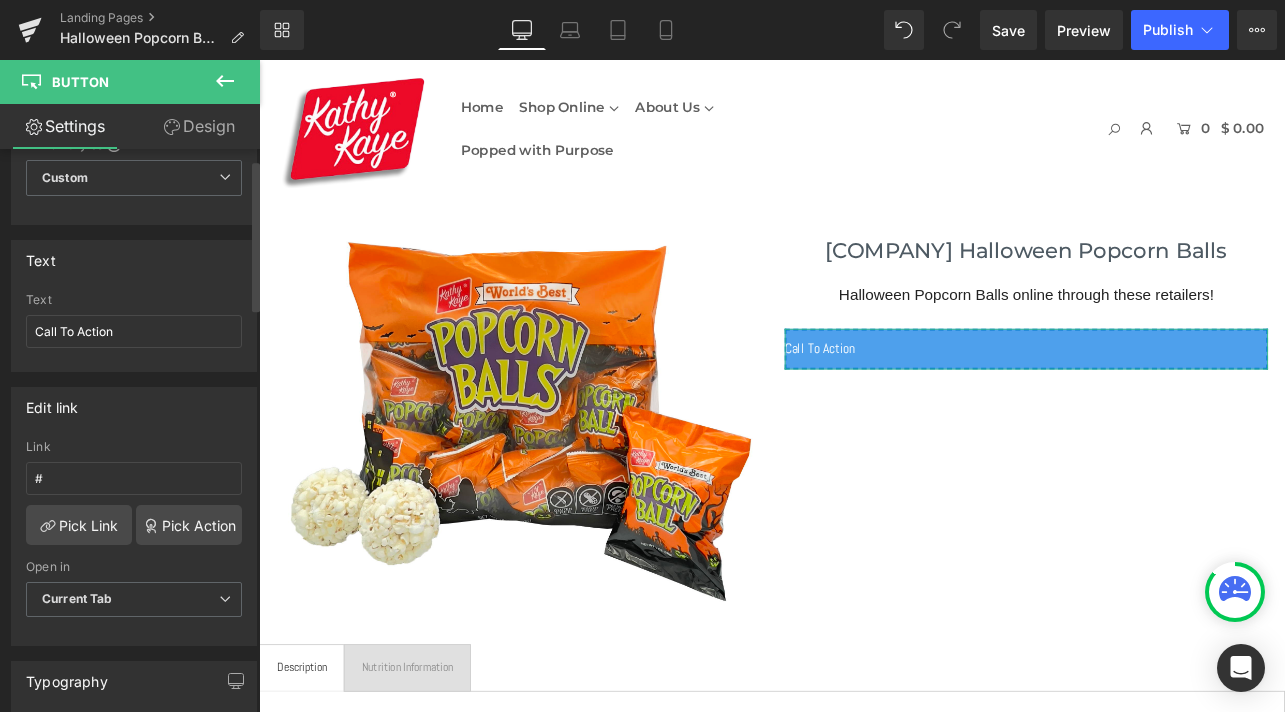 scroll, scrollTop: 0, scrollLeft: 0, axis: both 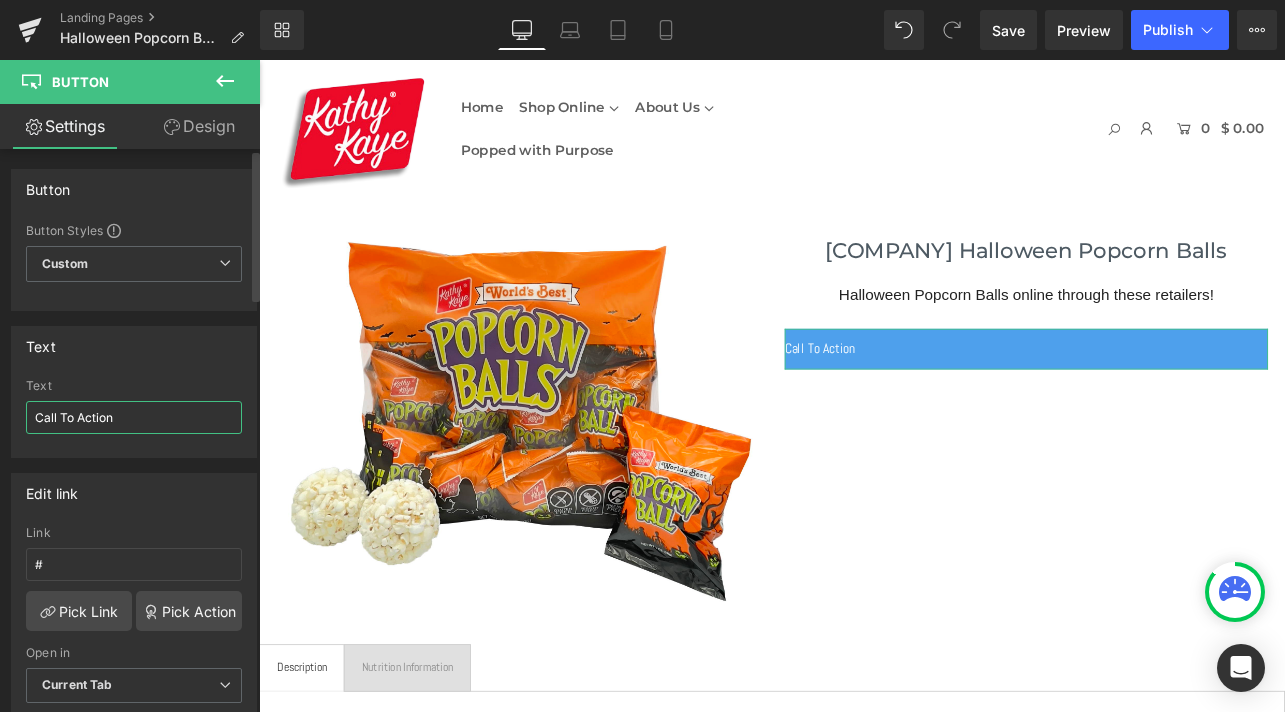 click on "Call To Action" at bounding box center (134, 417) 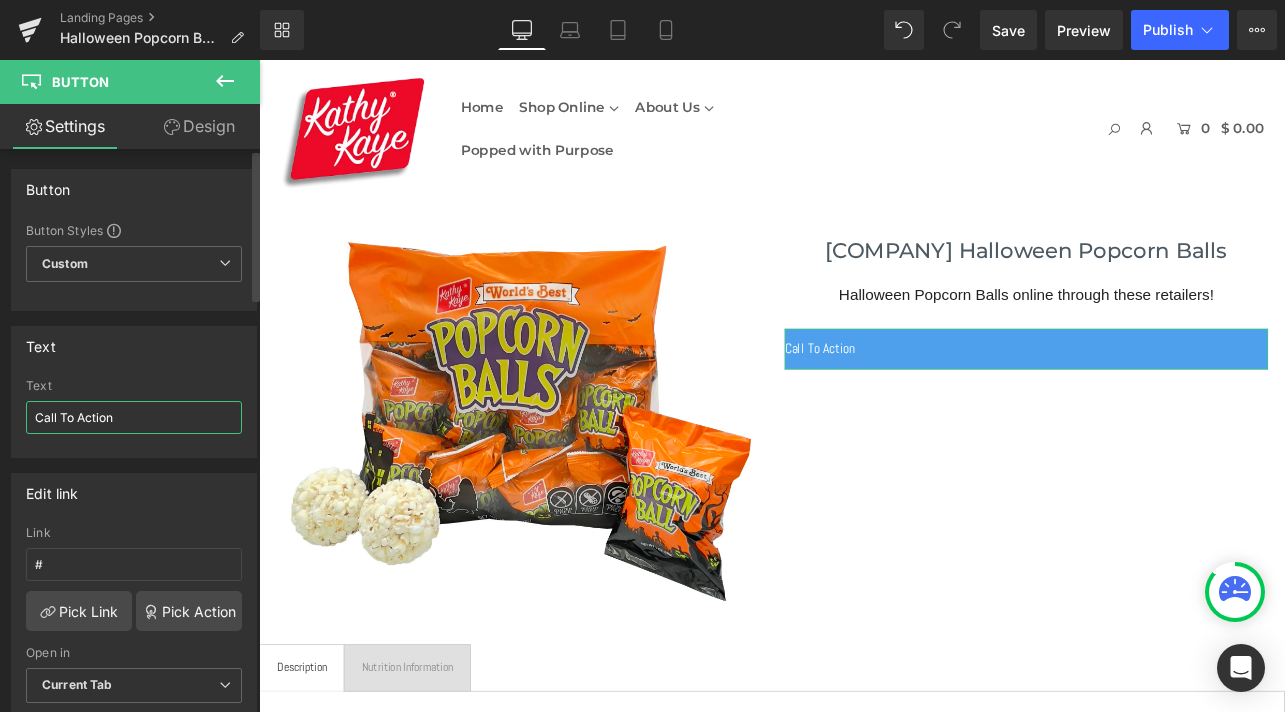 drag, startPoint x: 127, startPoint y: 411, endPoint x: 1, endPoint y: 413, distance: 126.01587 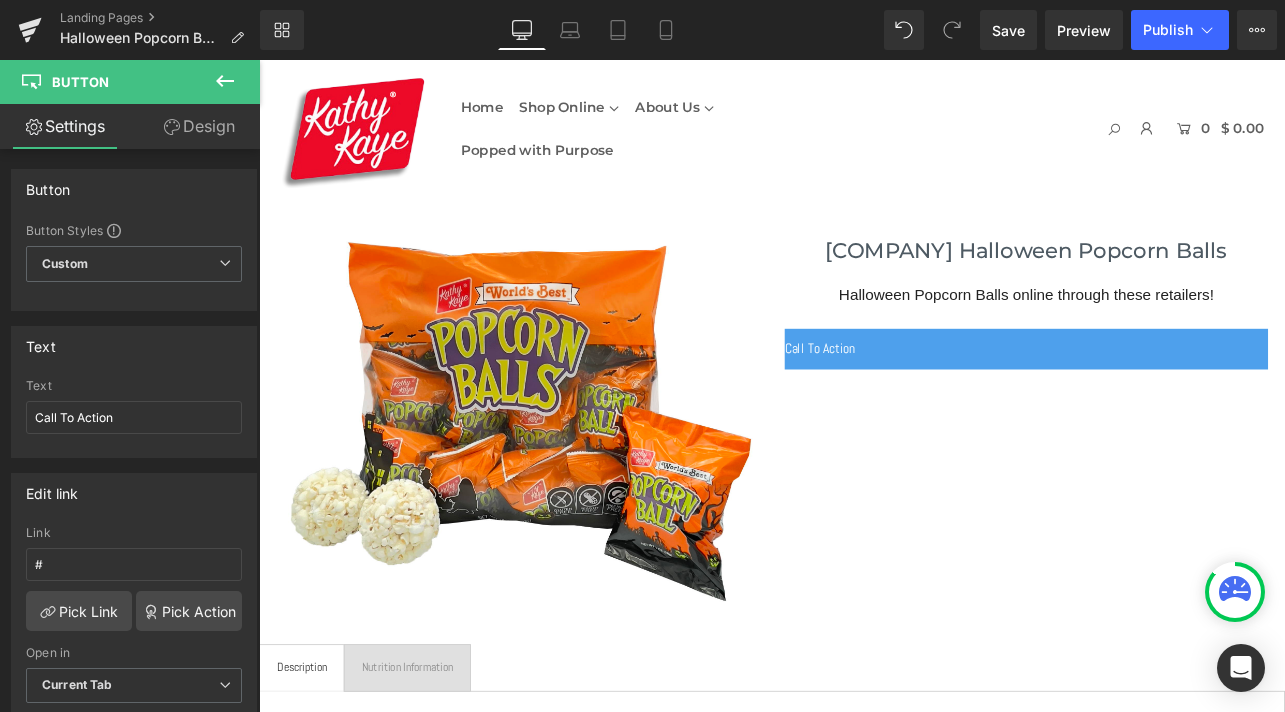 click 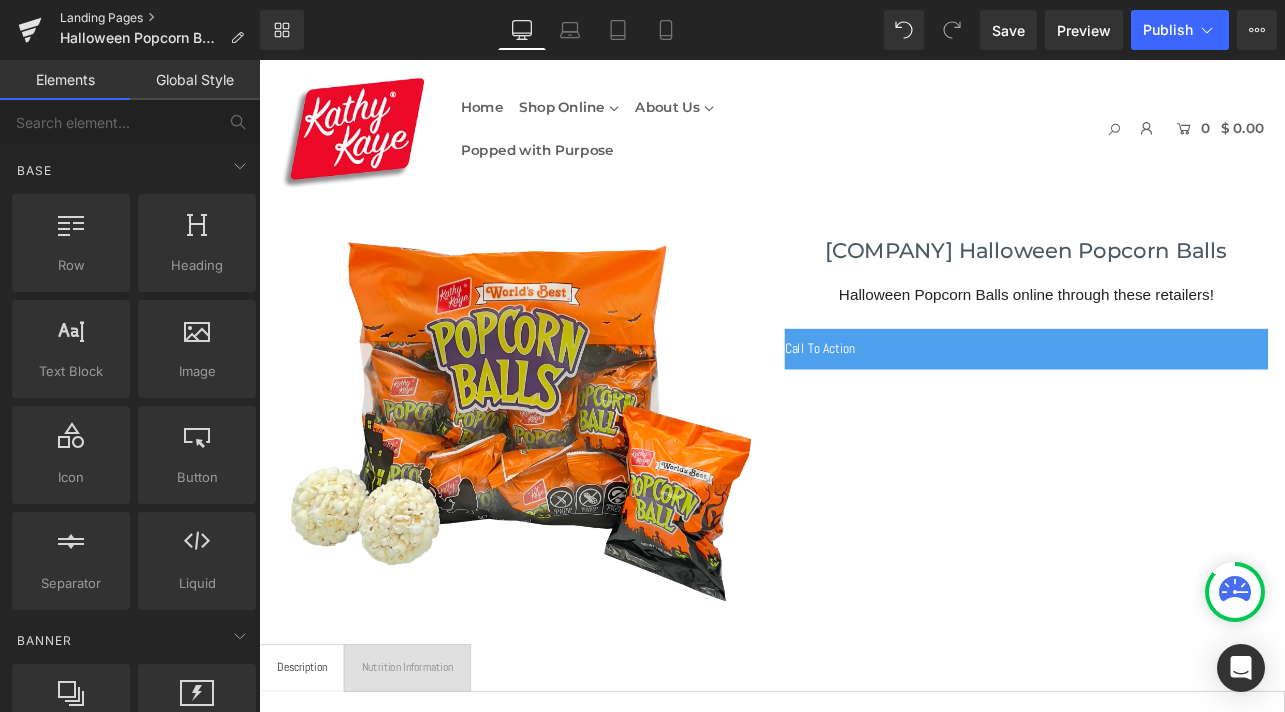 click on "Landing Pages" at bounding box center [160, 18] 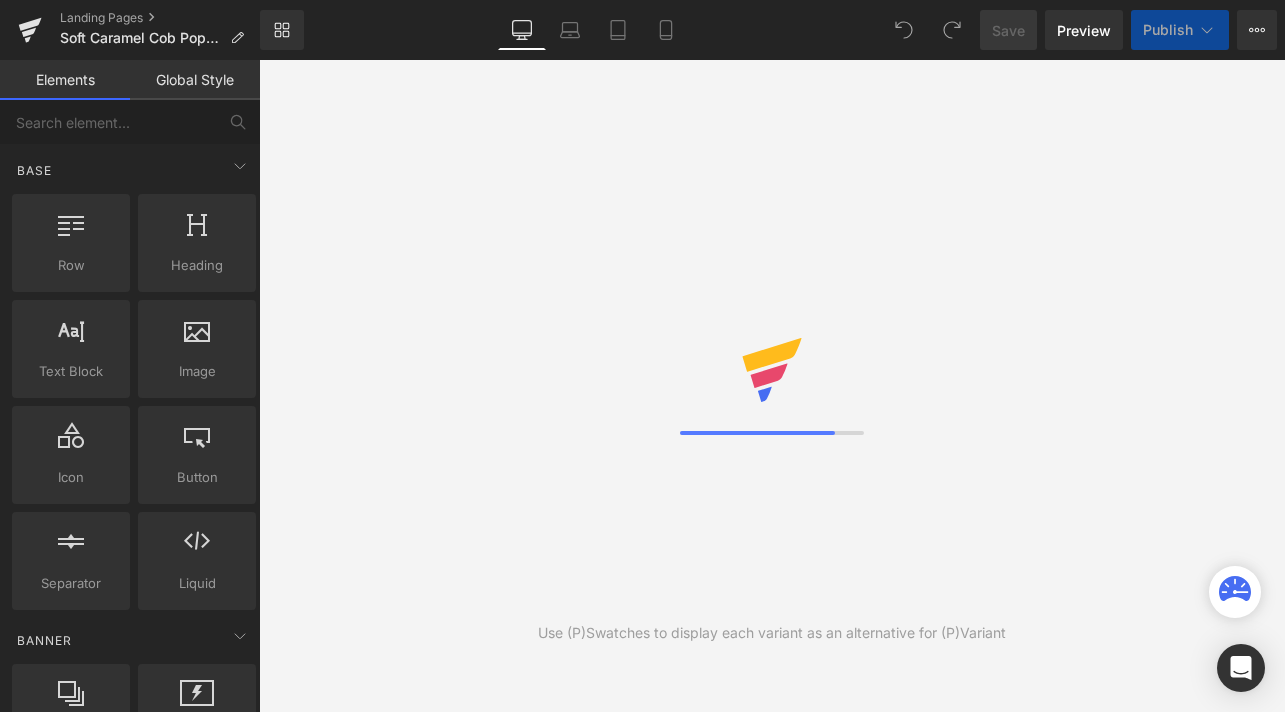 scroll, scrollTop: 0, scrollLeft: 0, axis: both 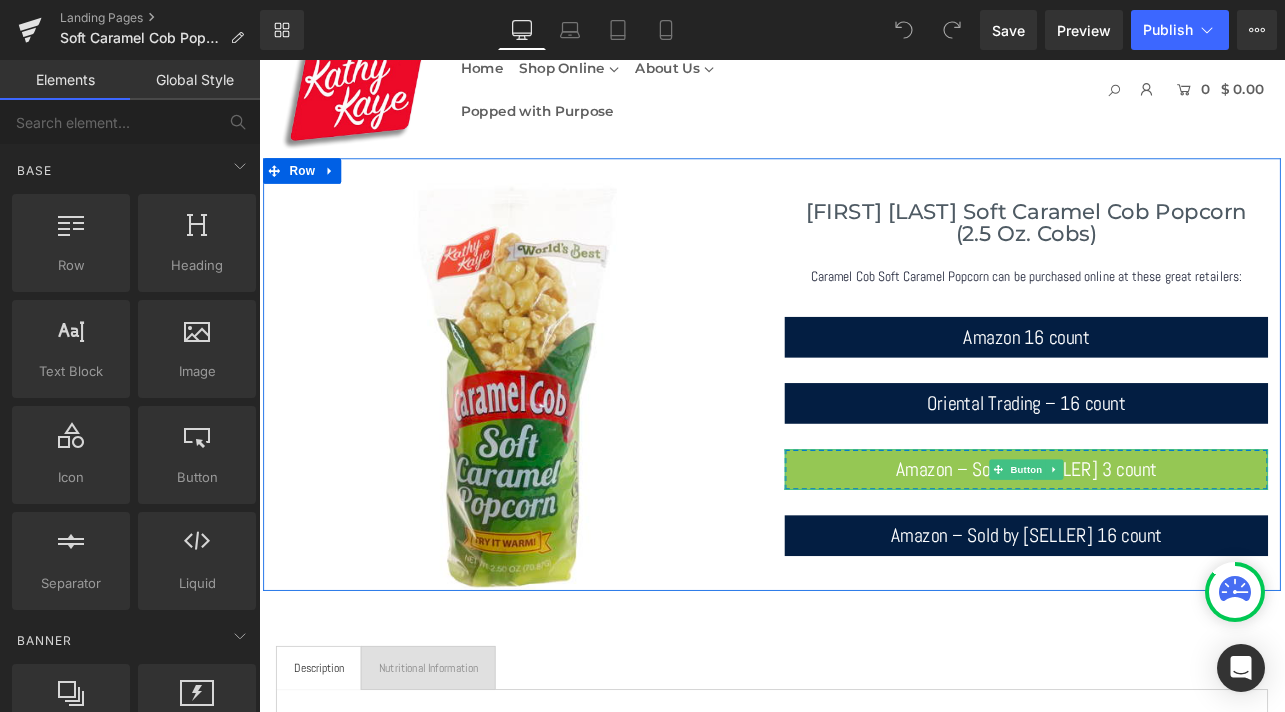 click on "Amazon – Sold by Needzo 3 count" at bounding box center [1164, 543] 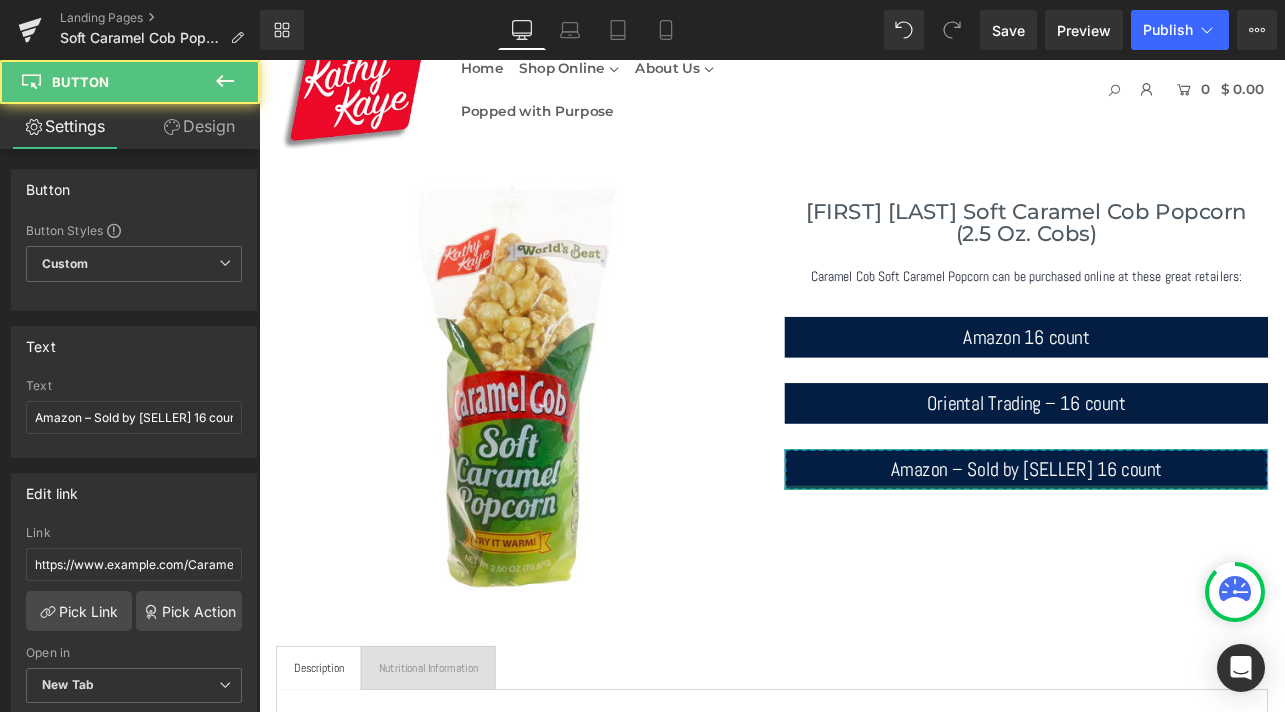 click at bounding box center (1164, 564) 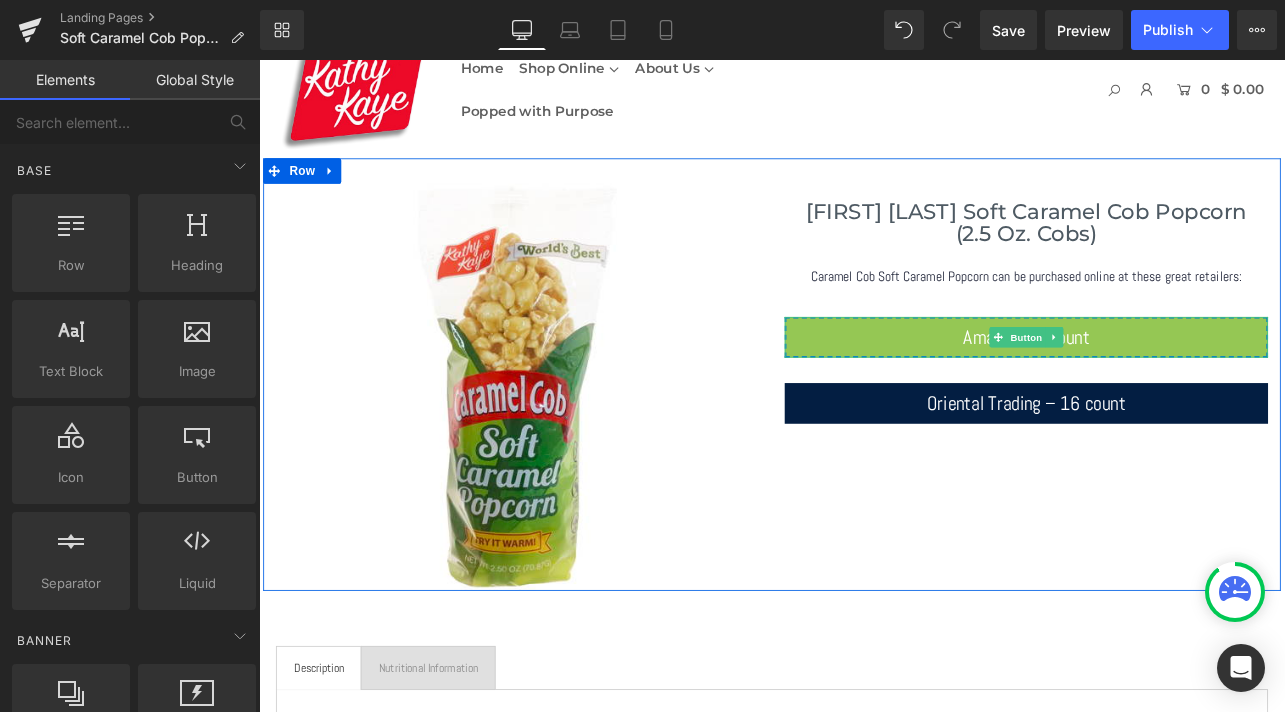click on "Amazon 16 count" at bounding box center (1164, 387) 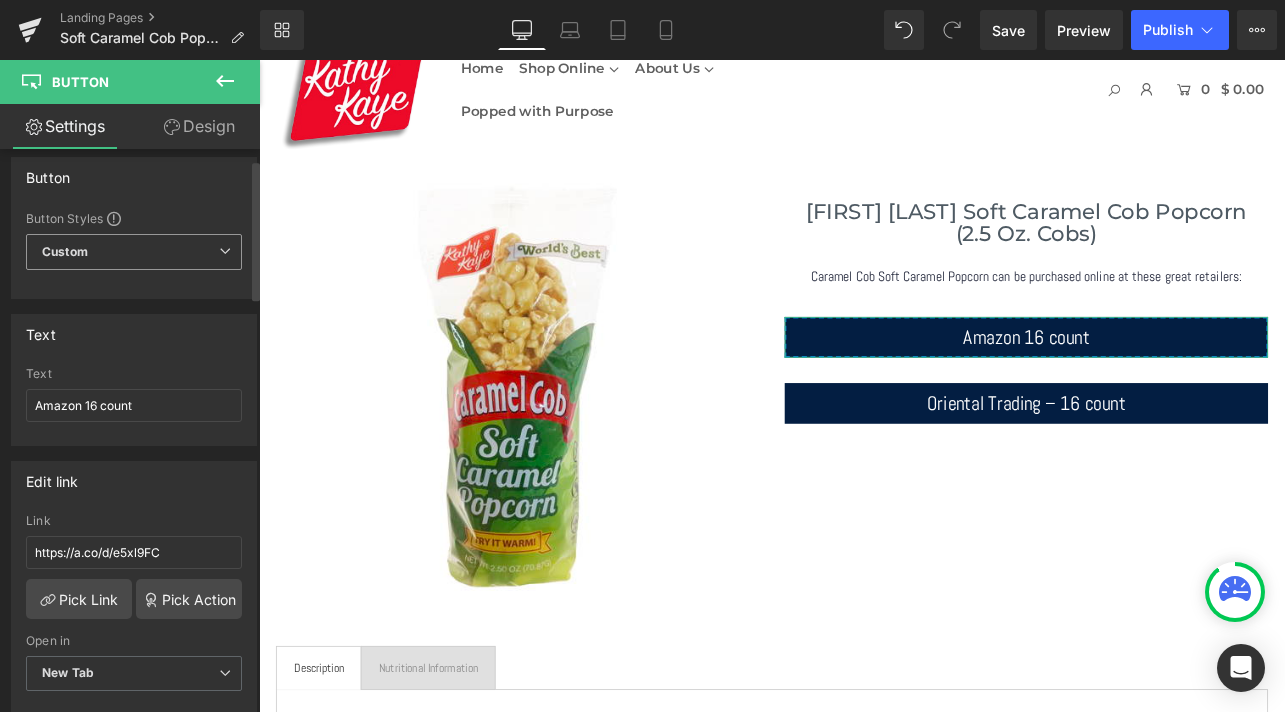 scroll, scrollTop: 0, scrollLeft: 0, axis: both 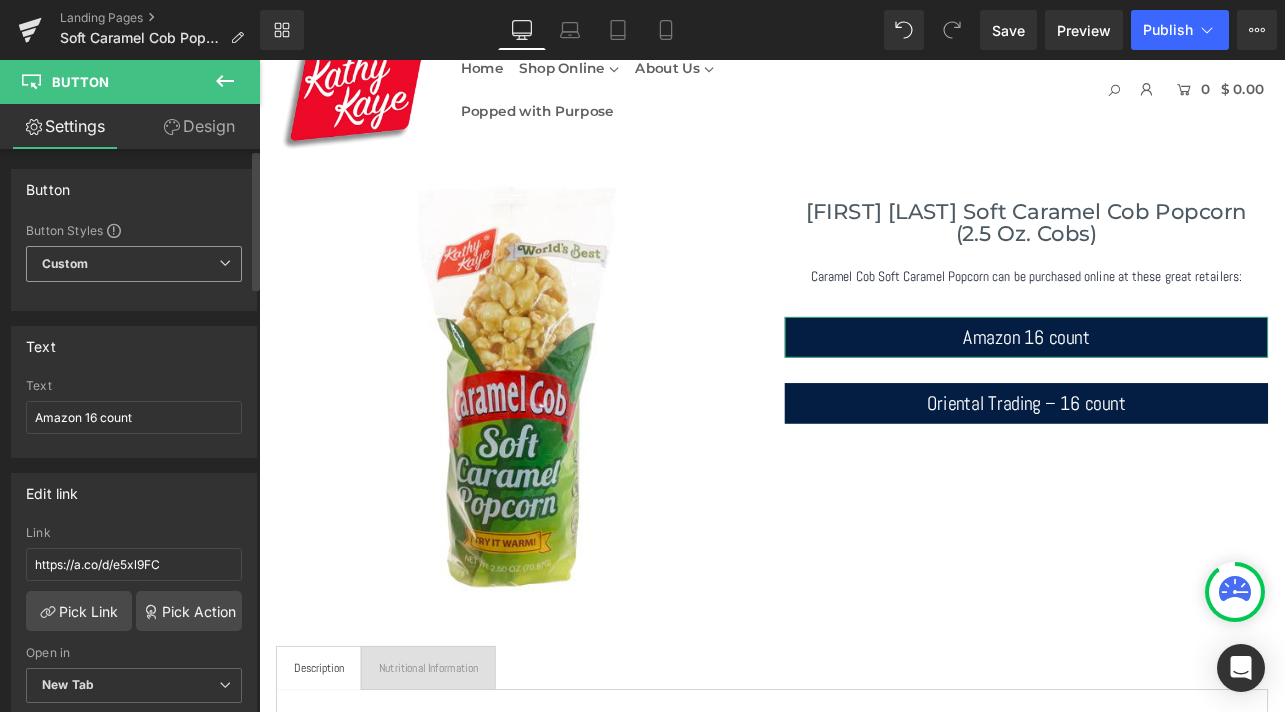 click on "Custom
Setup Global Style" at bounding box center [134, 264] 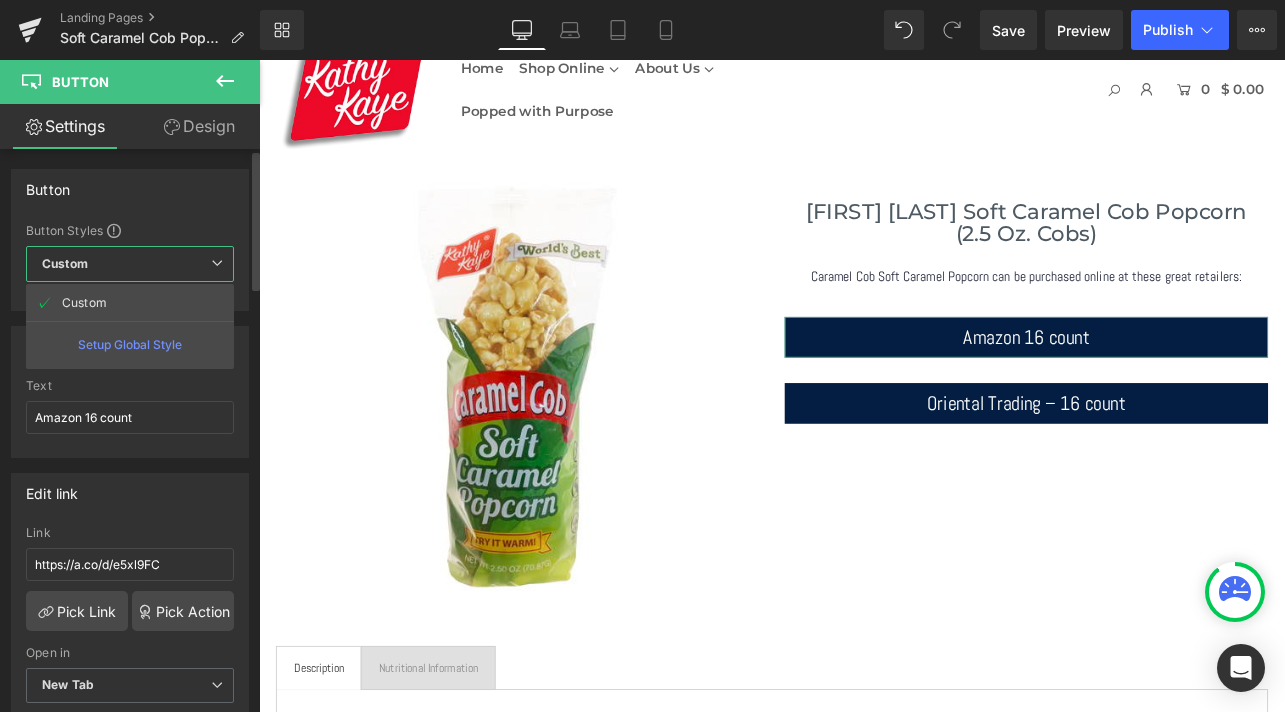 click on "Setup Global Style" at bounding box center (130, 344) 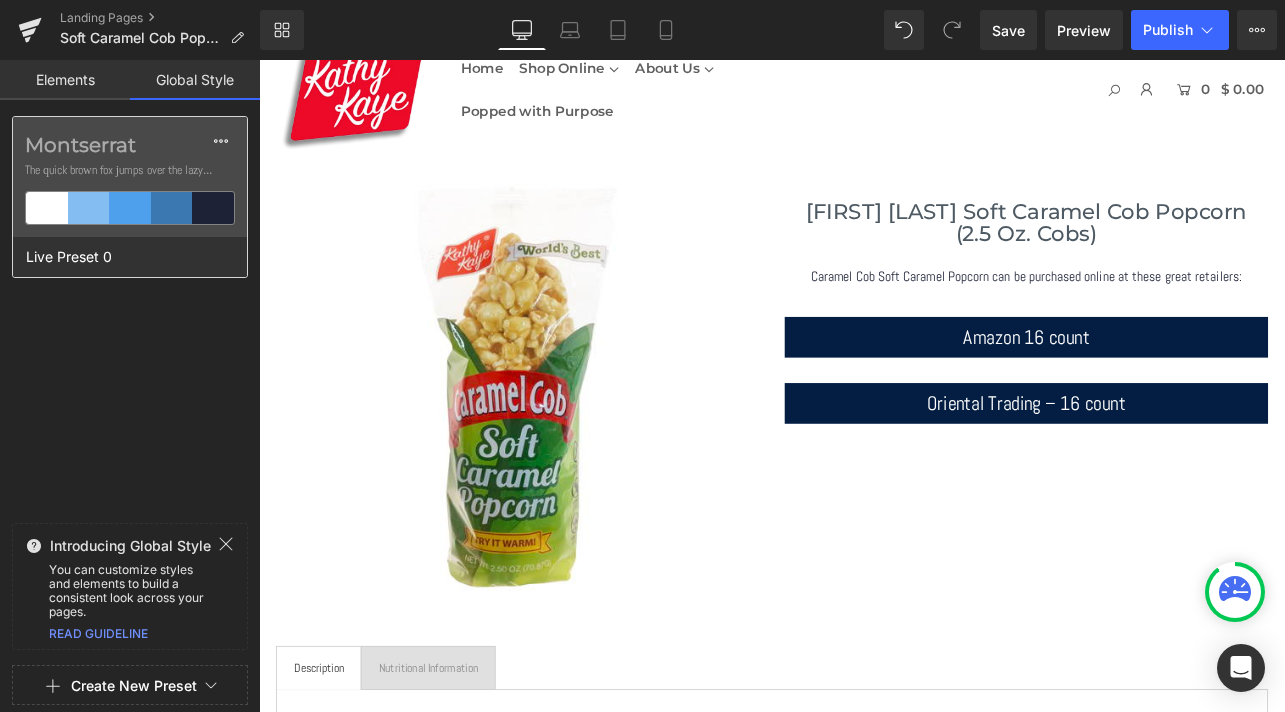 click at bounding box center (213, 208) 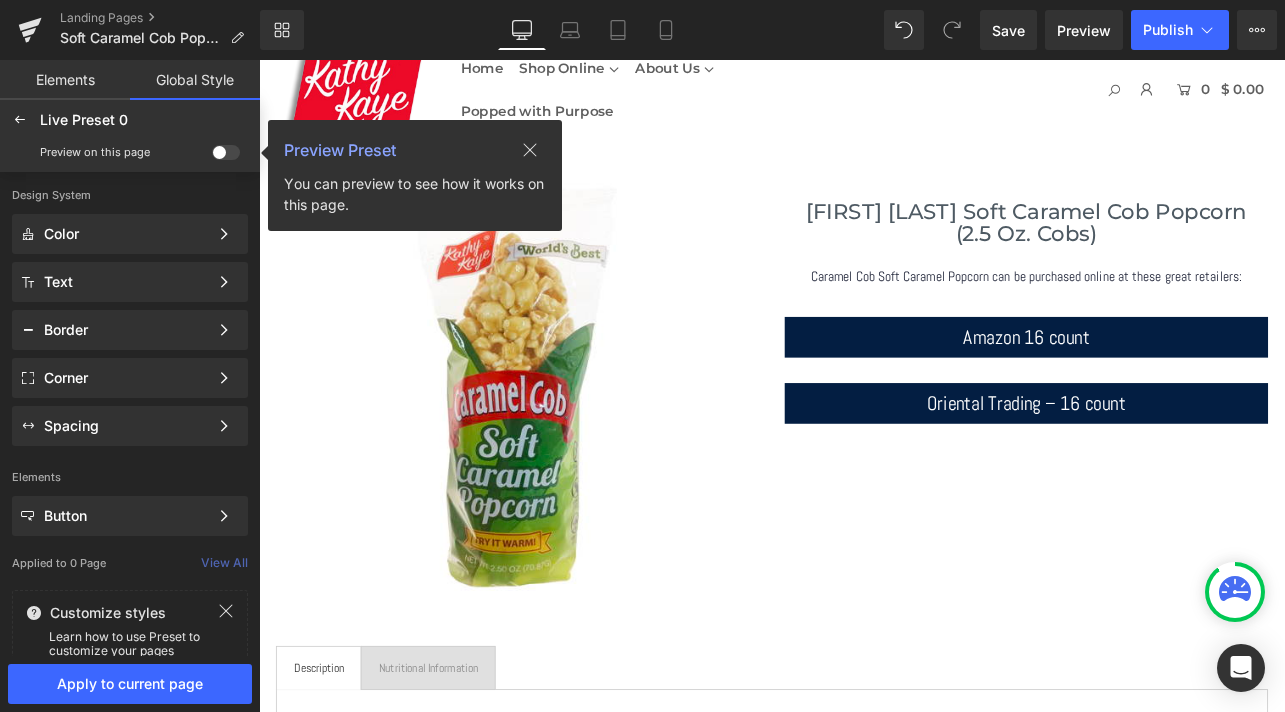 click at bounding box center [226, 152] 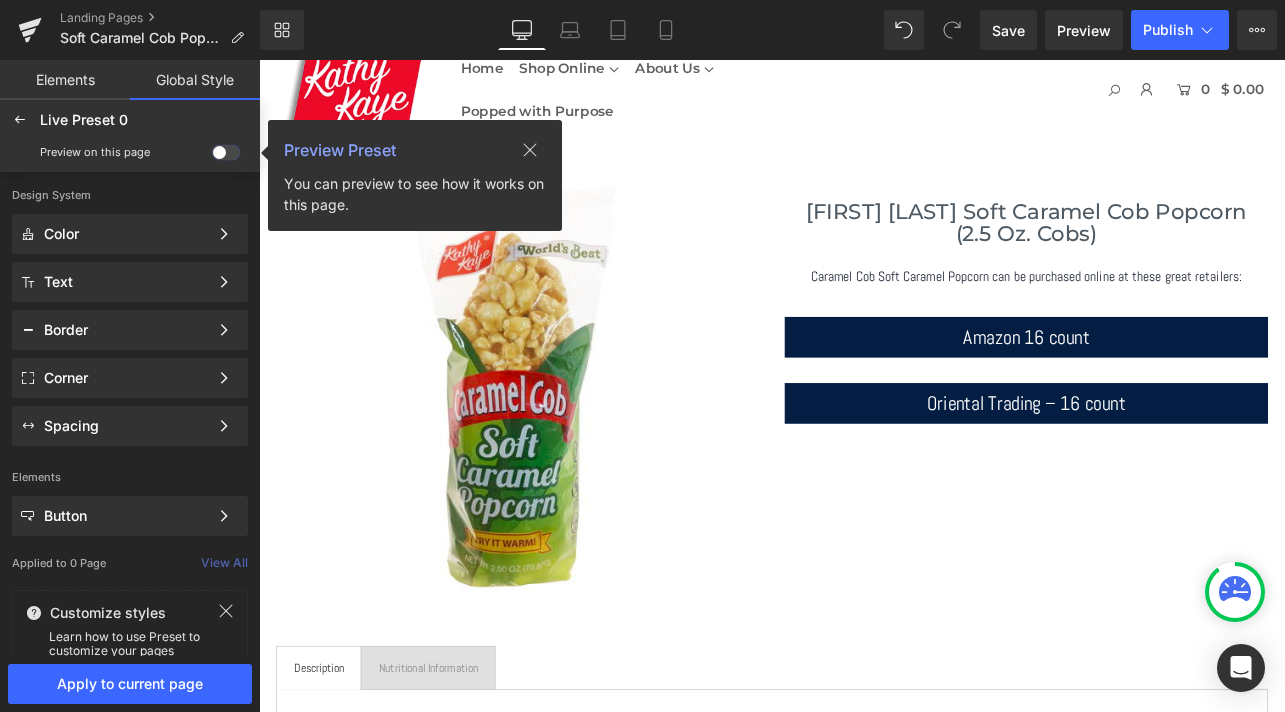 click at bounding box center (212, 156) 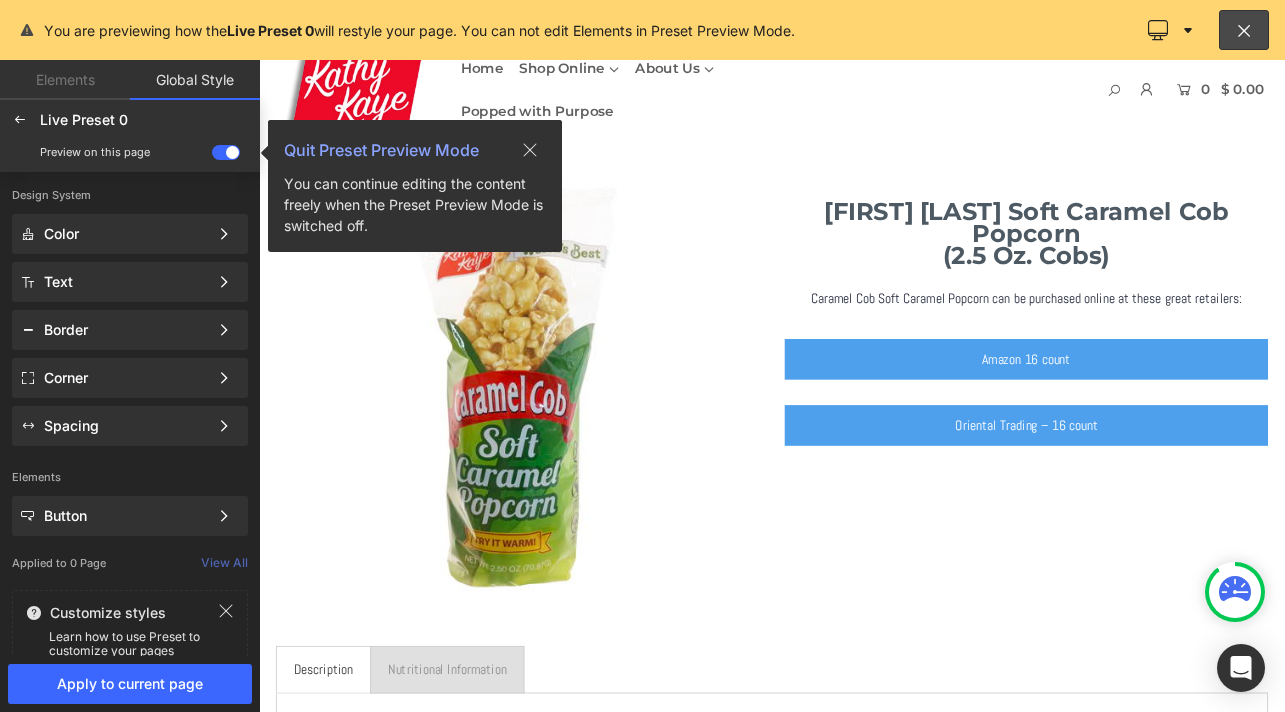 click at bounding box center [226, 152] 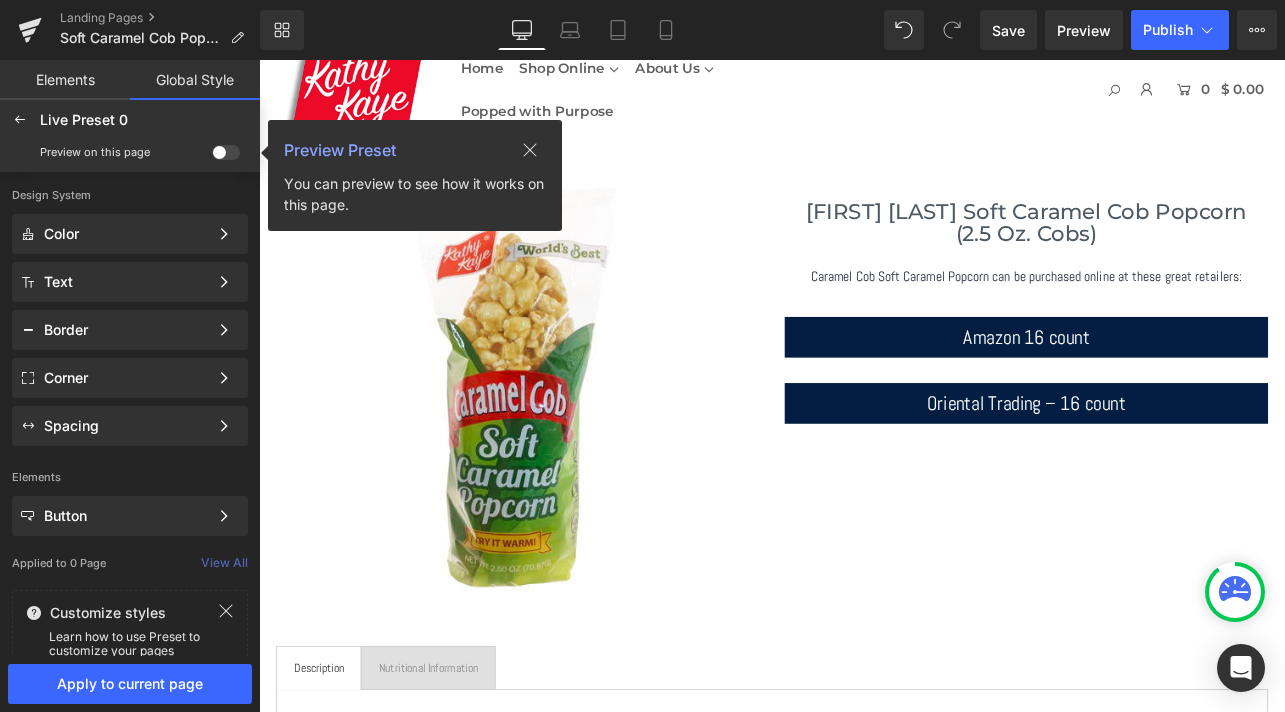 click at bounding box center [226, 152] 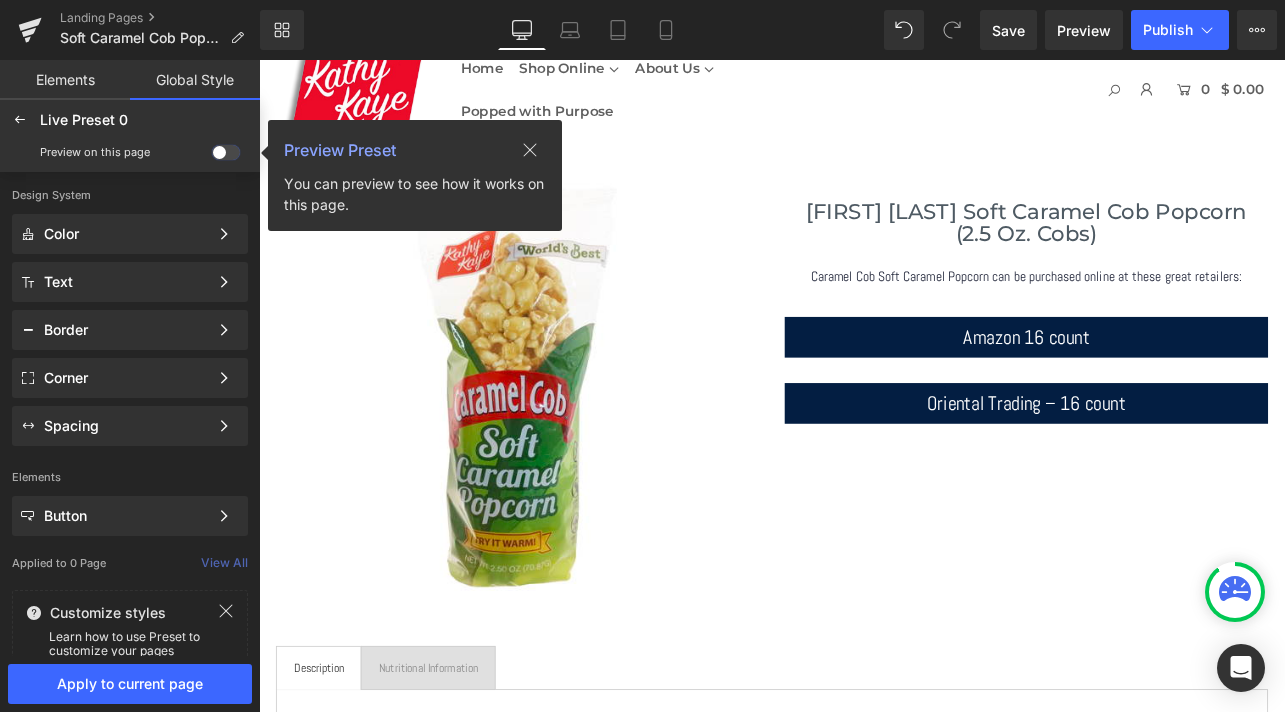 click at bounding box center [212, 156] 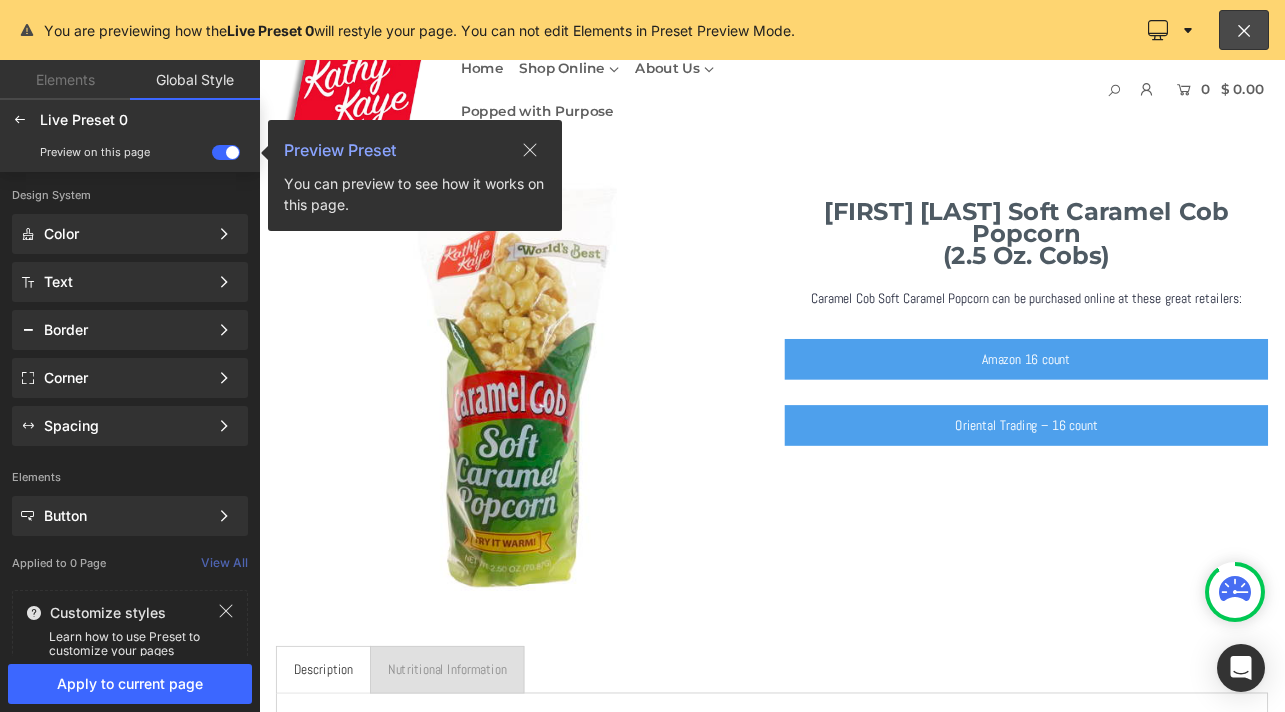 click at bounding box center [226, 152] 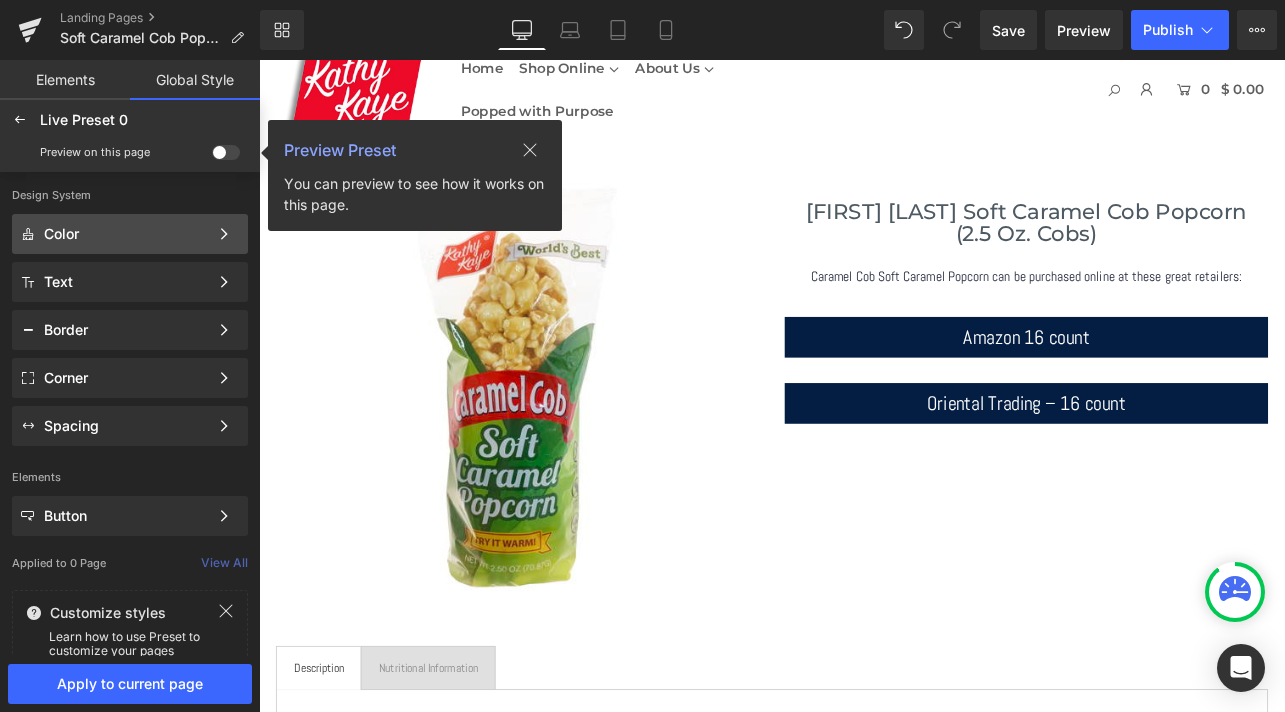 click on "Color" at bounding box center [126, 234] 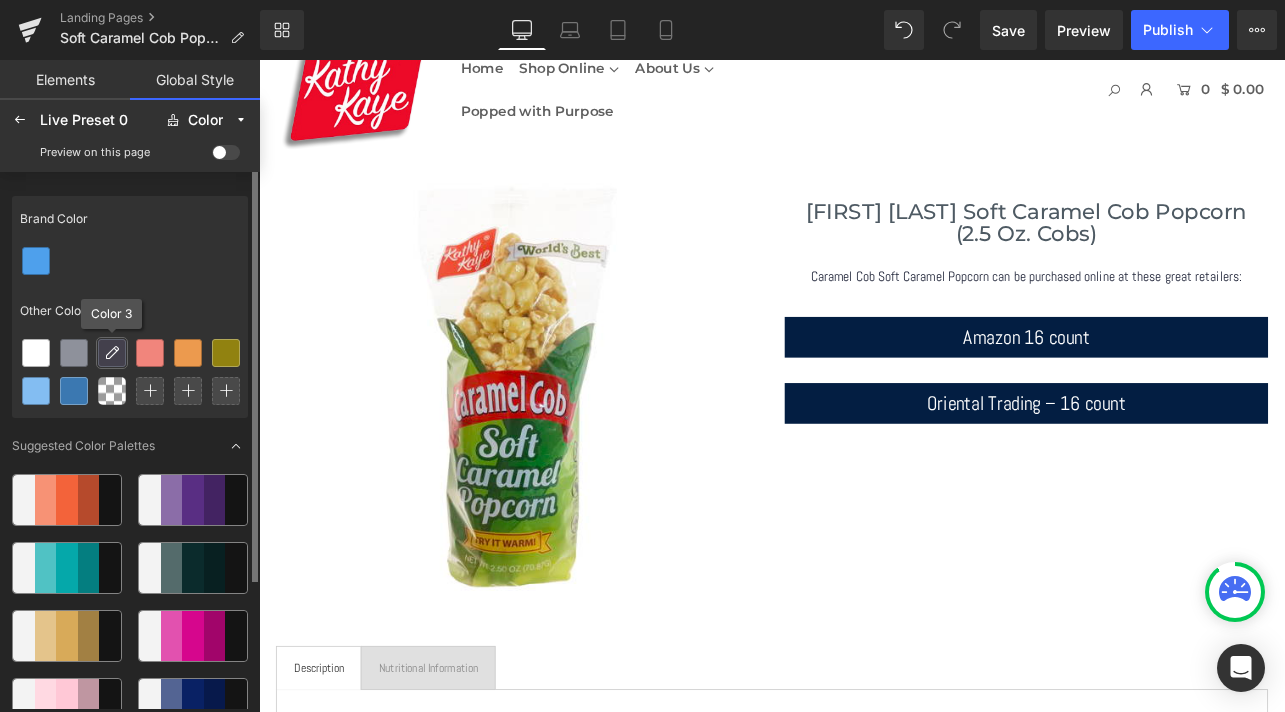 click at bounding box center (112, 353) 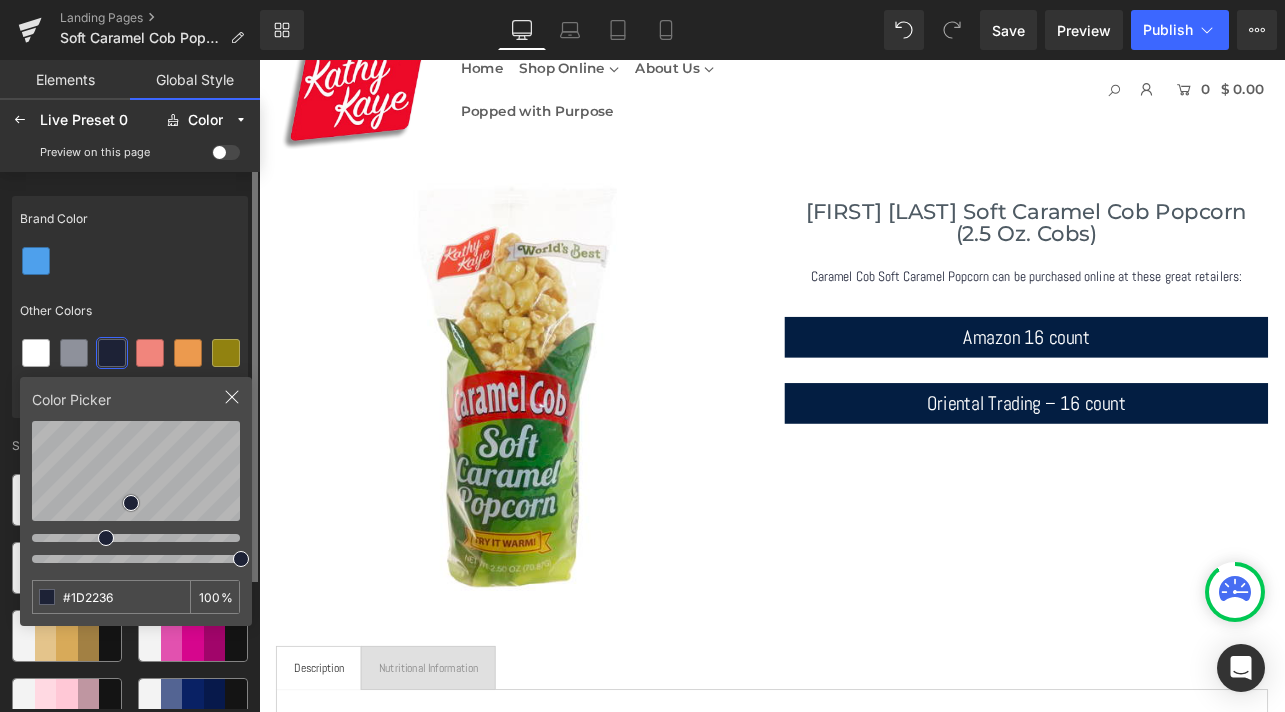 click at bounding box center (130, 261) 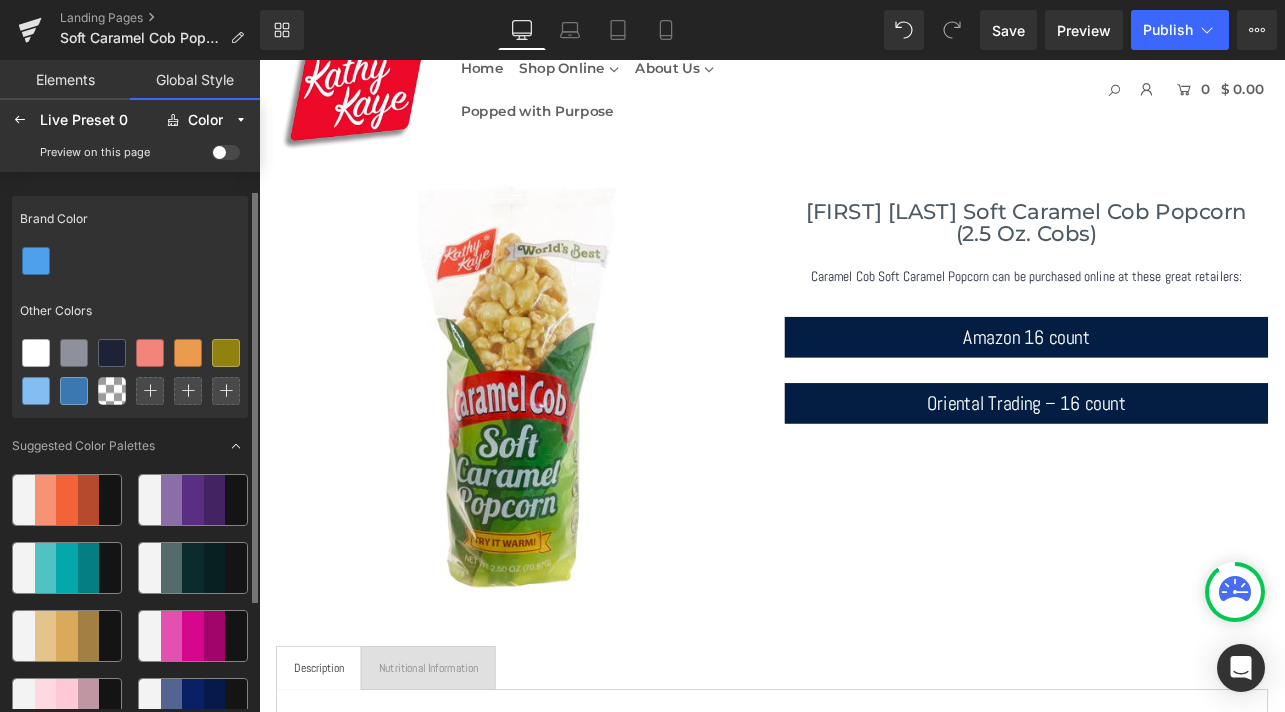 scroll, scrollTop: 12, scrollLeft: 0, axis: vertical 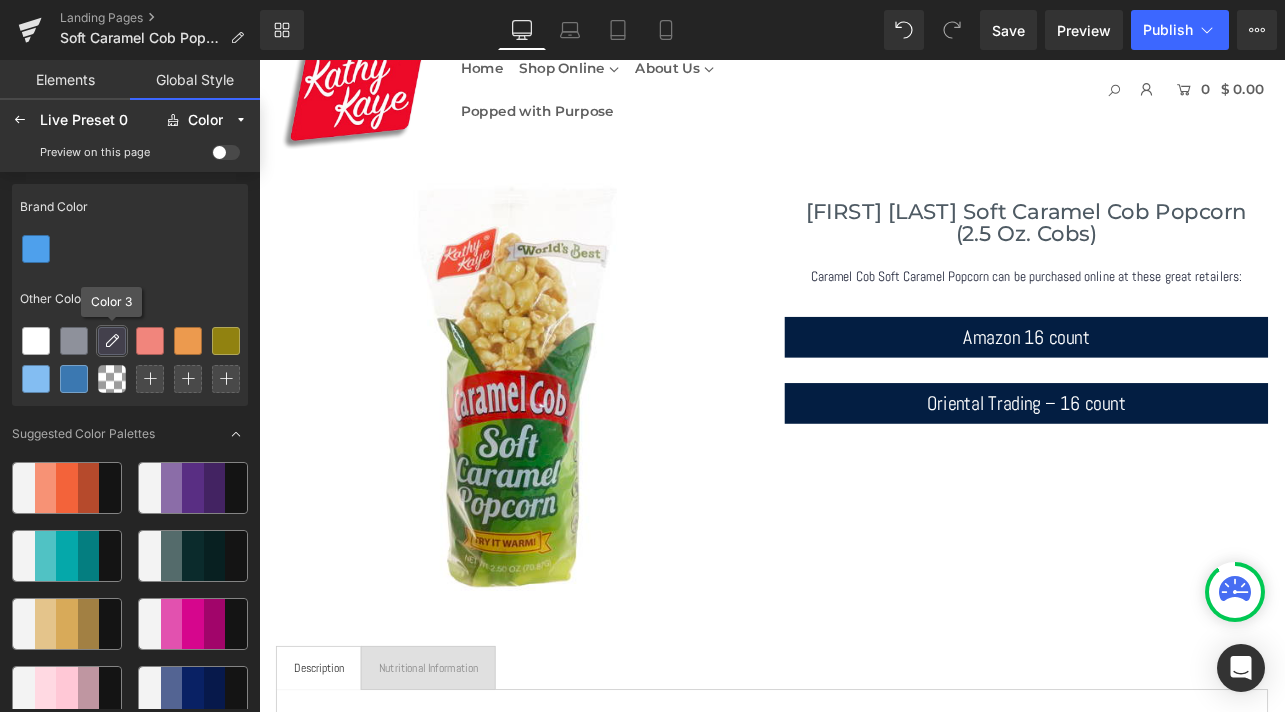 click at bounding box center (112, 341) 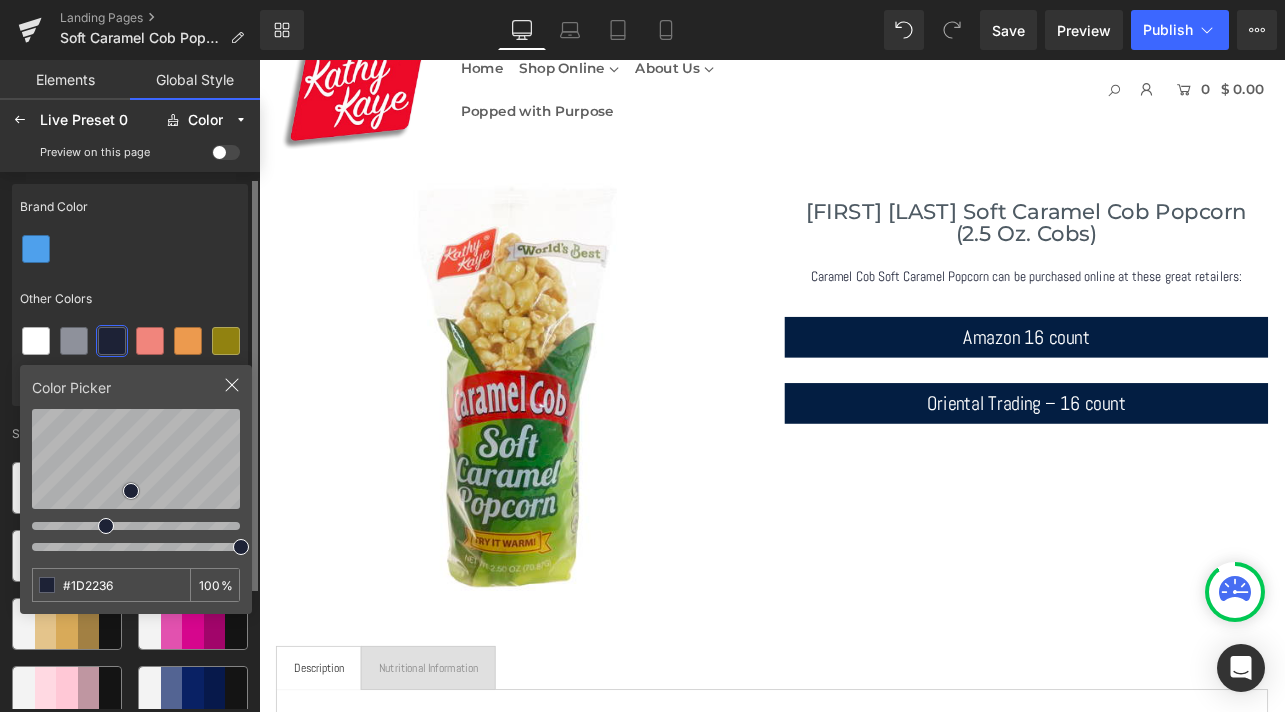 click at bounding box center (130, 249) 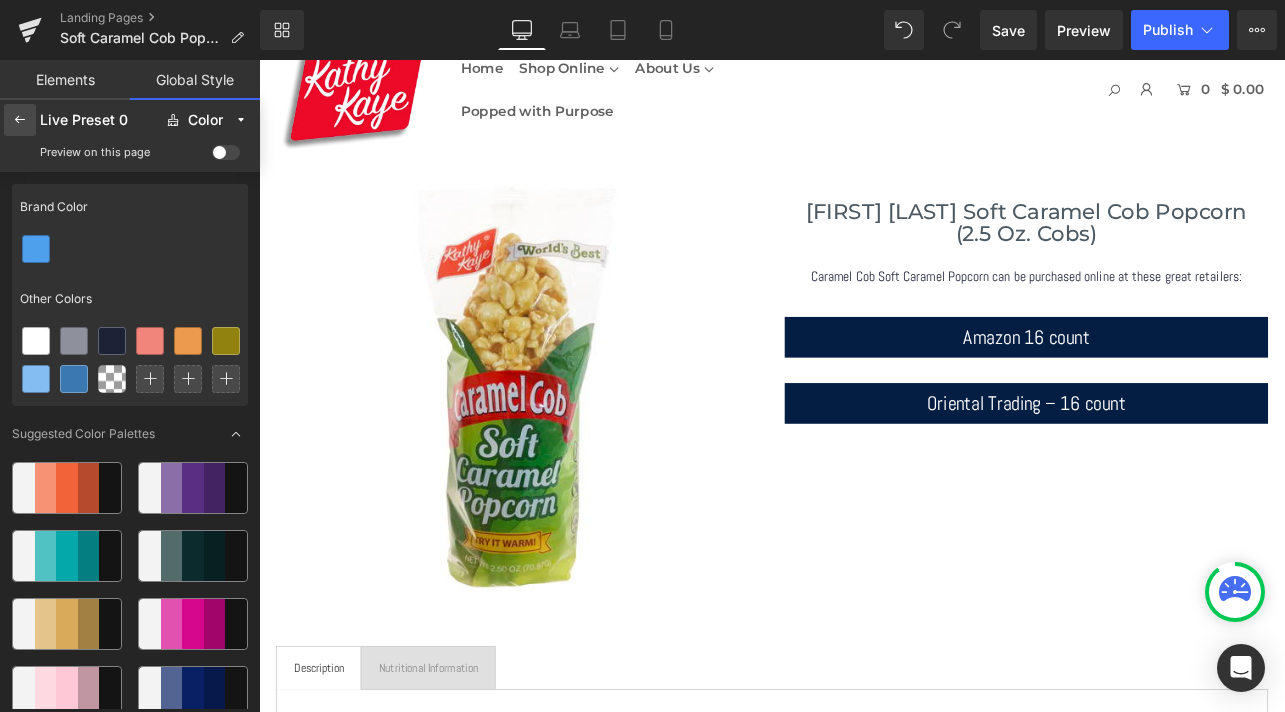 click at bounding box center [20, 120] 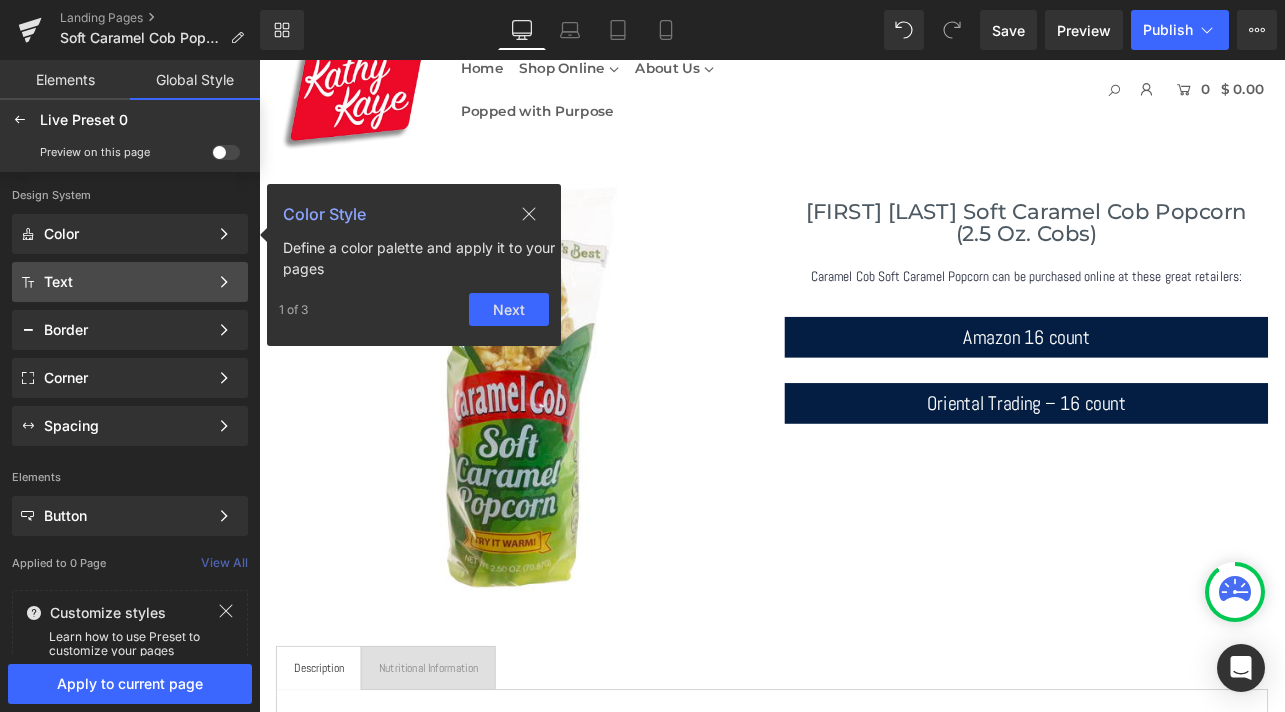click on "Text" at bounding box center (126, 282) 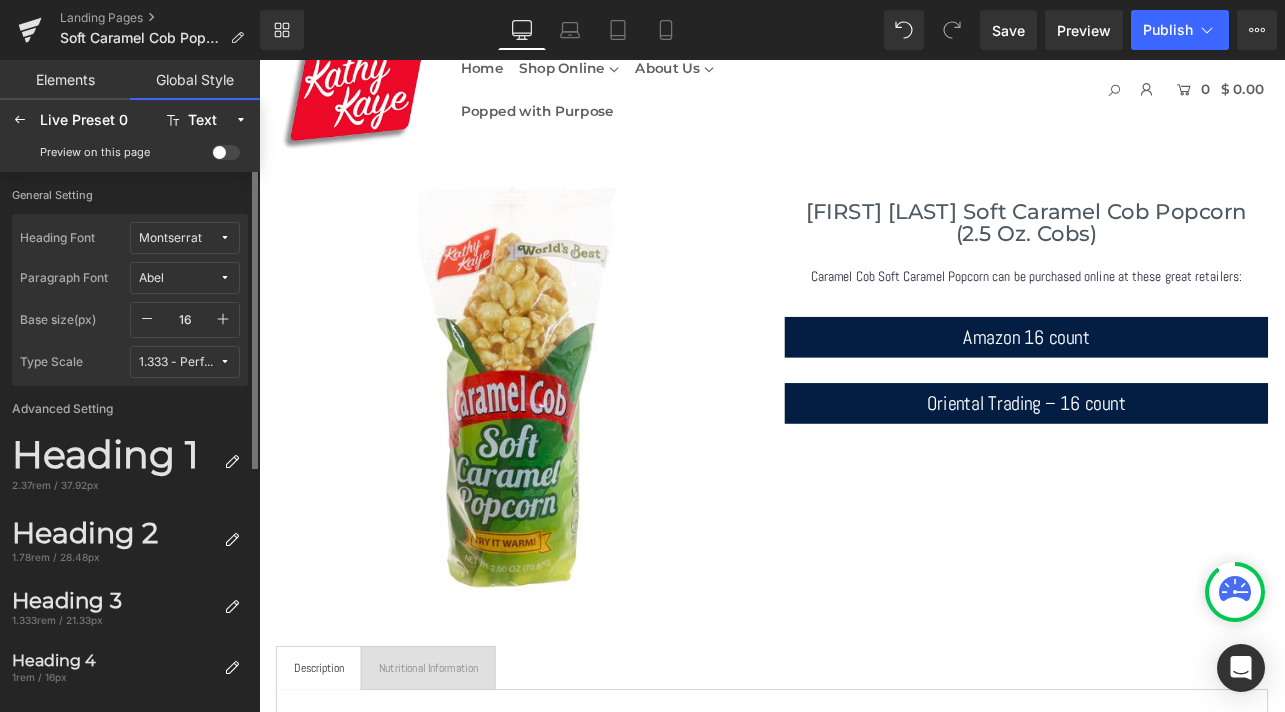 click on "Montserrat" at bounding box center [179, 238] 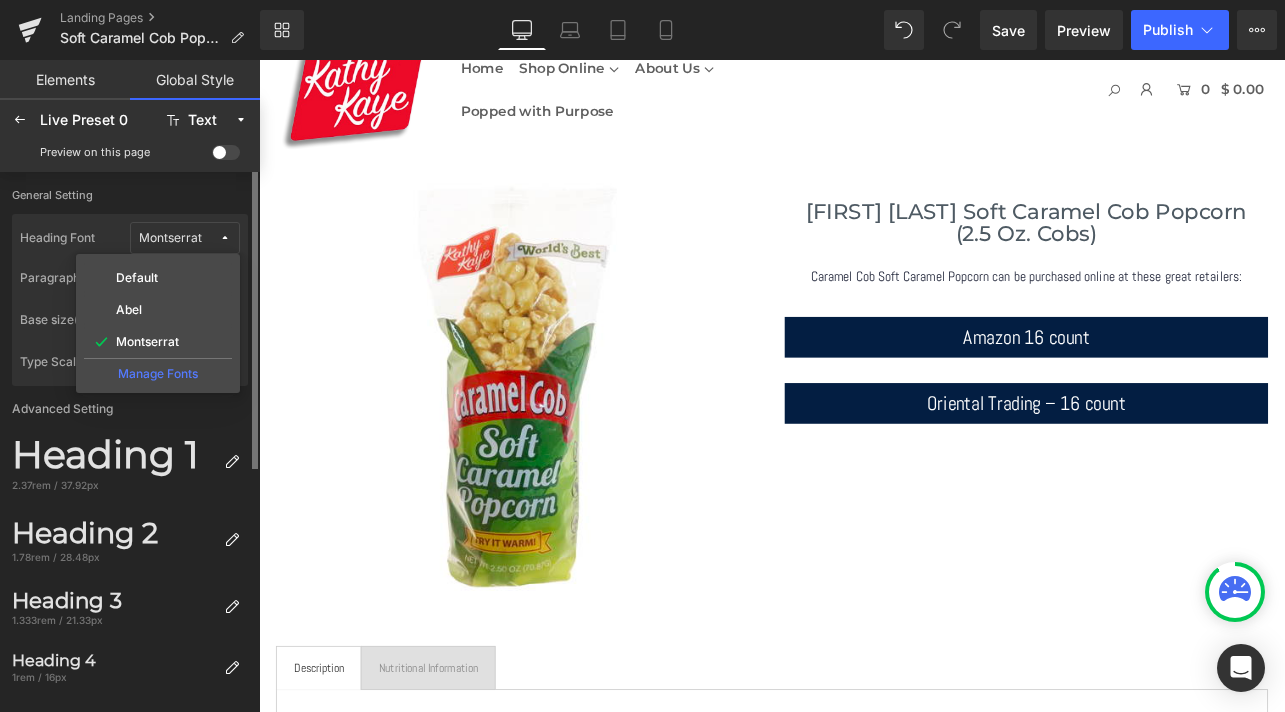 click on "General Setting" at bounding box center [130, 201] 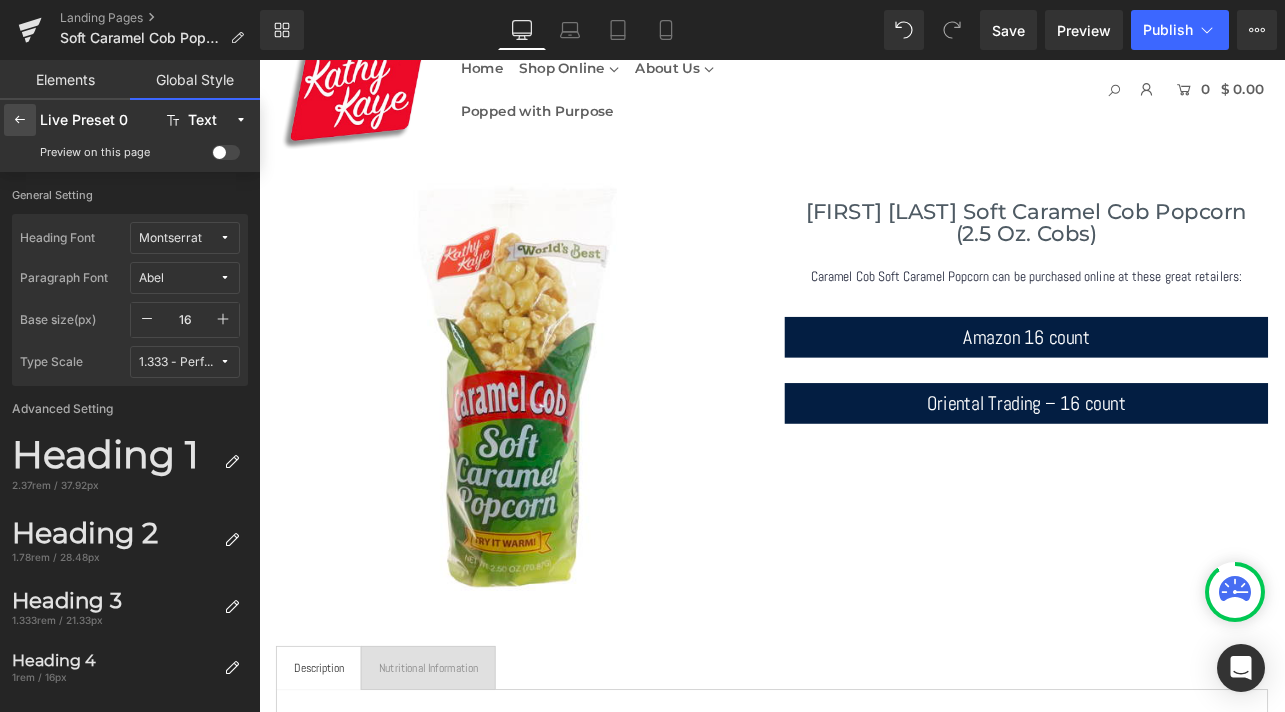 click at bounding box center [20, 120] 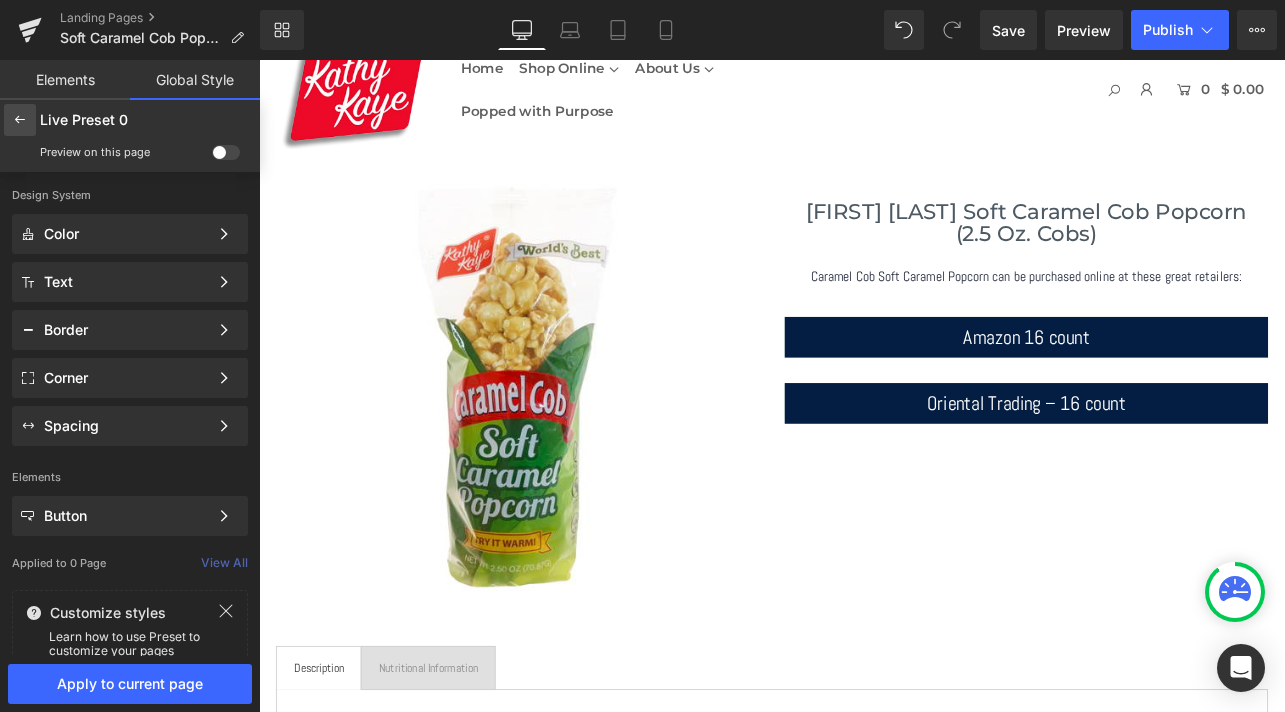 click at bounding box center [20, 120] 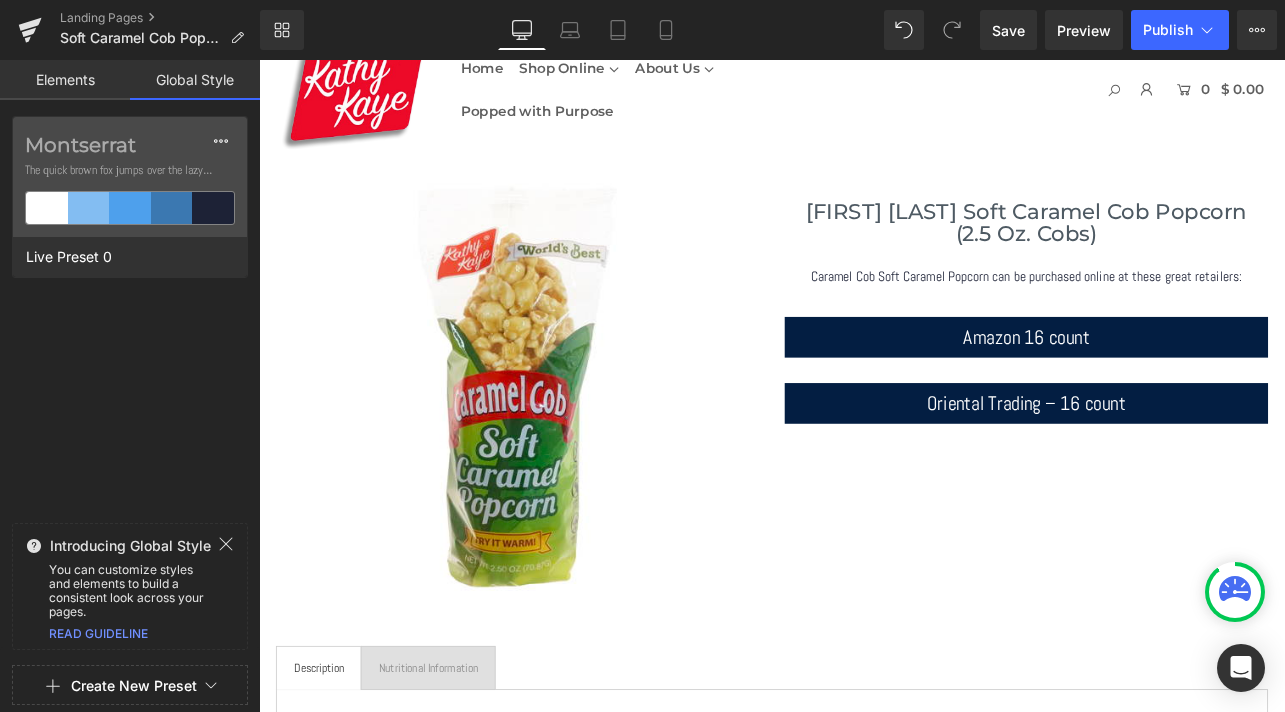 click 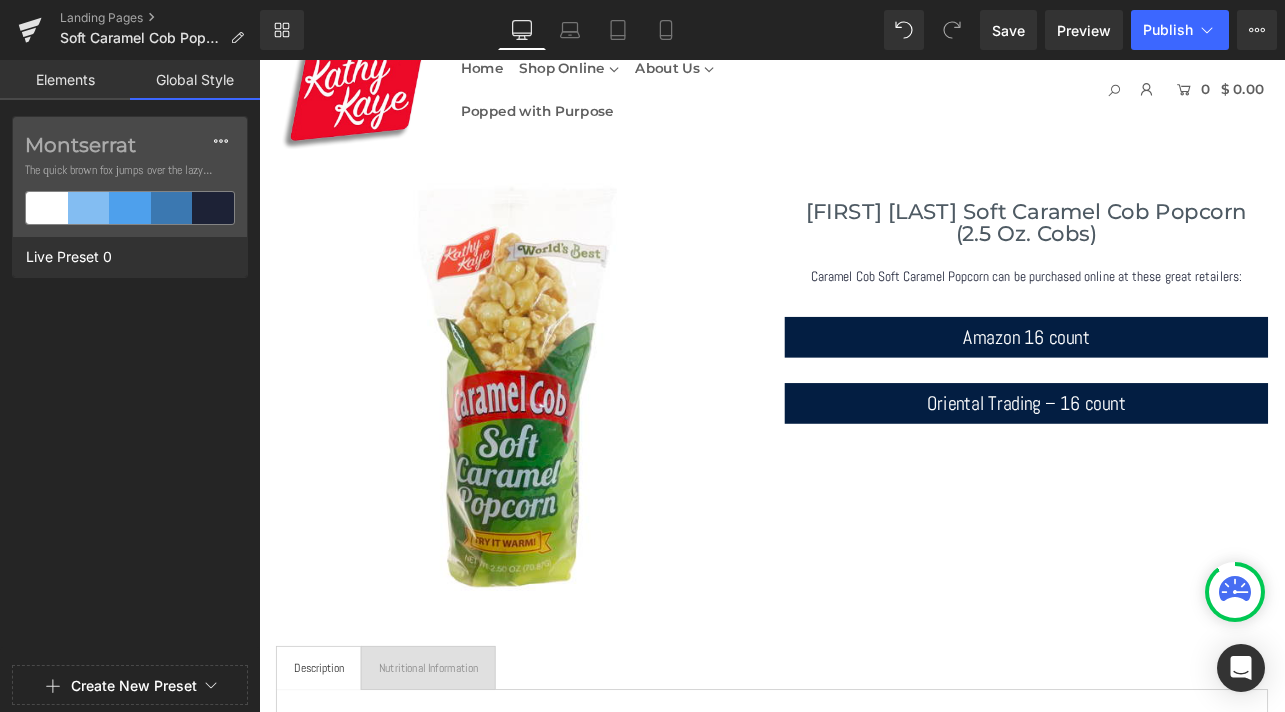click on "Create New Preset" at bounding box center [134, 686] 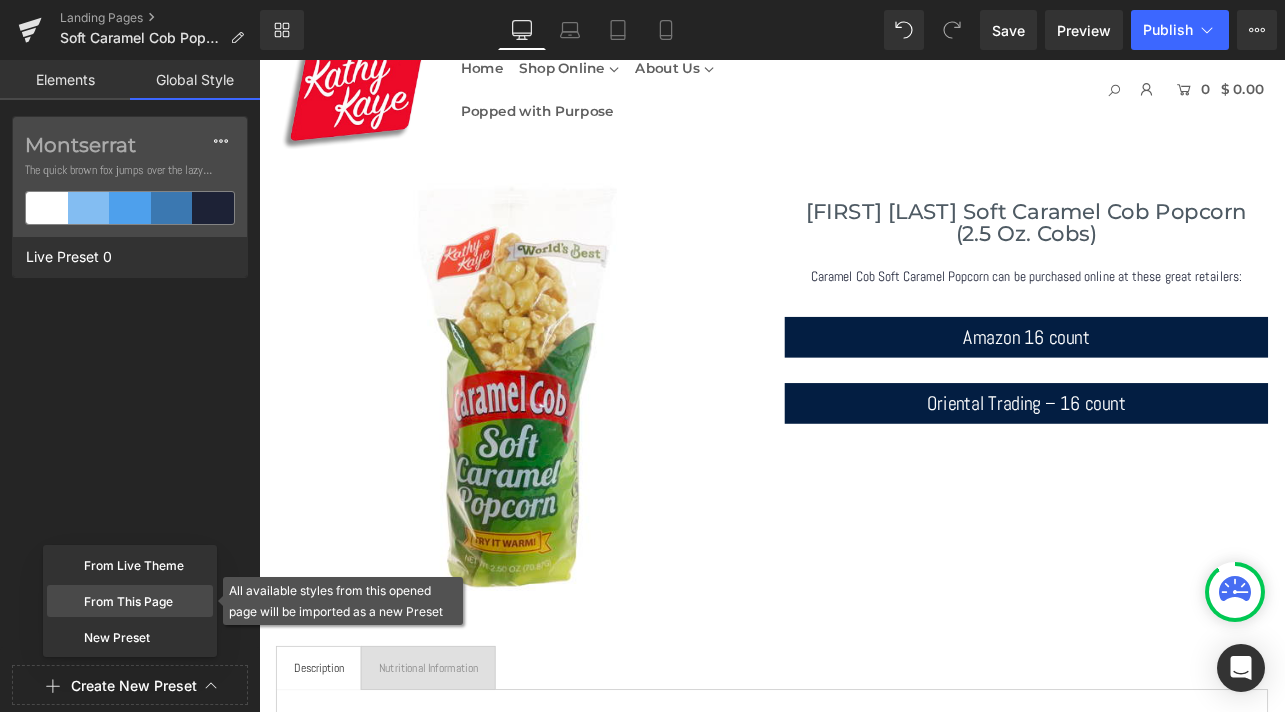 click on "From This Page" at bounding box center [130, 601] 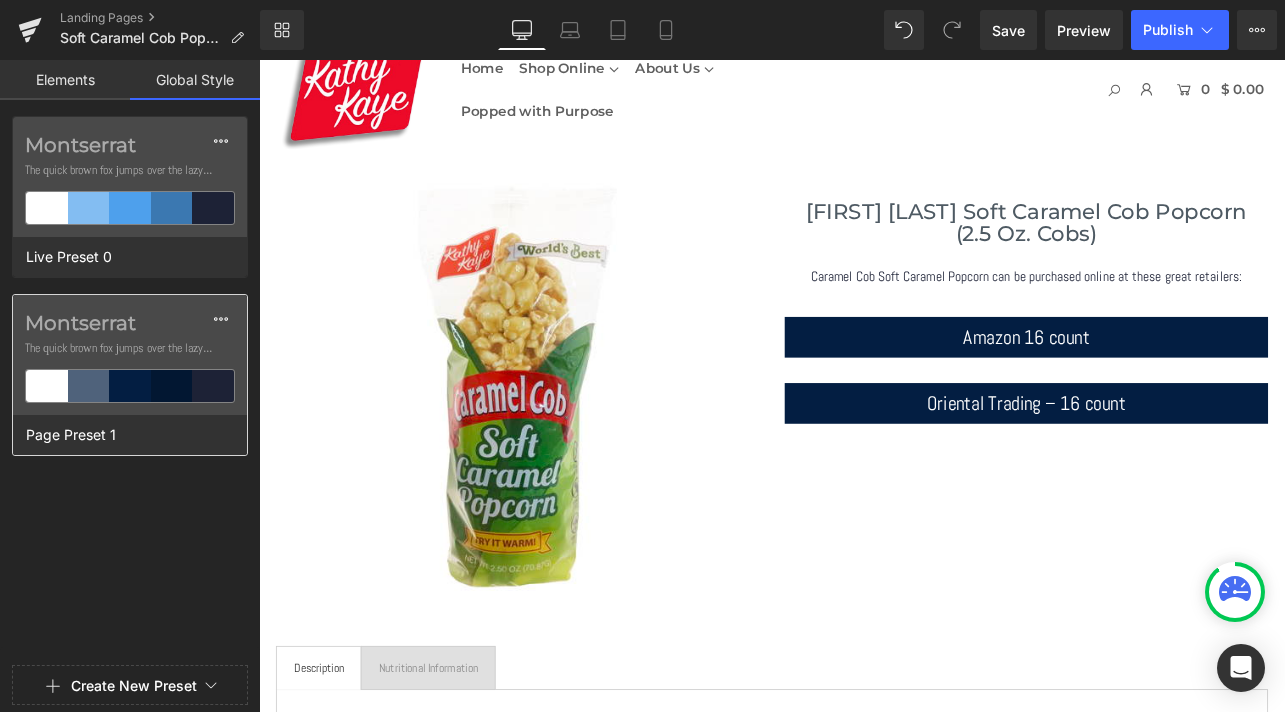 click on "Montserrat  The quick brown fox jumps over the lazy..." at bounding box center (130, 355) 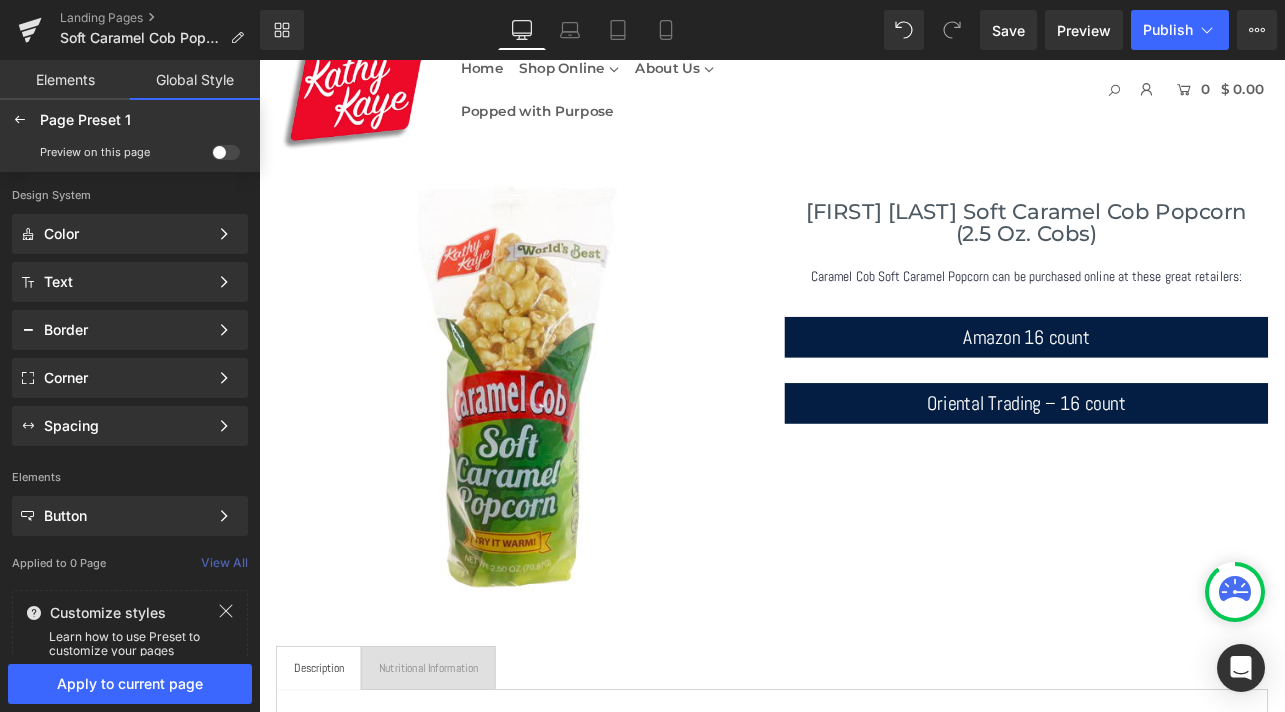 click at bounding box center [226, 152] 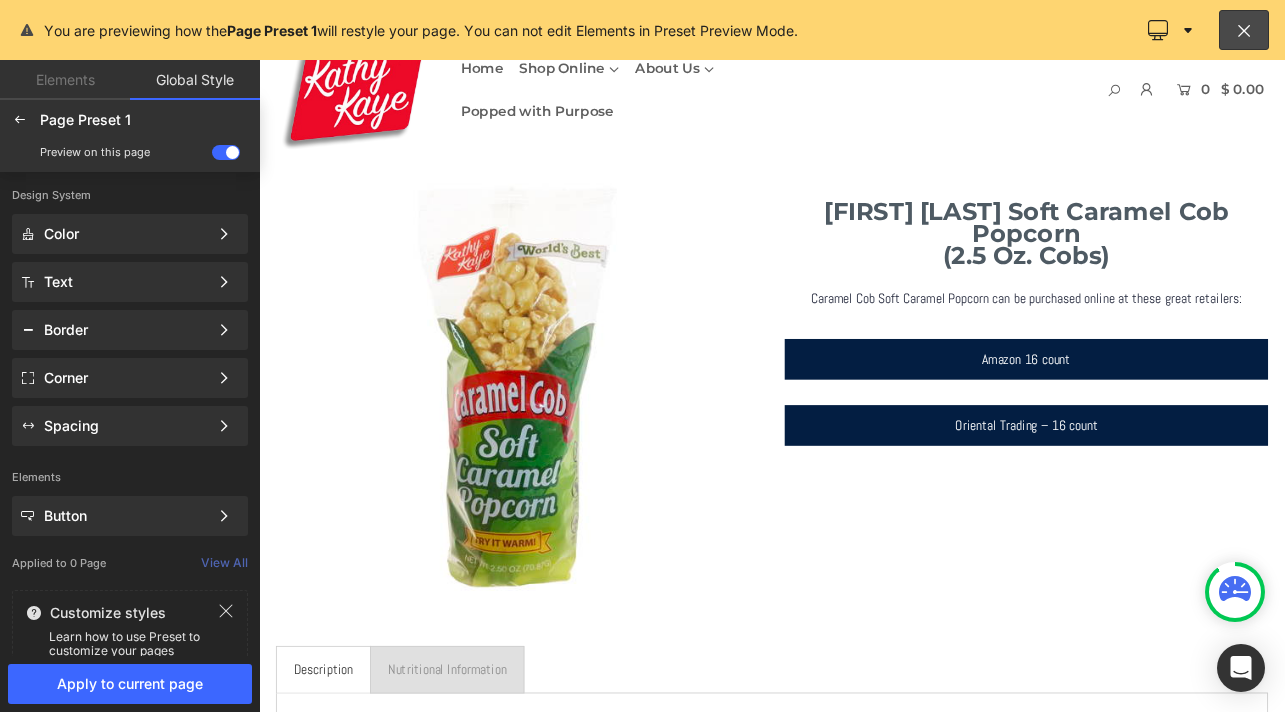 click at bounding box center [226, 152] 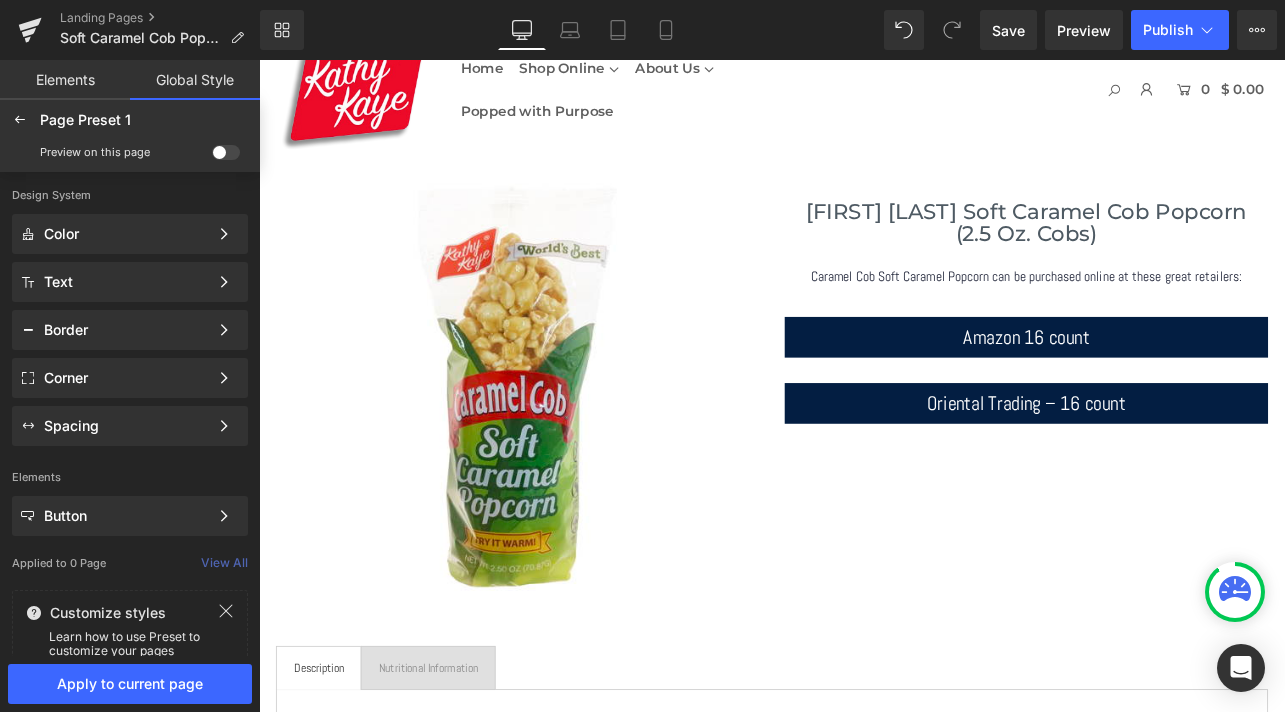 click at bounding box center [226, 152] 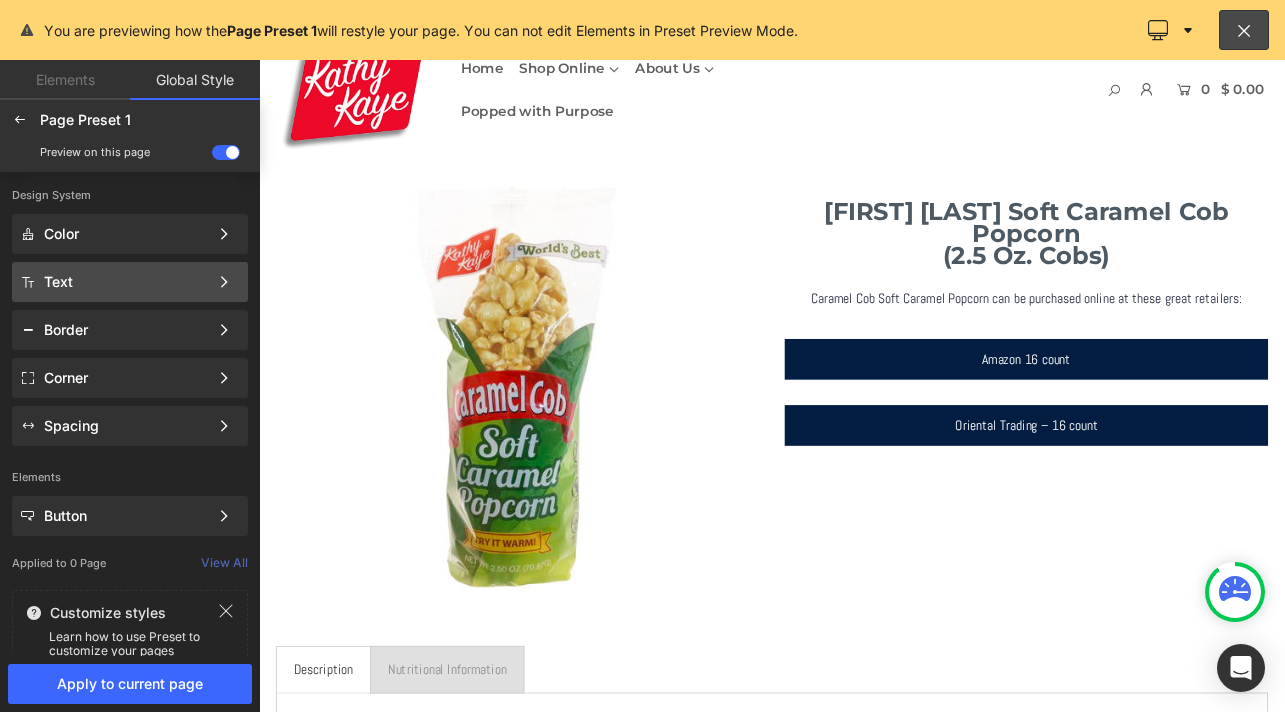 click on "Text" at bounding box center [126, 282] 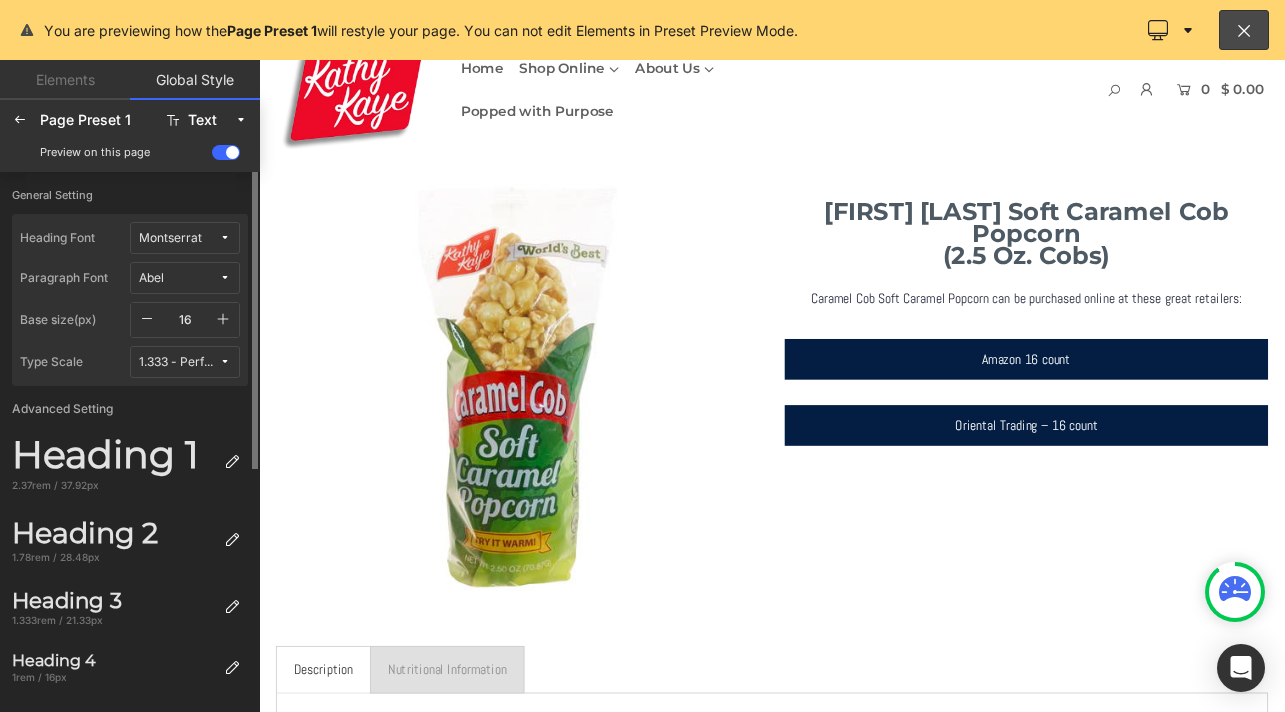 click 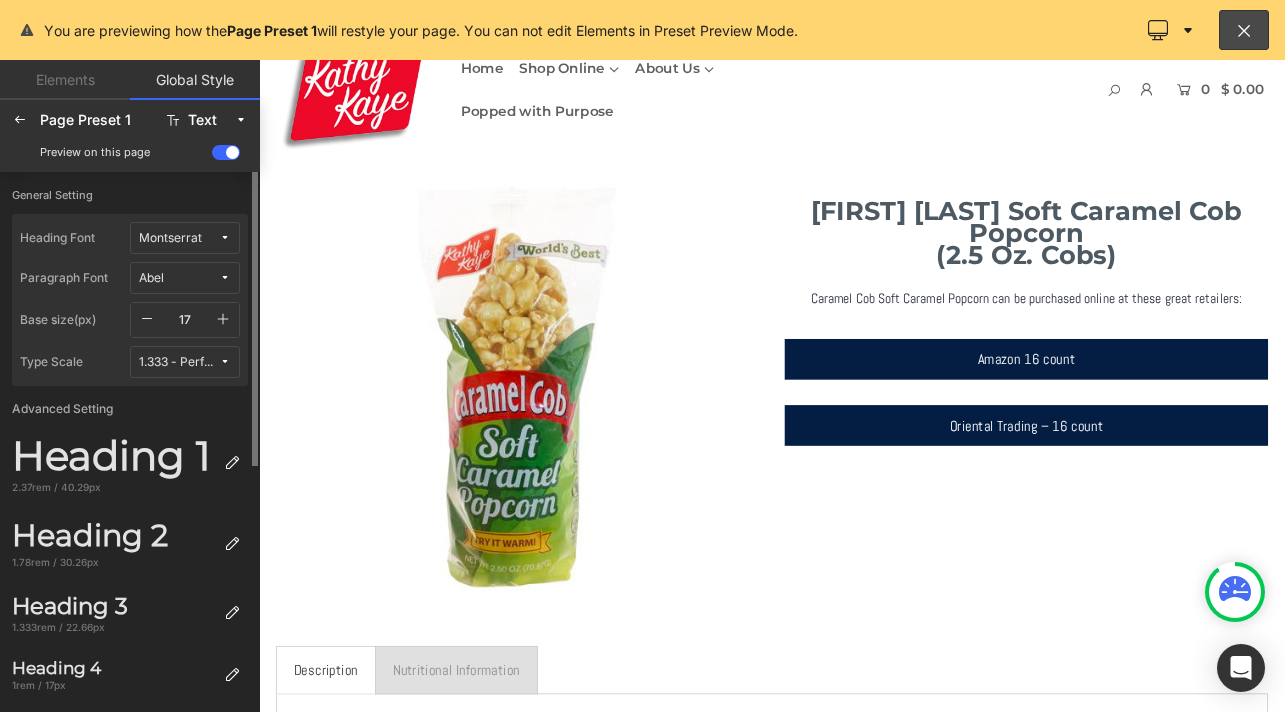 click 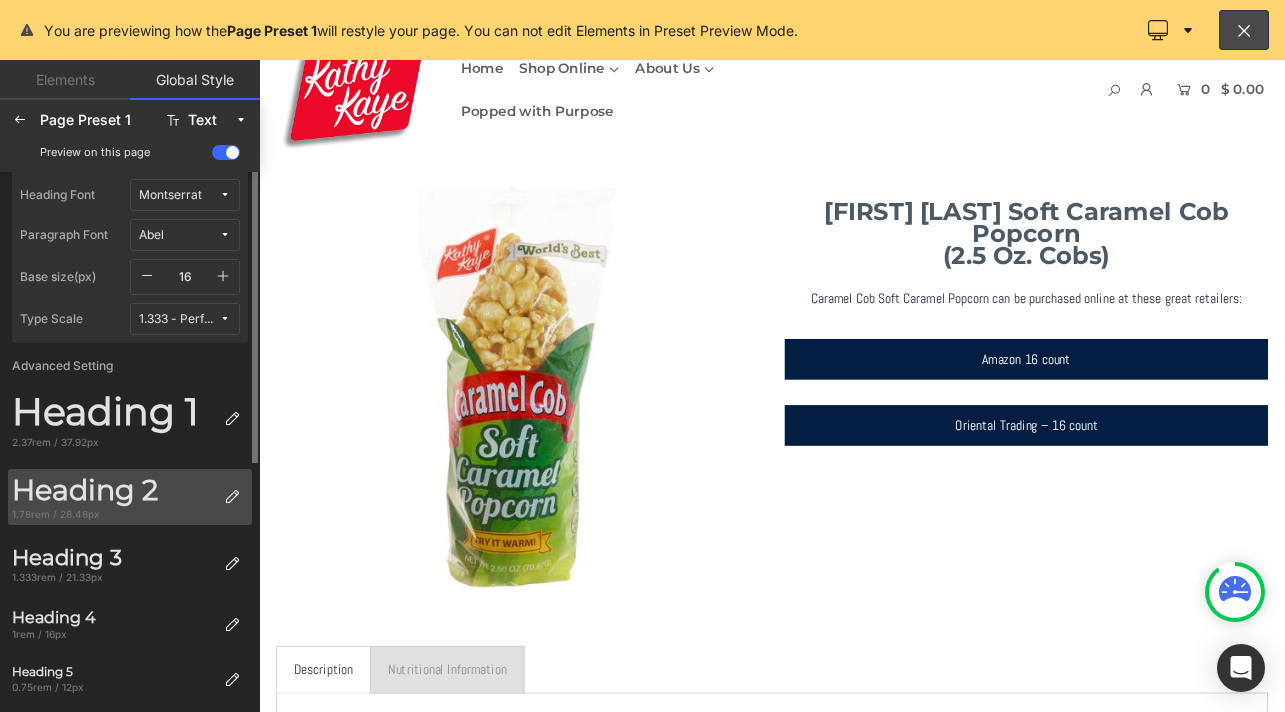 scroll, scrollTop: 54, scrollLeft: 0, axis: vertical 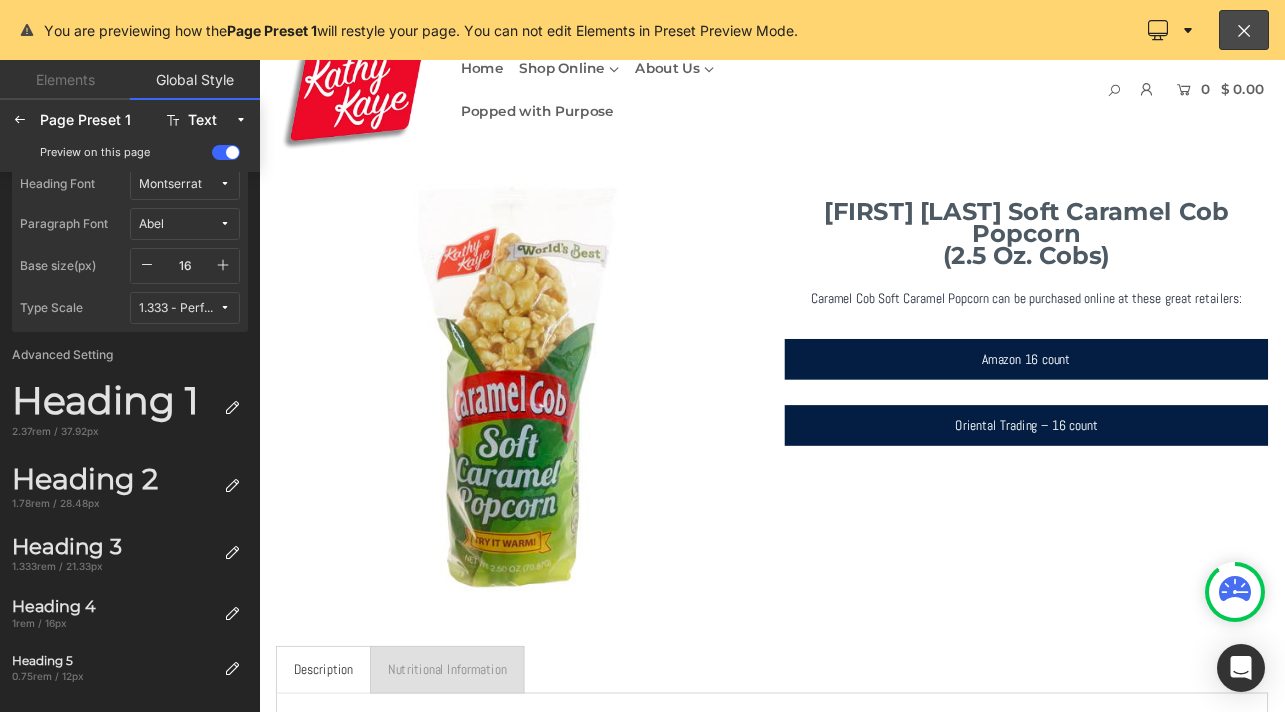 click at bounding box center [226, 152] 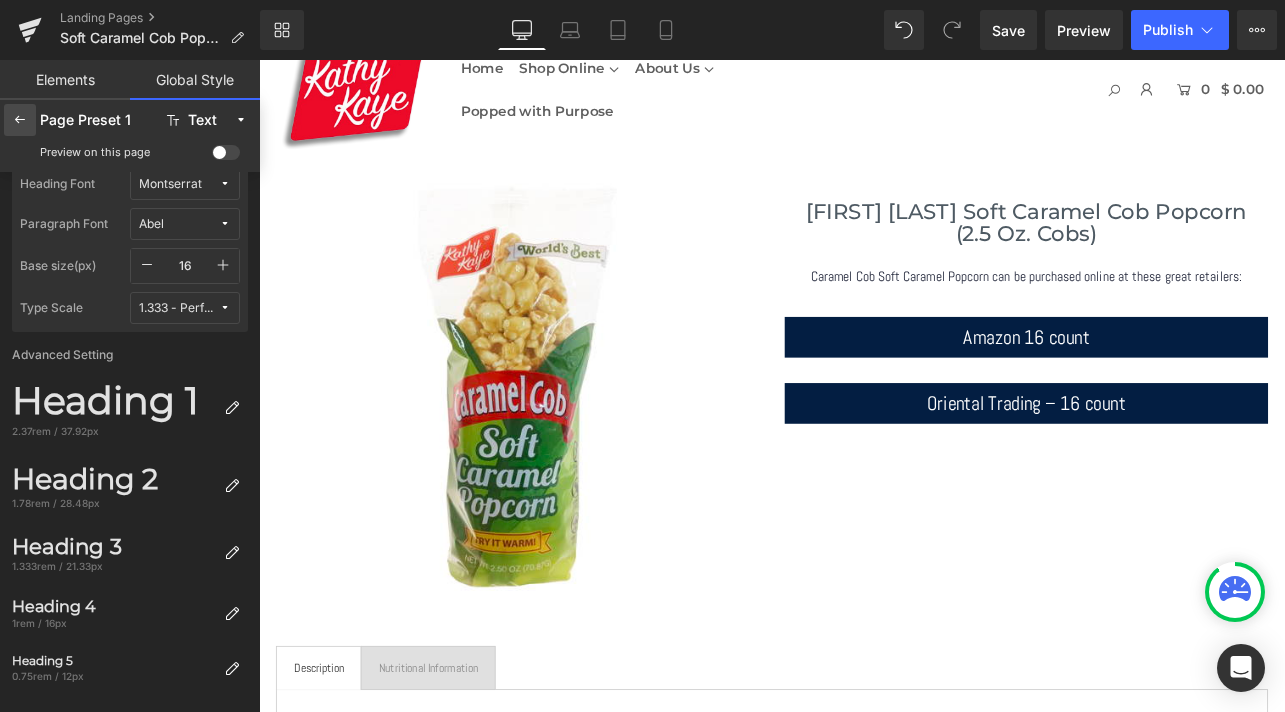click at bounding box center [20, 120] 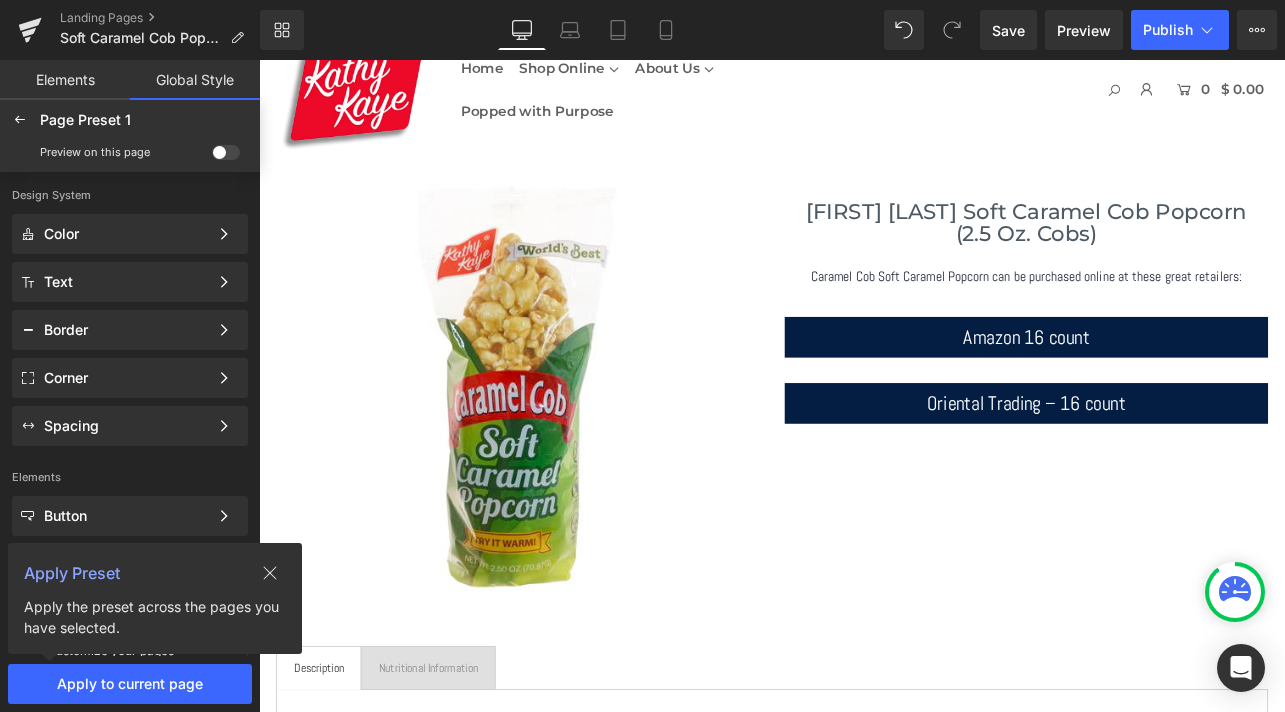 click at bounding box center [20, 120] 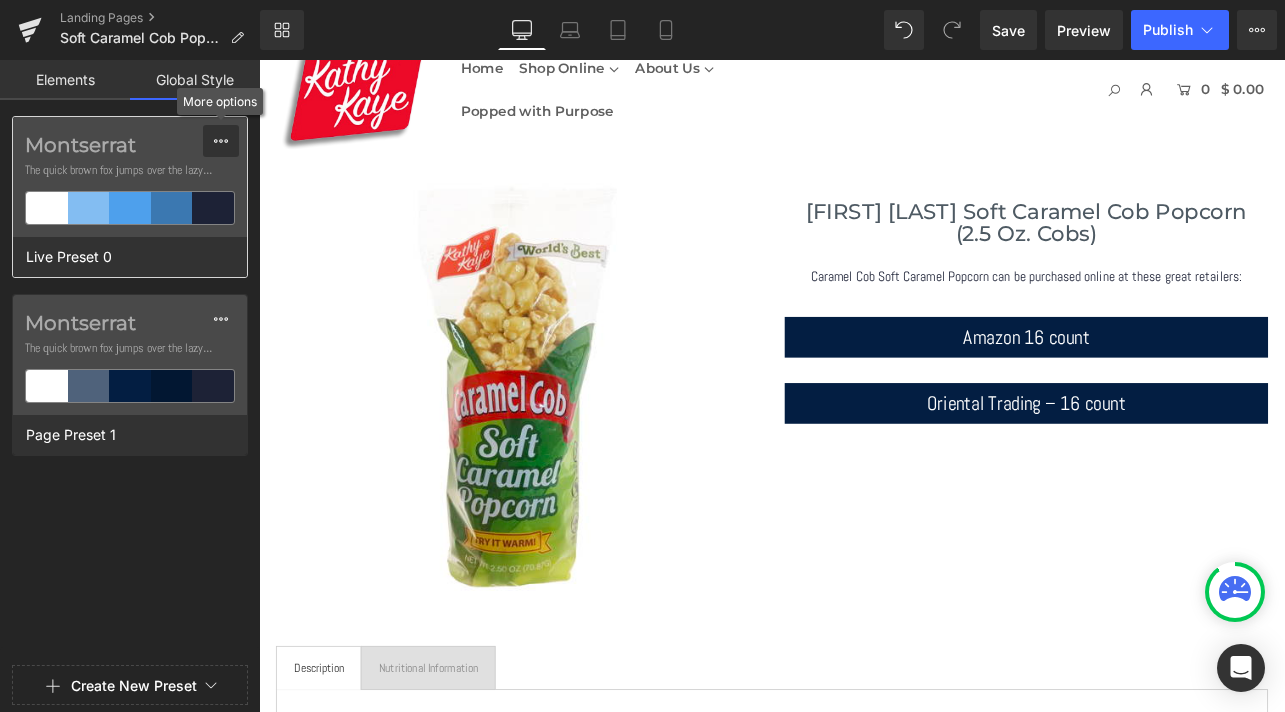 click 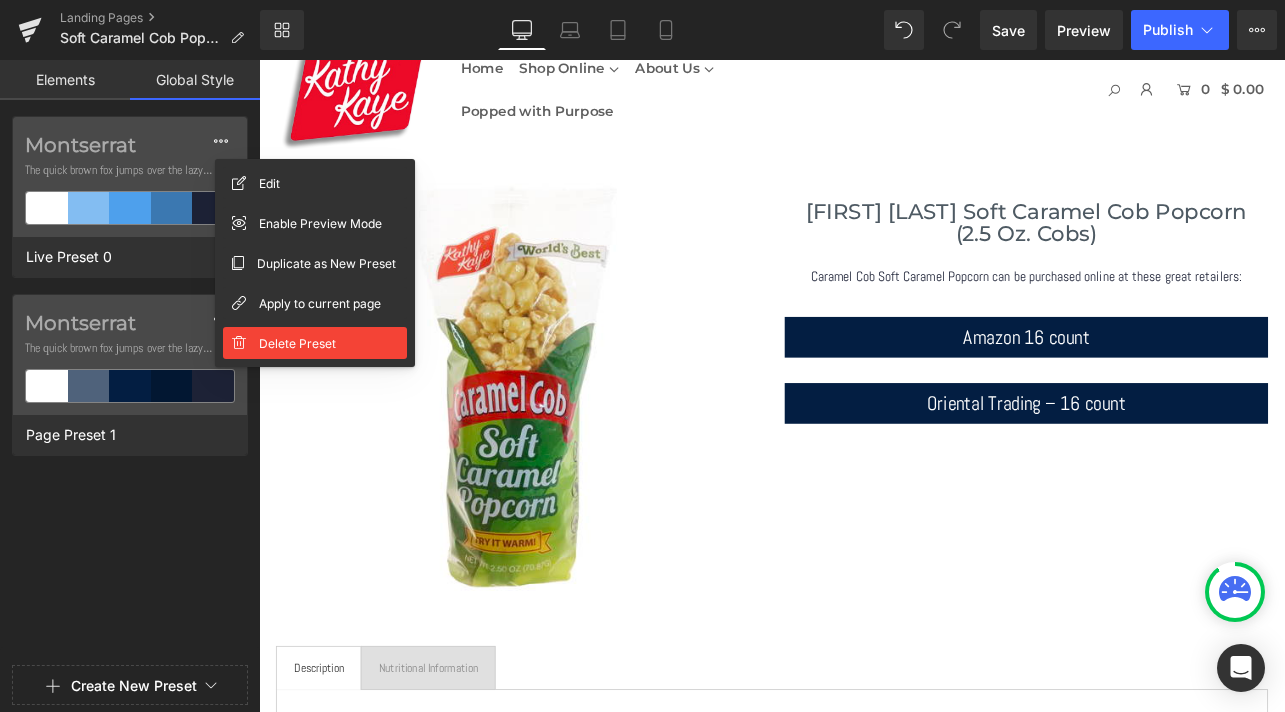 click on "Delete Preset" at bounding box center [297, 343] 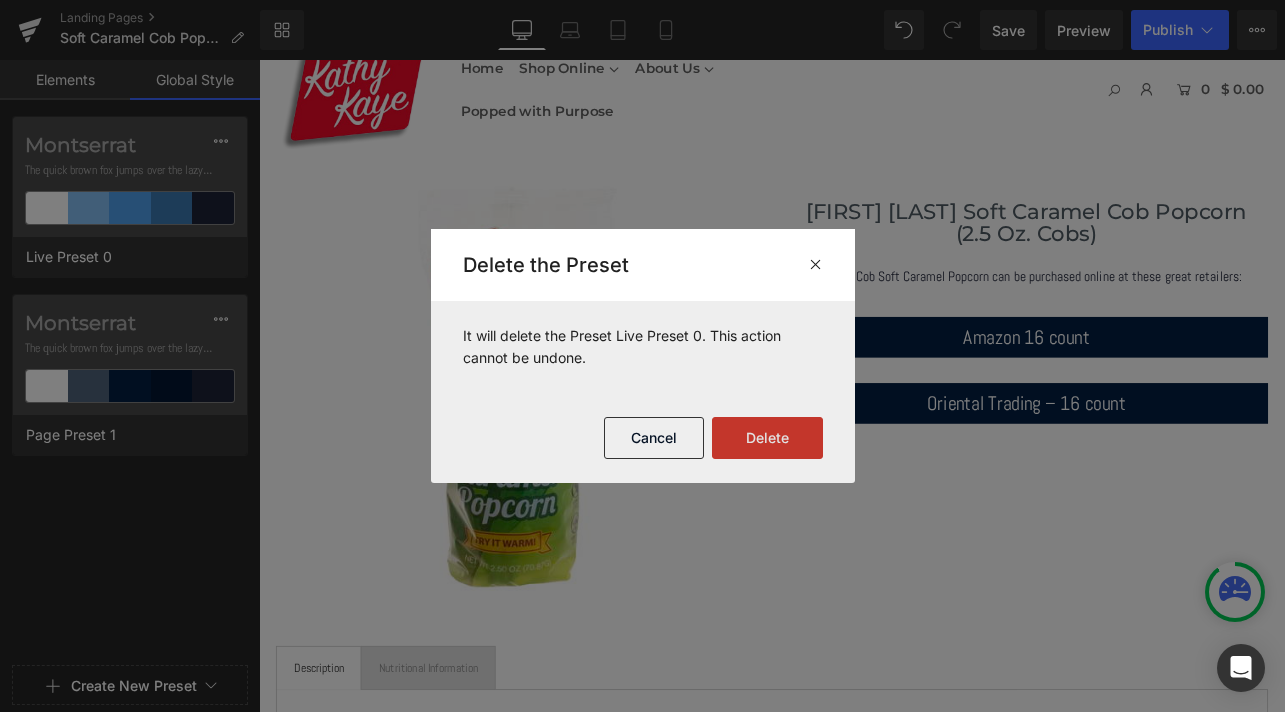 click on "Delete" at bounding box center (767, 438) 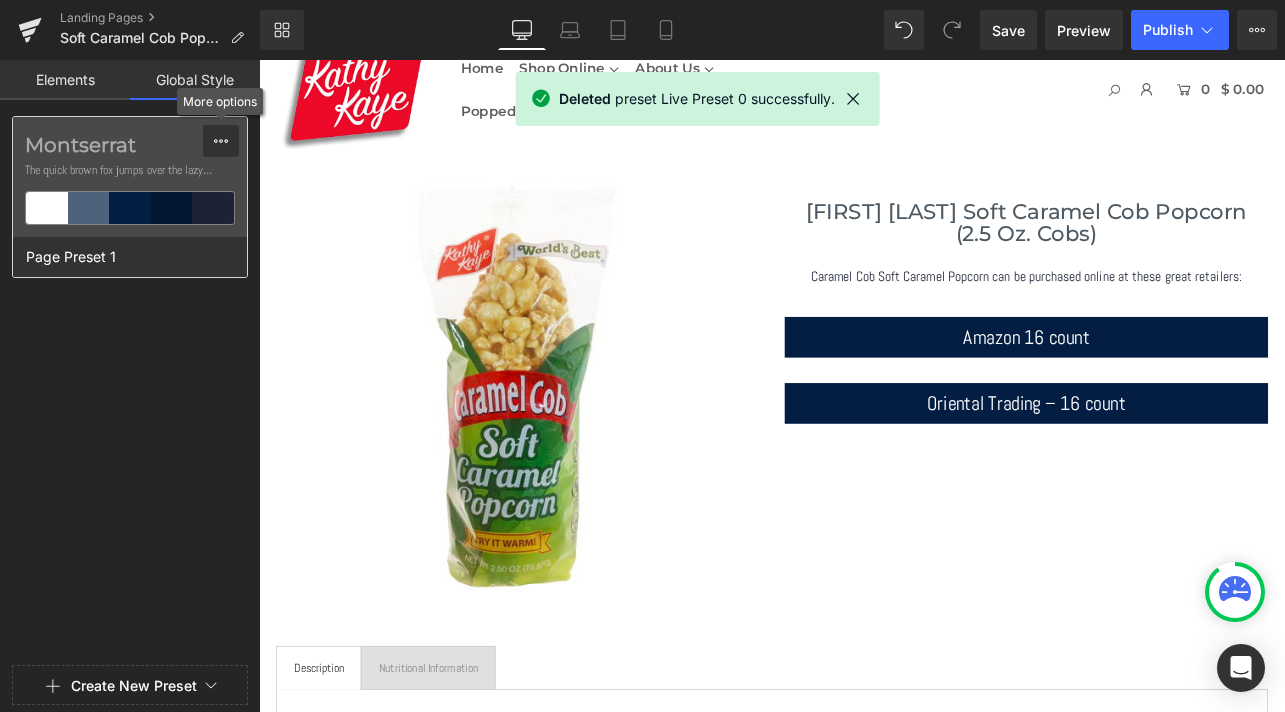 click 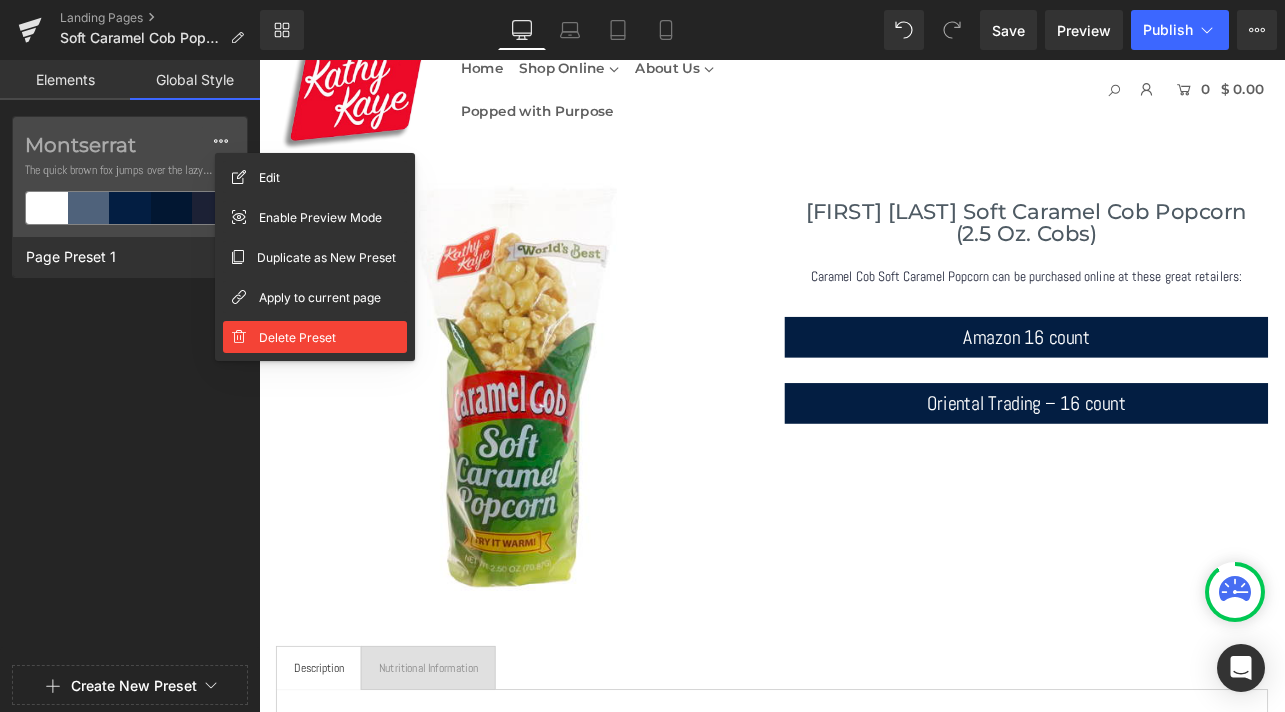 click on "Delete Preset" at bounding box center [315, 337] 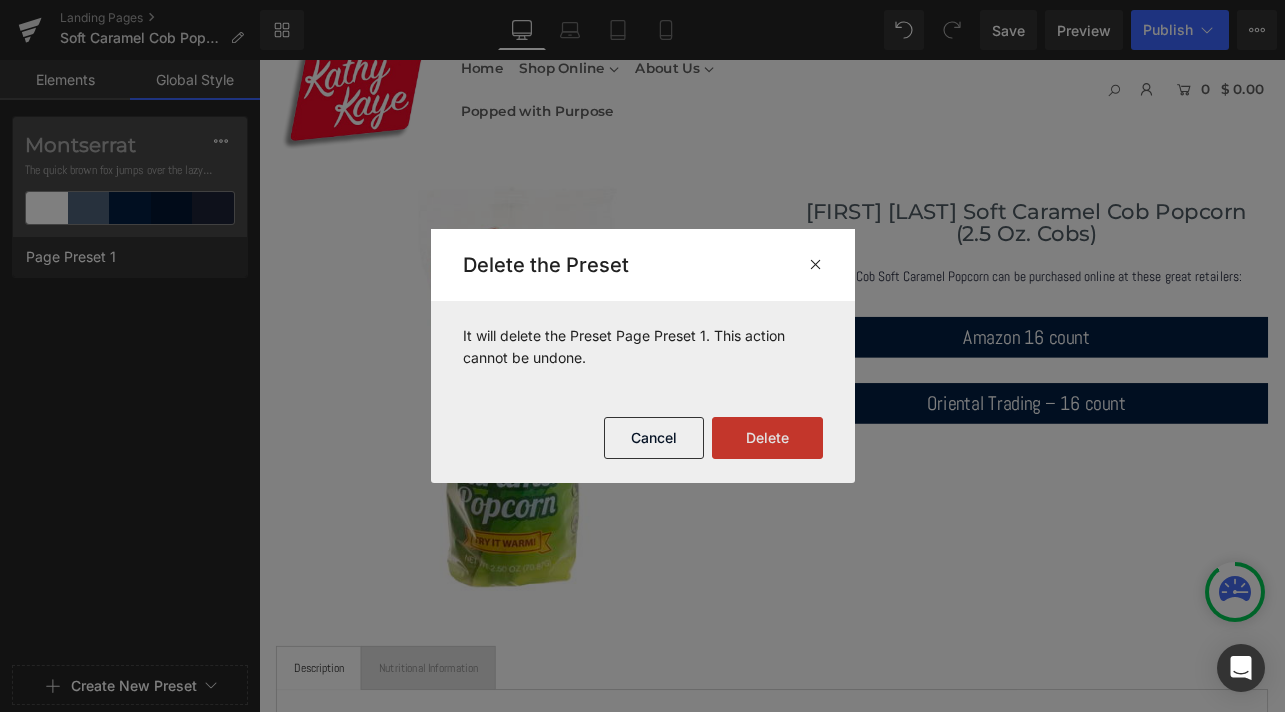click on "Delete" at bounding box center [767, 438] 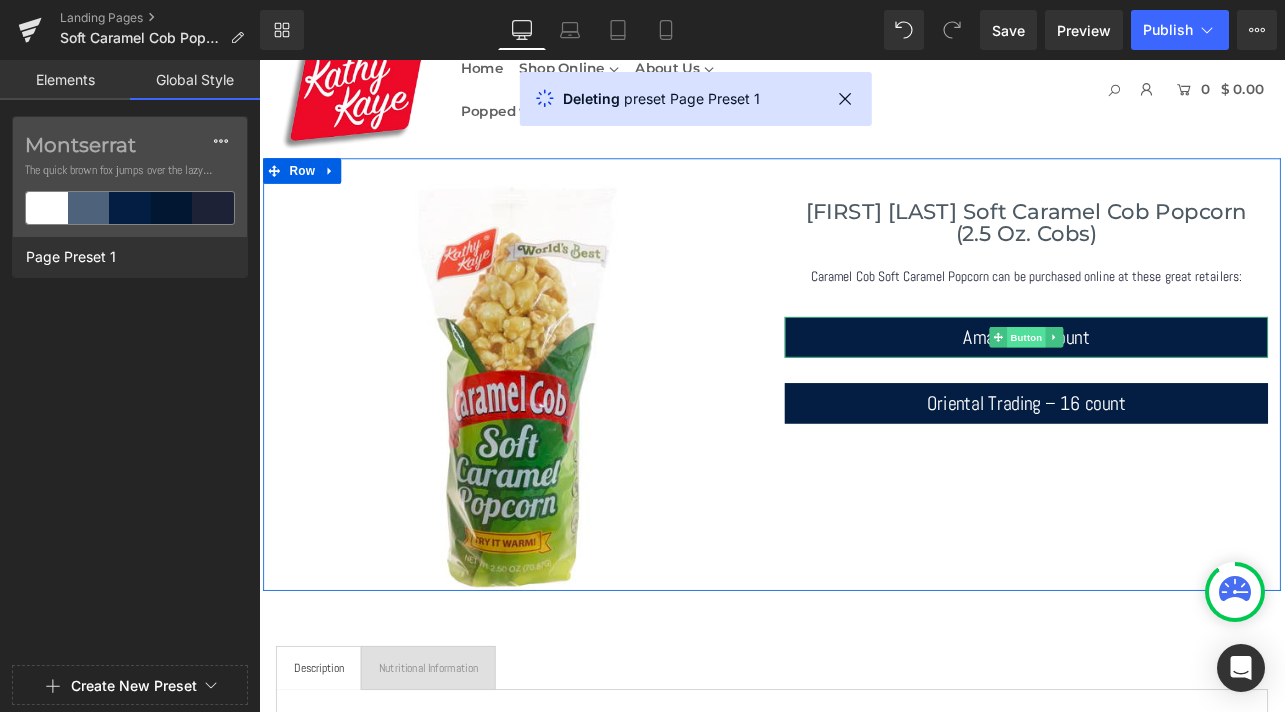 click on "Button" at bounding box center [1164, 387] 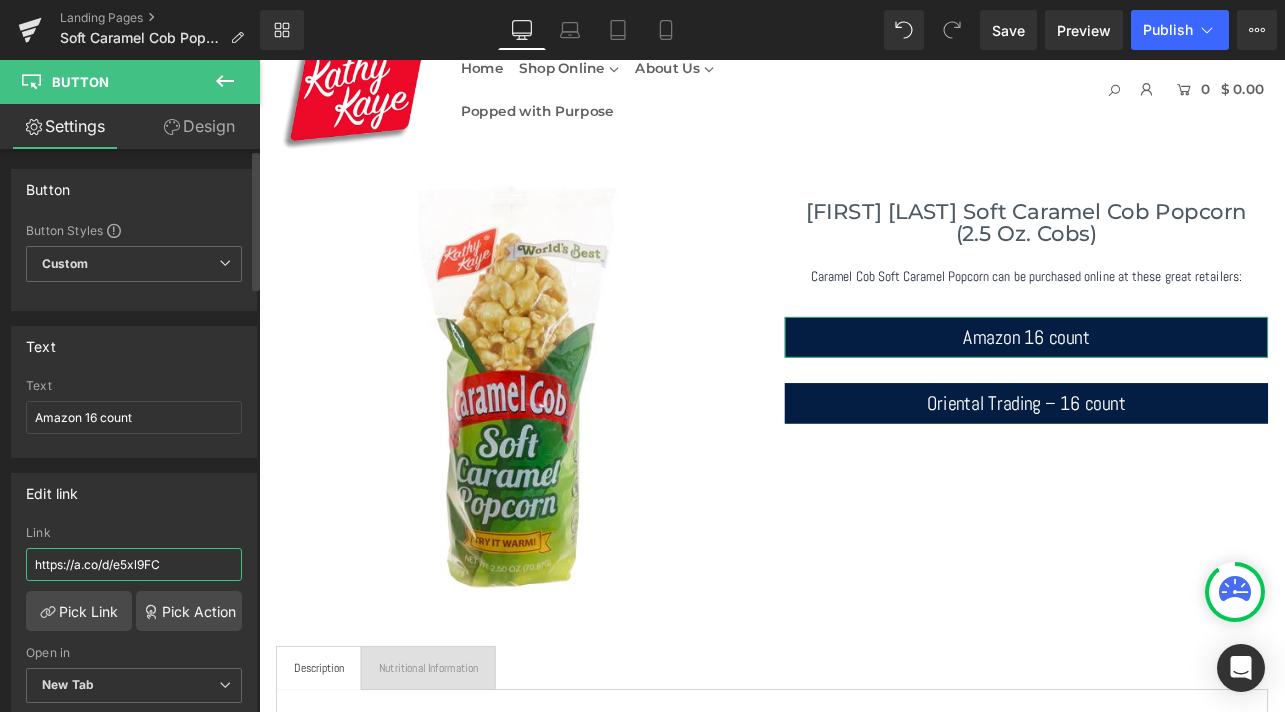 click on "https://a.co/d/e5xl9FC" at bounding box center [134, 564] 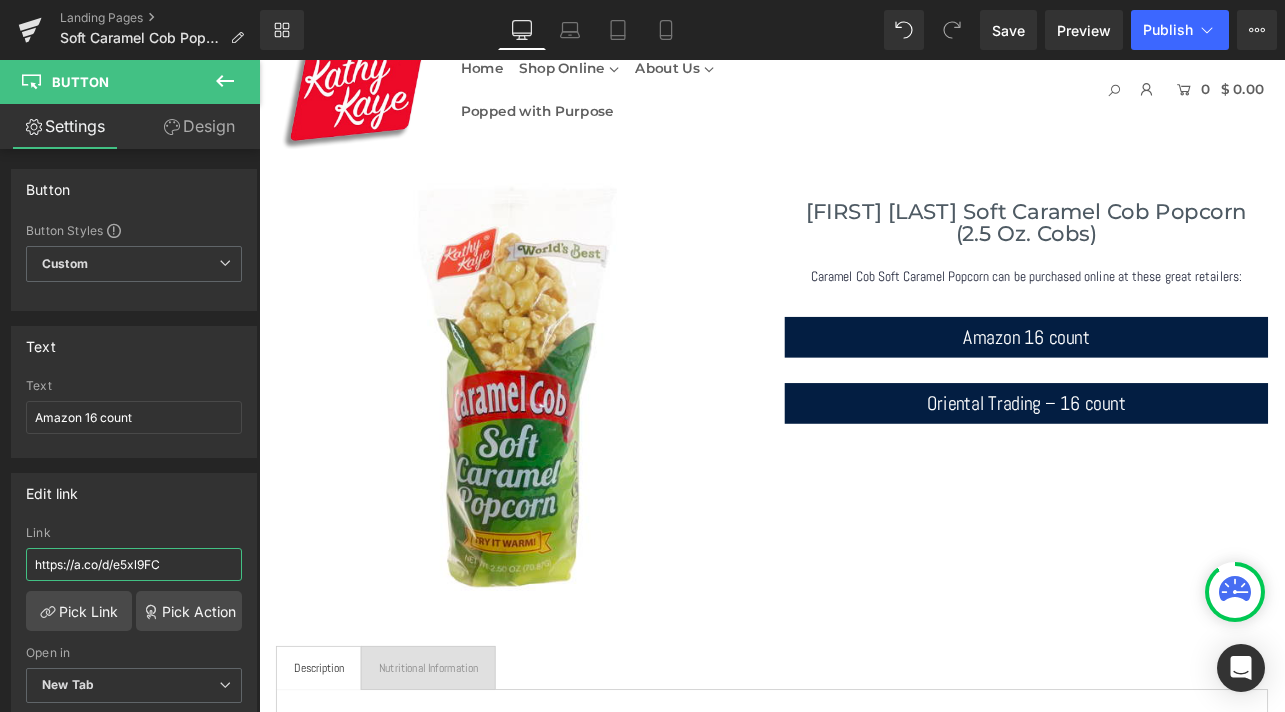 drag, startPoint x: 185, startPoint y: 570, endPoint x: -38, endPoint y: 561, distance: 223.18153 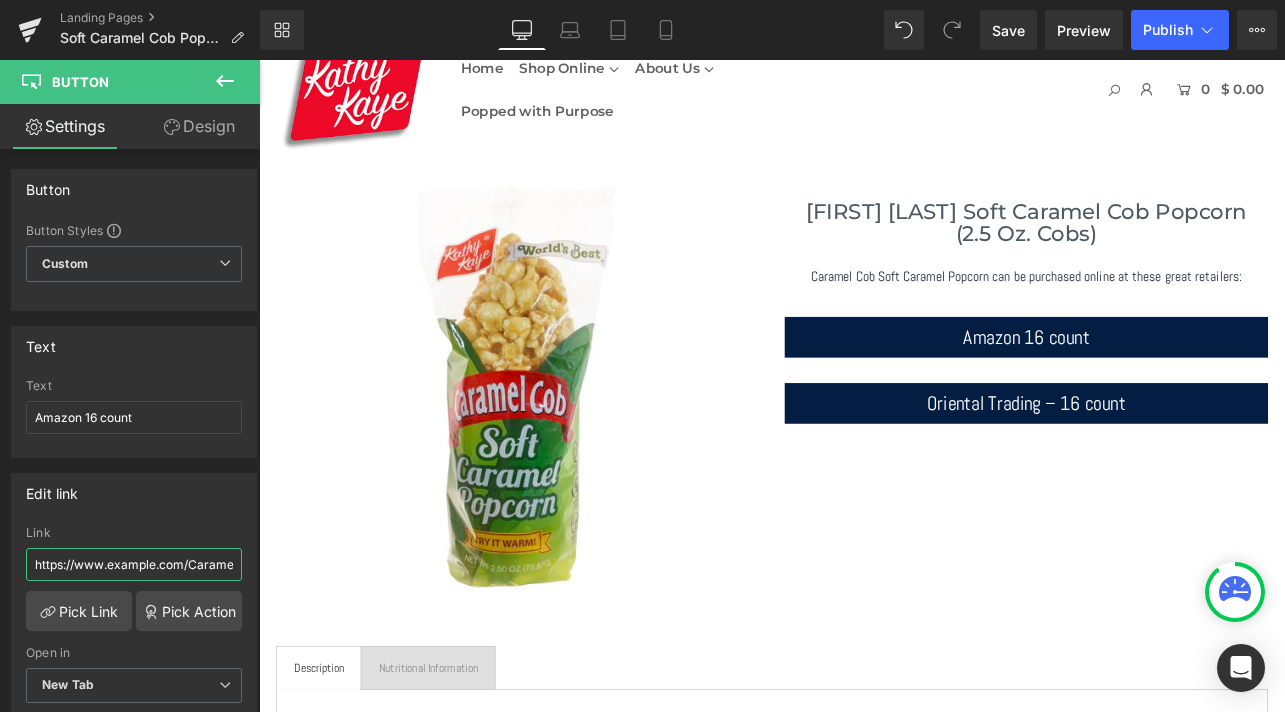 scroll, scrollTop: 0, scrollLeft: 4105, axis: horizontal 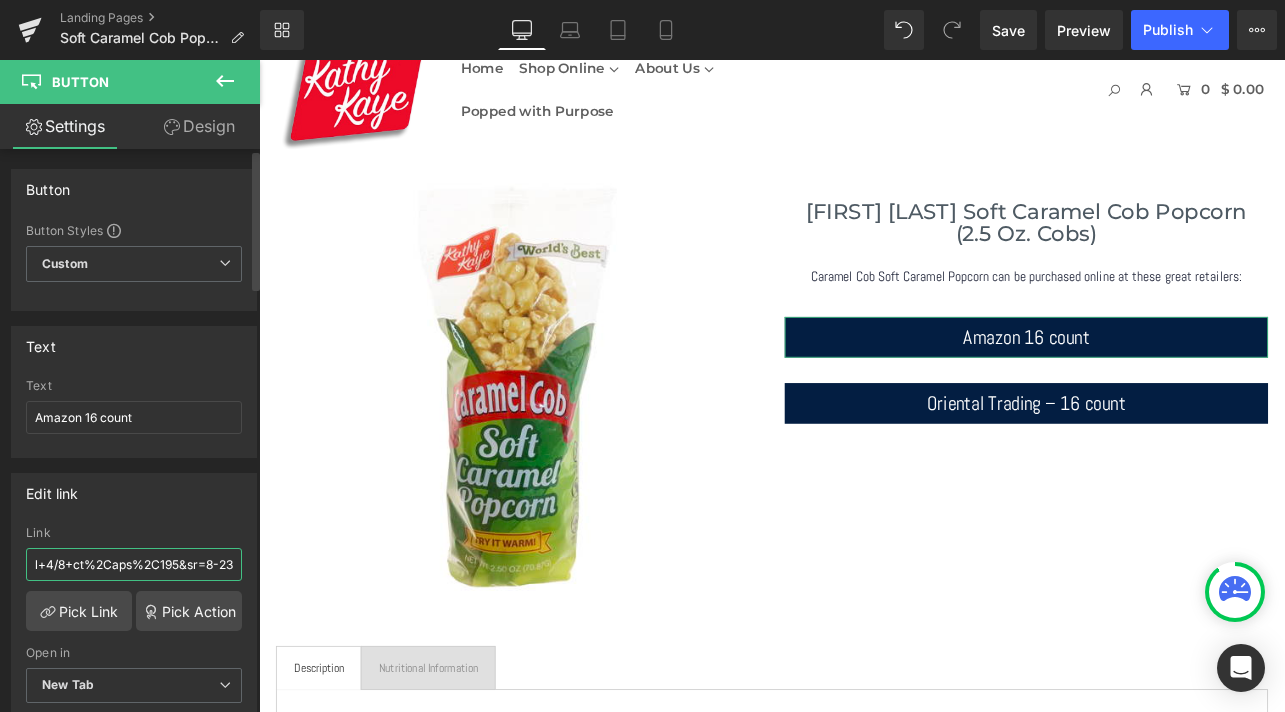 type on "https://www.amazon.com/Caramel-Popcorn-Classic-Ounce-Pack/dp/B01EOWET8I/ref=sr_1_23?crid=27QP9U0G5PRXW&dib=eyJ2IjoiMSJ9.6xfEeBFirpf-5anrMhyN1JvHVm8CGmww45PsDDx3Hz0q-eCf32Bw3zaBBlxjFQWi0OLiR5v2bDz-uCN62fVKpcWF1GlvHx2pXNRzT3YWEjopfWVoBwXu_8R87qggkFDguzOCMV9Oo-UyY-JK3GkBzrl-blZHgt5mA9BdOQW_kCnFidAZr-2fmdjA1XQjMVse8C3kNYuDbQdSXXWXFsgwYe-pf739HpEUv-VByeG7ISF5--DGqPnyACF3XoSeJMgctFW7Cr4HOT5seZB9NTALo8d52hcVOCLVk_ScC4_J6-I.IKNi_3Fw46BWw4v6u6eZ4YslKFR1UFr84P2sJD4Bo8Q&dib_tag=se&keywords=Kathy+Kaye+baseball+popcorn+ball+4%2F8+ct&qid=1754062720&sprefix=kathy+kaye+baseball+popcorn+ball+4%2F8+ct%2Caps%2C195&sr=8-23" 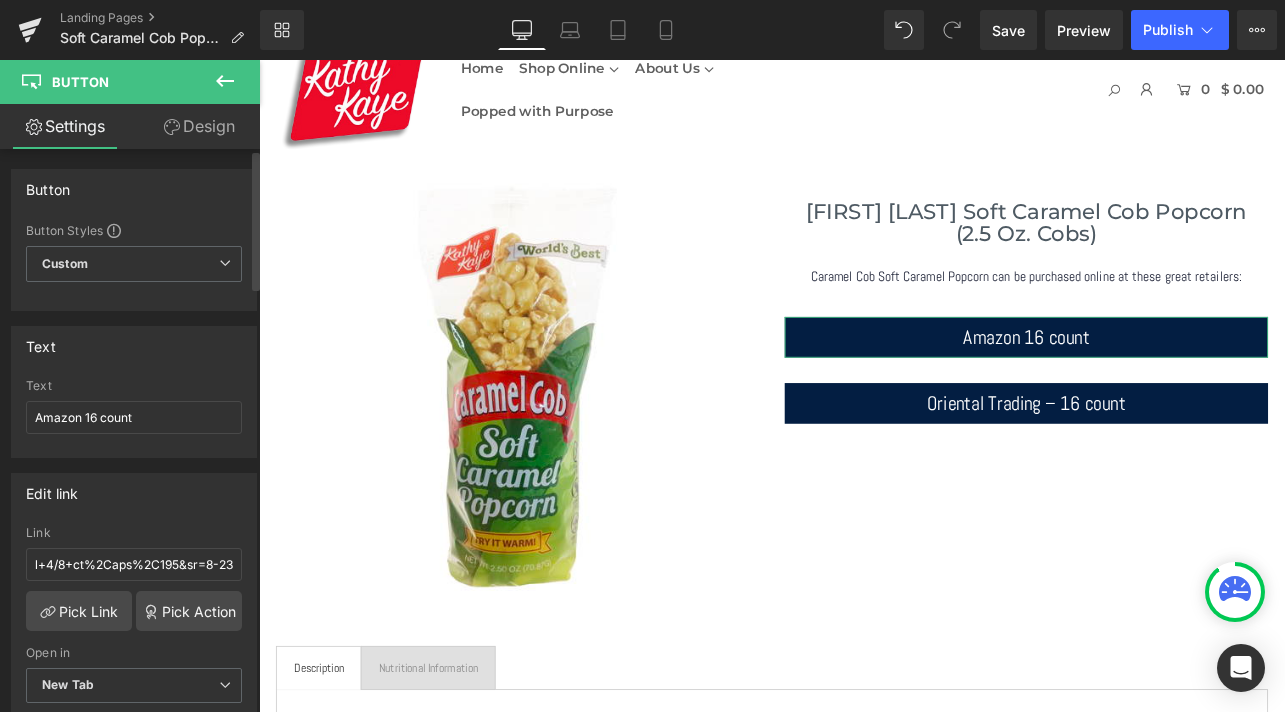 scroll, scrollTop: 0, scrollLeft: 0, axis: both 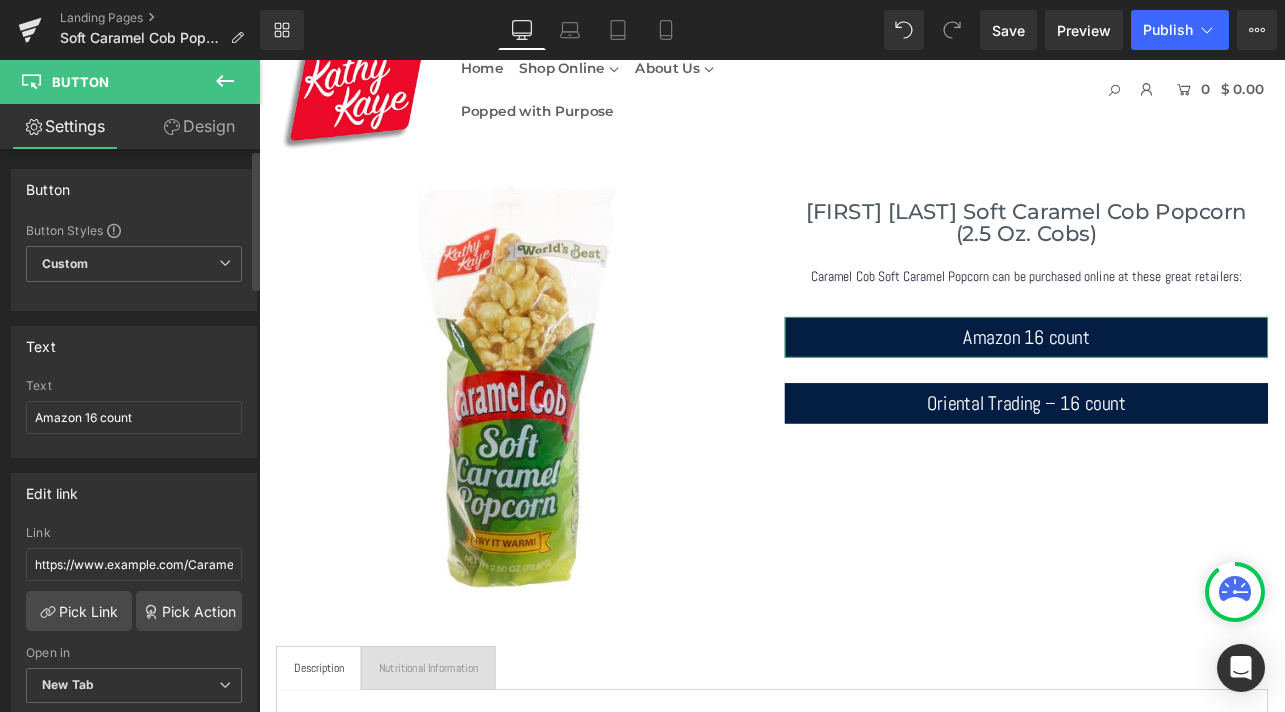 click on "Edit link https://www.amazon.com/Caramel-Popcorn-Classic-Ounce-Pack/dp/B01EOWET8I/ref=sr_1_23?crid=27QP9U0G5PRXW&dib=eyJ2IjoiMSJ9.6xfEeBFirpf-5anrMhyN1JvHVm8CGmww45PsDDx3Hz0q-eCf32Bw3zaBBlxjFQWi0OLiR5v2bDz-uCN62fVKpcWF1GlvHx2pXNRzT3YWEjopfWVoBwXu_8R87qggkFDguzOCMV9Oo-UyY-JK3GkBzrl-blZHgt5mA9BdOQW_kCnFidAZr-2fmdjA1XQjMVse8C3kNYuDbQdSXXWXFsgwYe-pf739HpEUv-VByeG7ISF5--DGqPnyACF3XoSeJMgctFW7Cr4HOT5seZB9NTALo8d52hcVOCLVk_ScC4_J6-I.IKNi_3Fw46BWw4v6u6eZ4YslKFR1UFr84P2sJD4Bo8Q&dib_tag=se&keywords=Kathy+Kaye+baseball+popcorn+ball+4%2F8+ct&qid=1754062720&sprefix=kathy+kaye+baseball+popcorn+ball+4%2F8+ct%2Caps%2C195&sr=8-23 Link  Pick Link  Pick Action Current Tab New Tab Open in
New Tab
Current Tab New Tab" at bounding box center [134, 602] 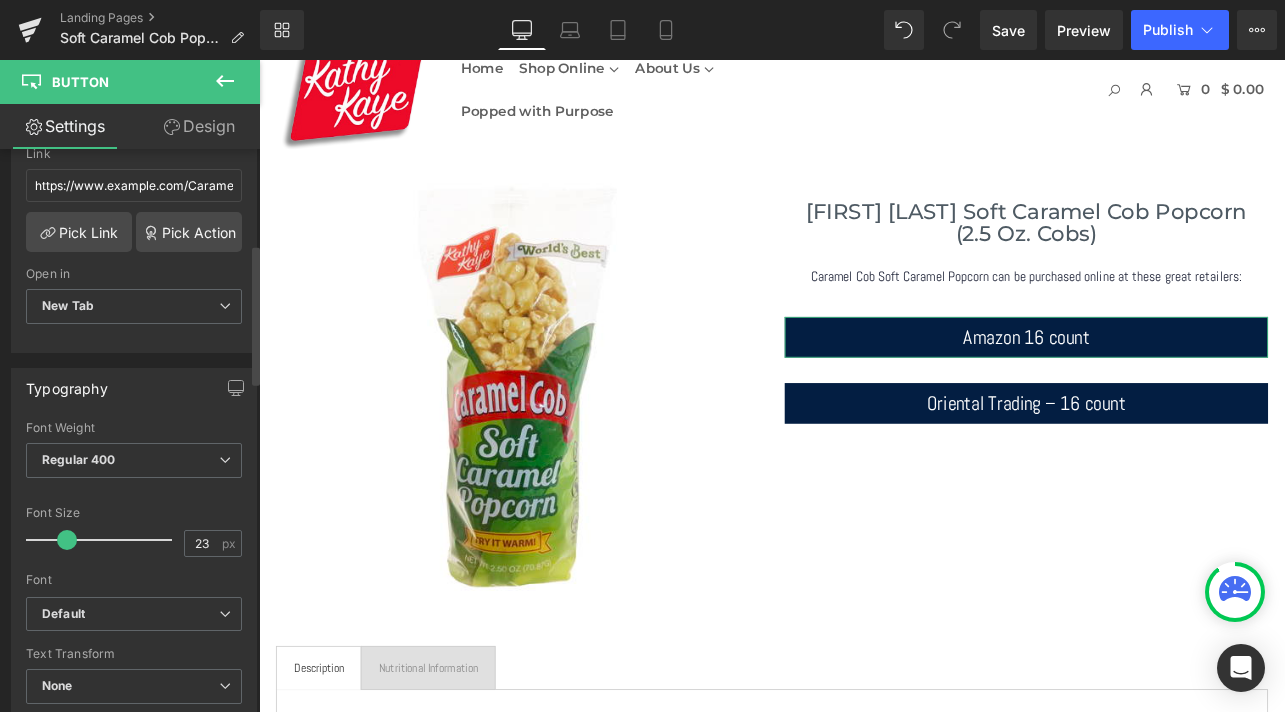scroll, scrollTop: 381, scrollLeft: 0, axis: vertical 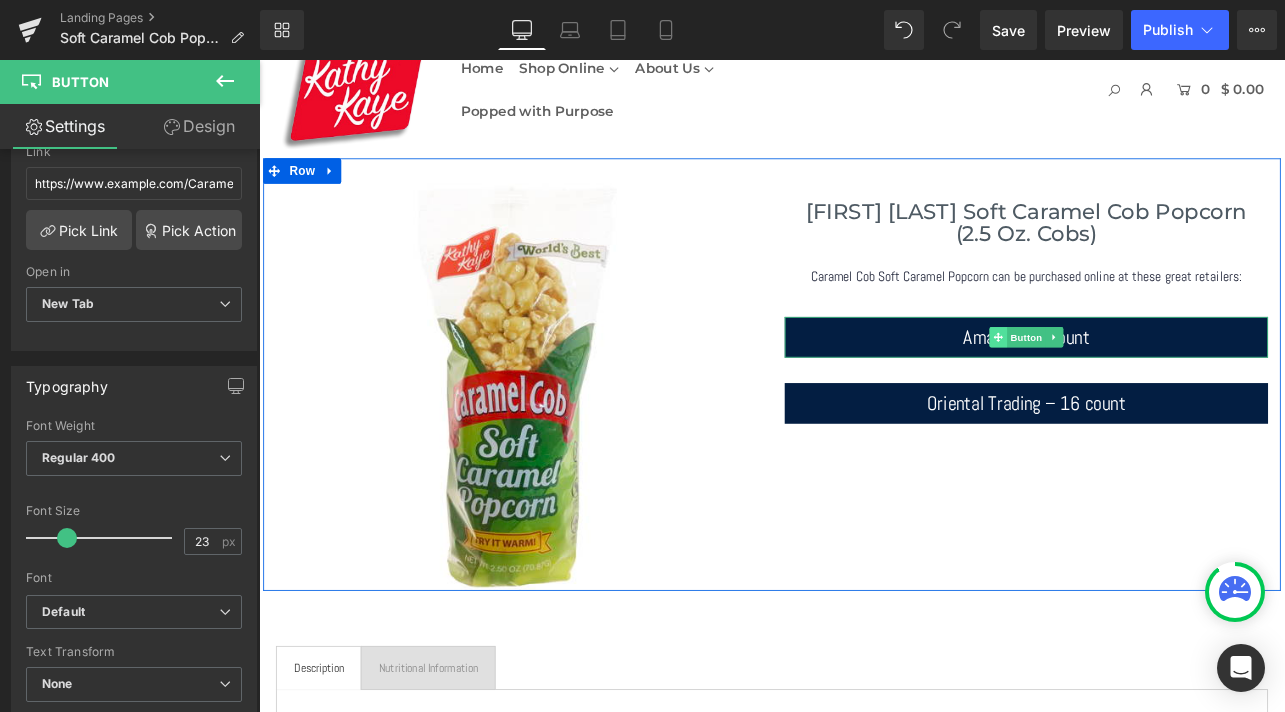 click at bounding box center (1130, 387) 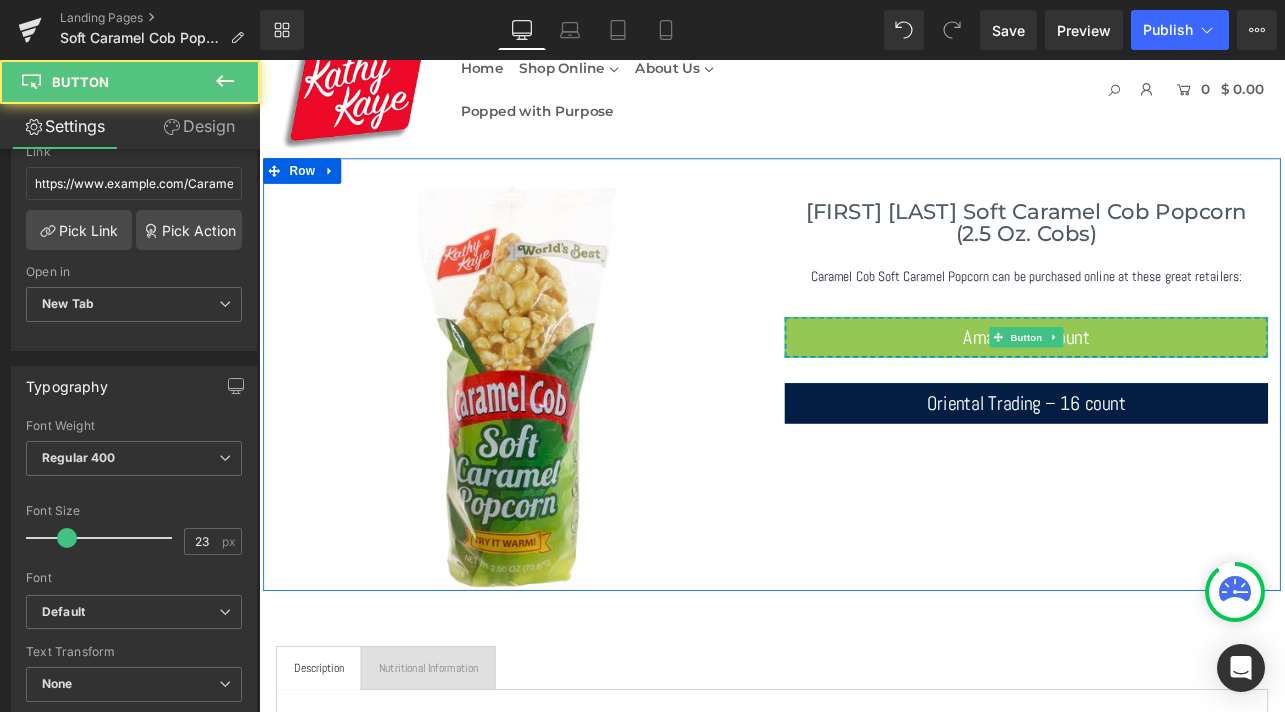 click on "Amazon 16 count" at bounding box center [1164, 387] 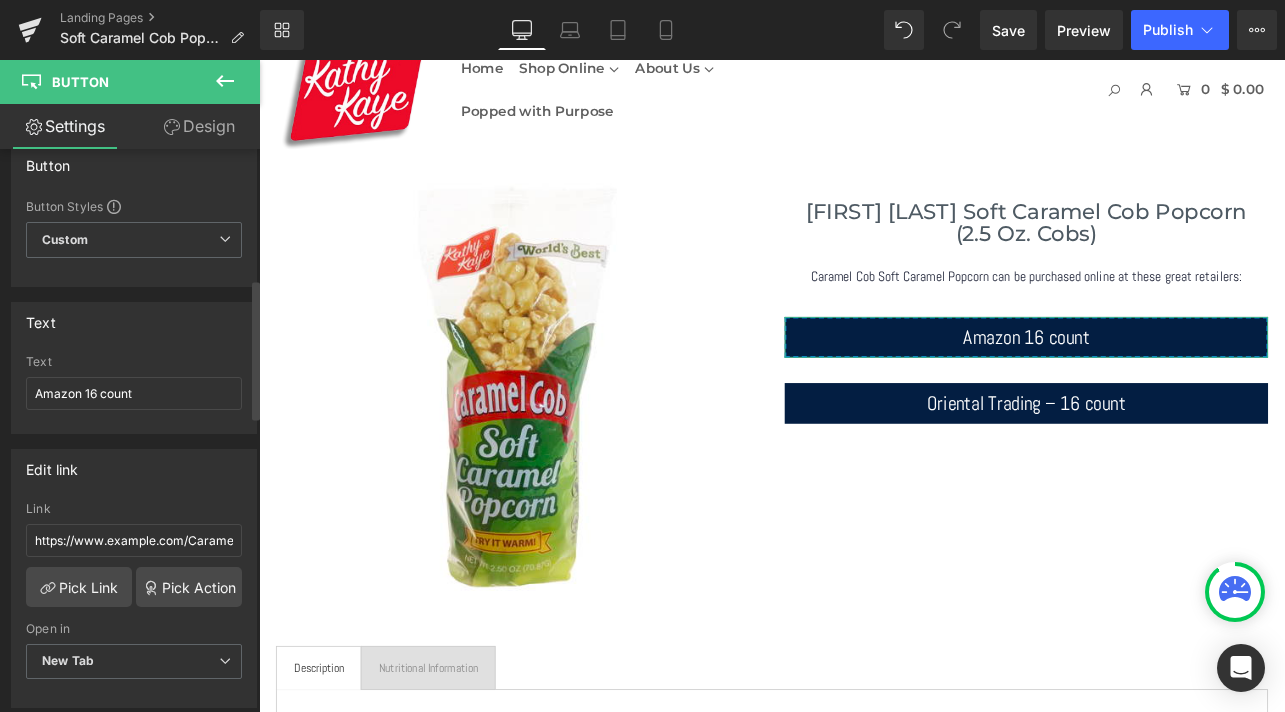 scroll, scrollTop: 0, scrollLeft: 0, axis: both 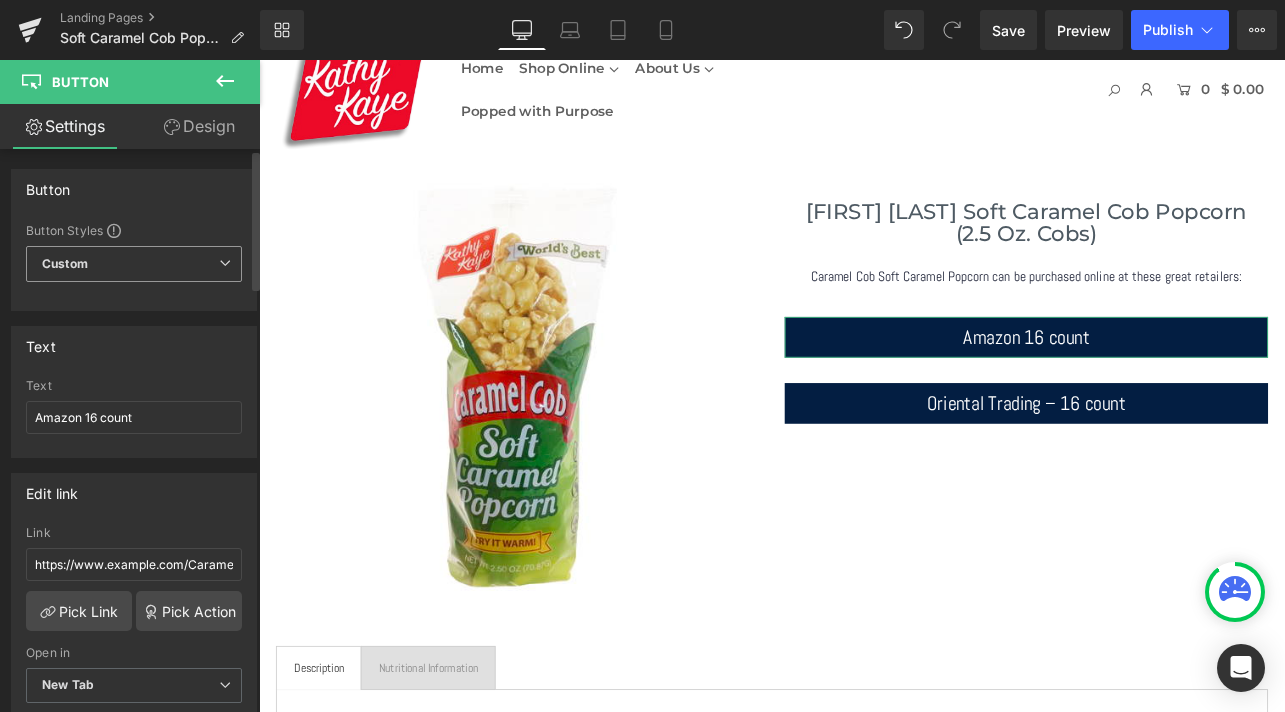 click on "Custom
Setup Global Style" at bounding box center (134, 264) 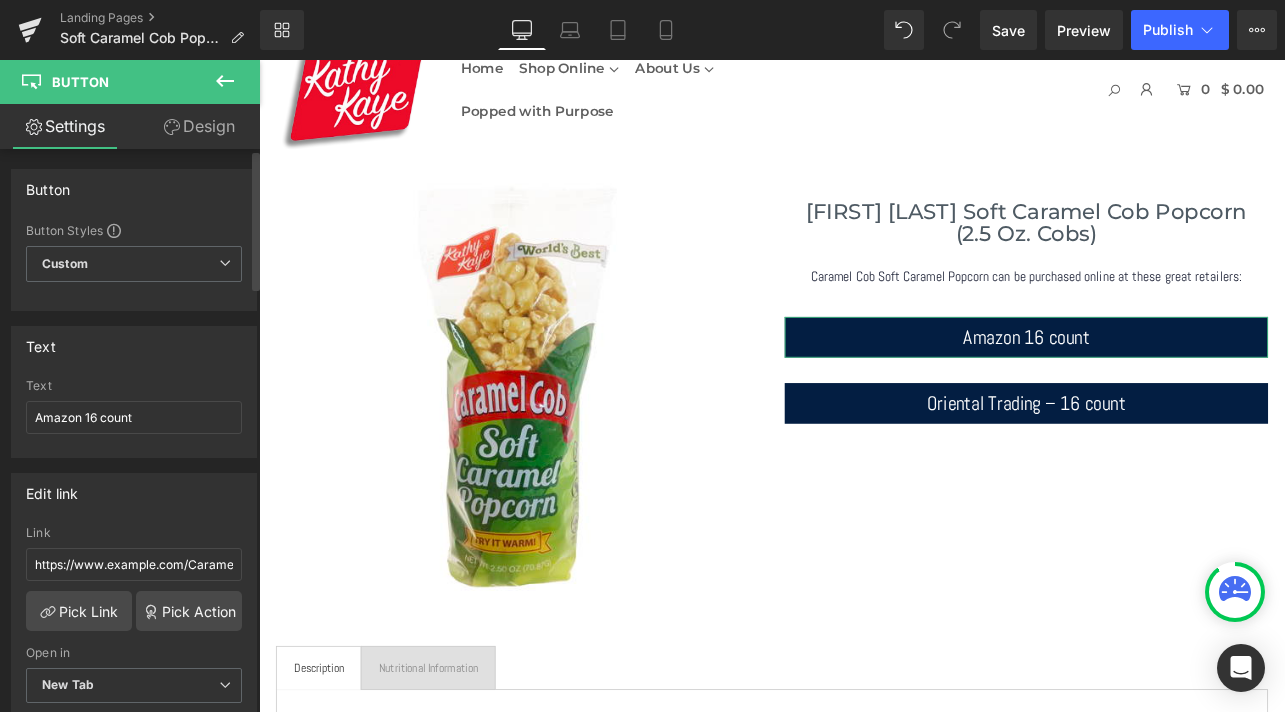 click on "Button" at bounding box center (134, 189) 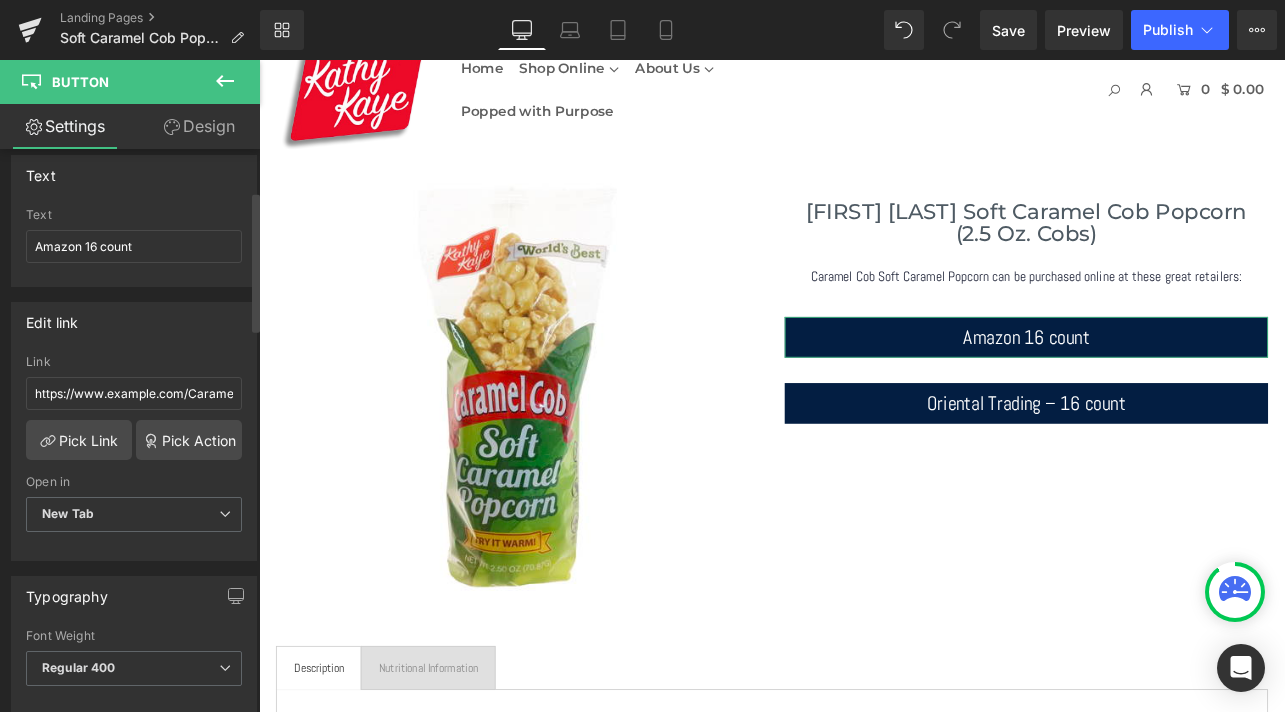 scroll, scrollTop: 180, scrollLeft: 0, axis: vertical 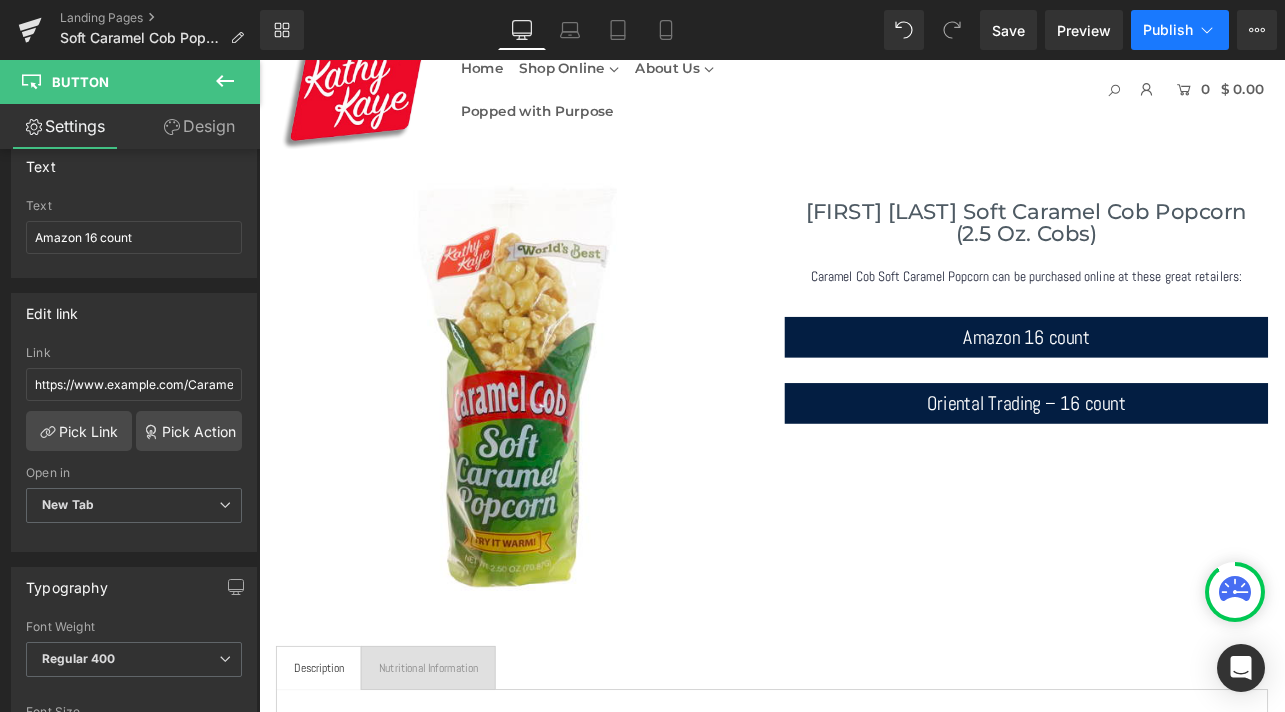click on "Publish" at bounding box center [1168, 30] 